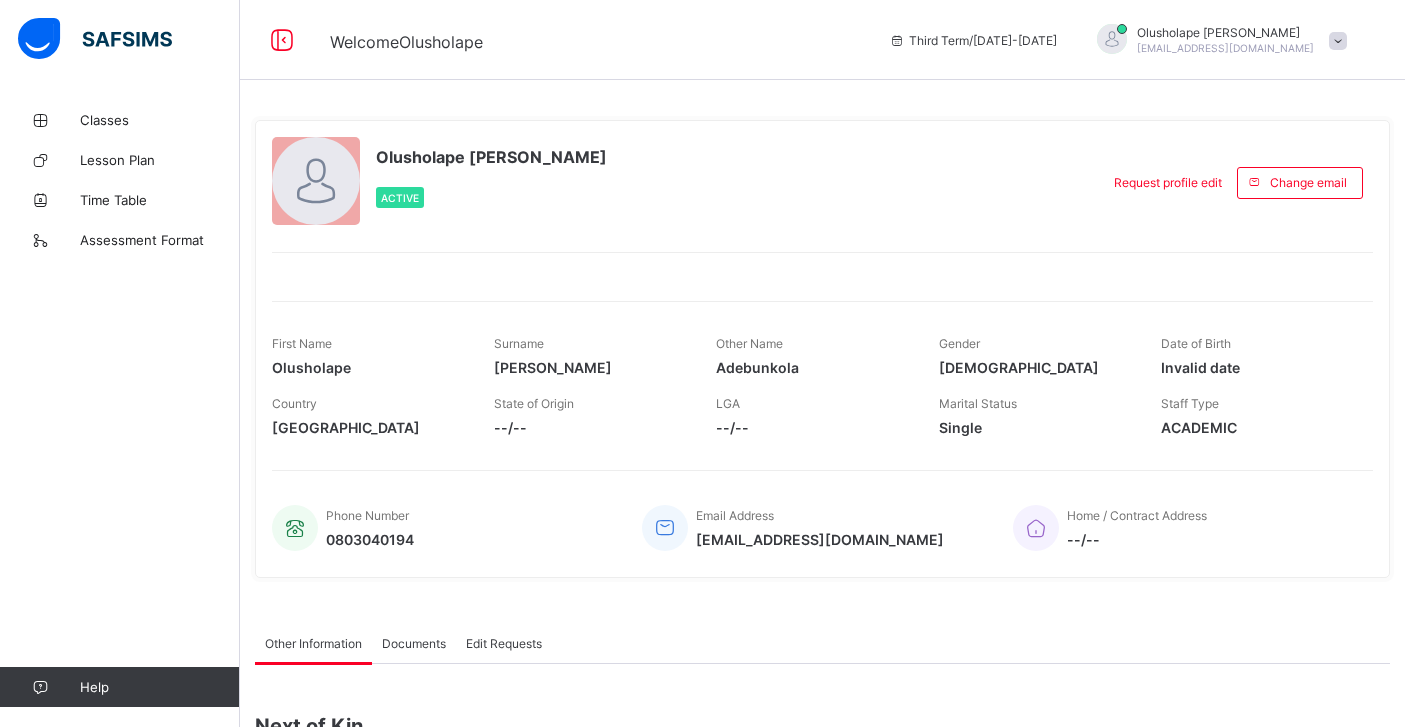 scroll, scrollTop: 0, scrollLeft: 0, axis: both 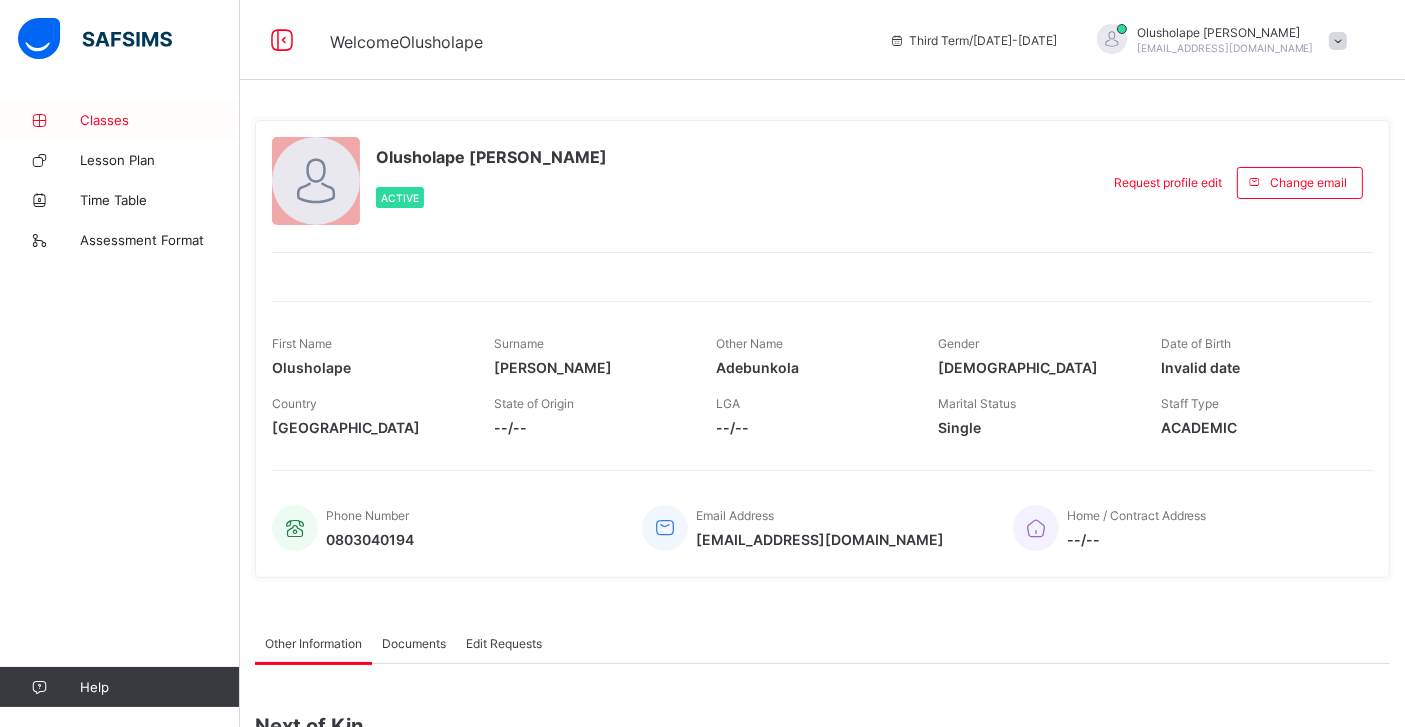 click on "Classes" at bounding box center (120, 120) 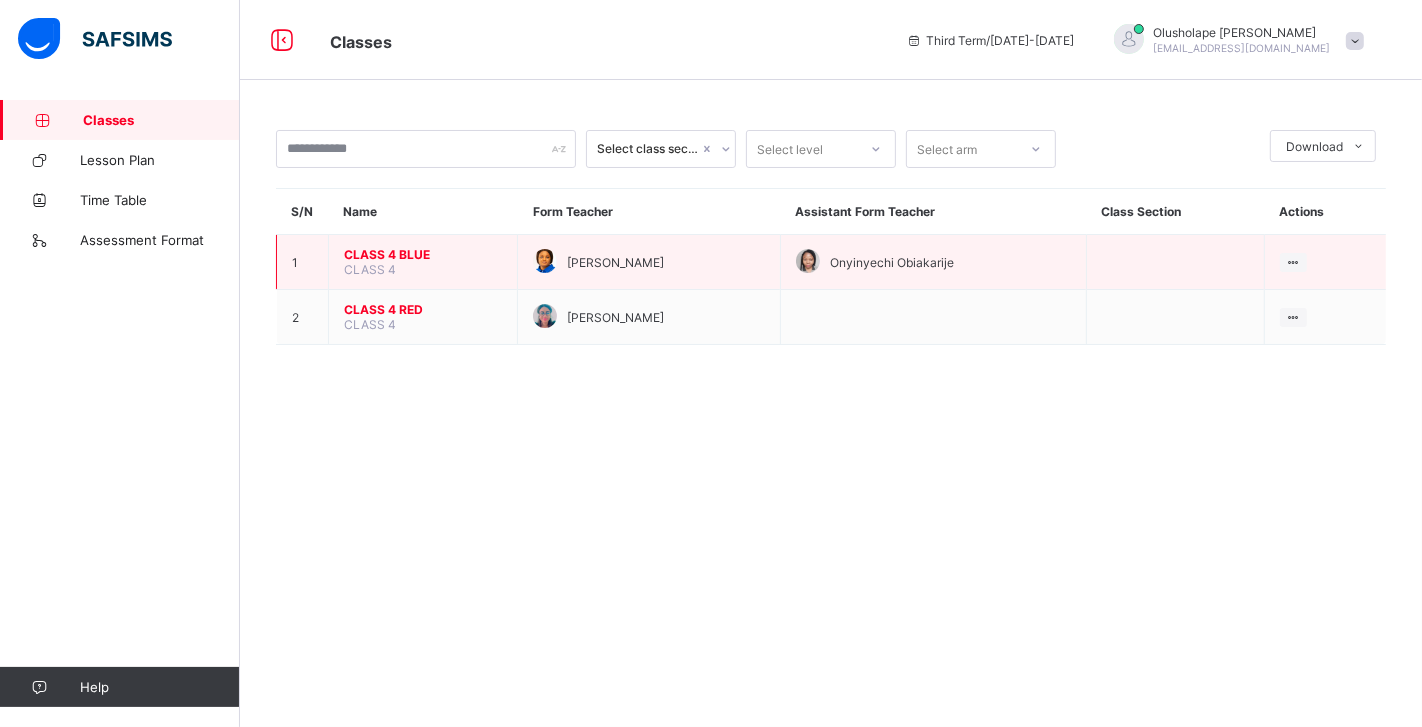 click on "CLASS 4   BLUE" at bounding box center [423, 254] 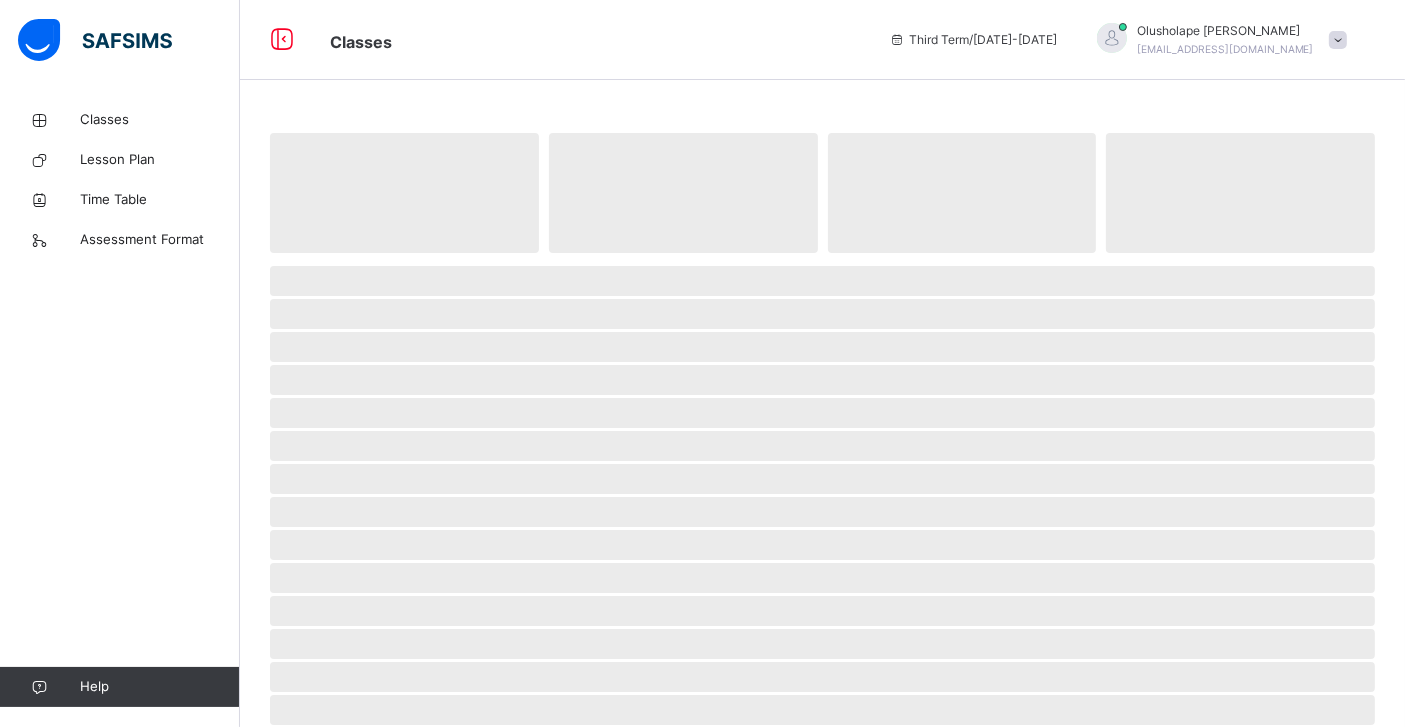click at bounding box center [822, 258] 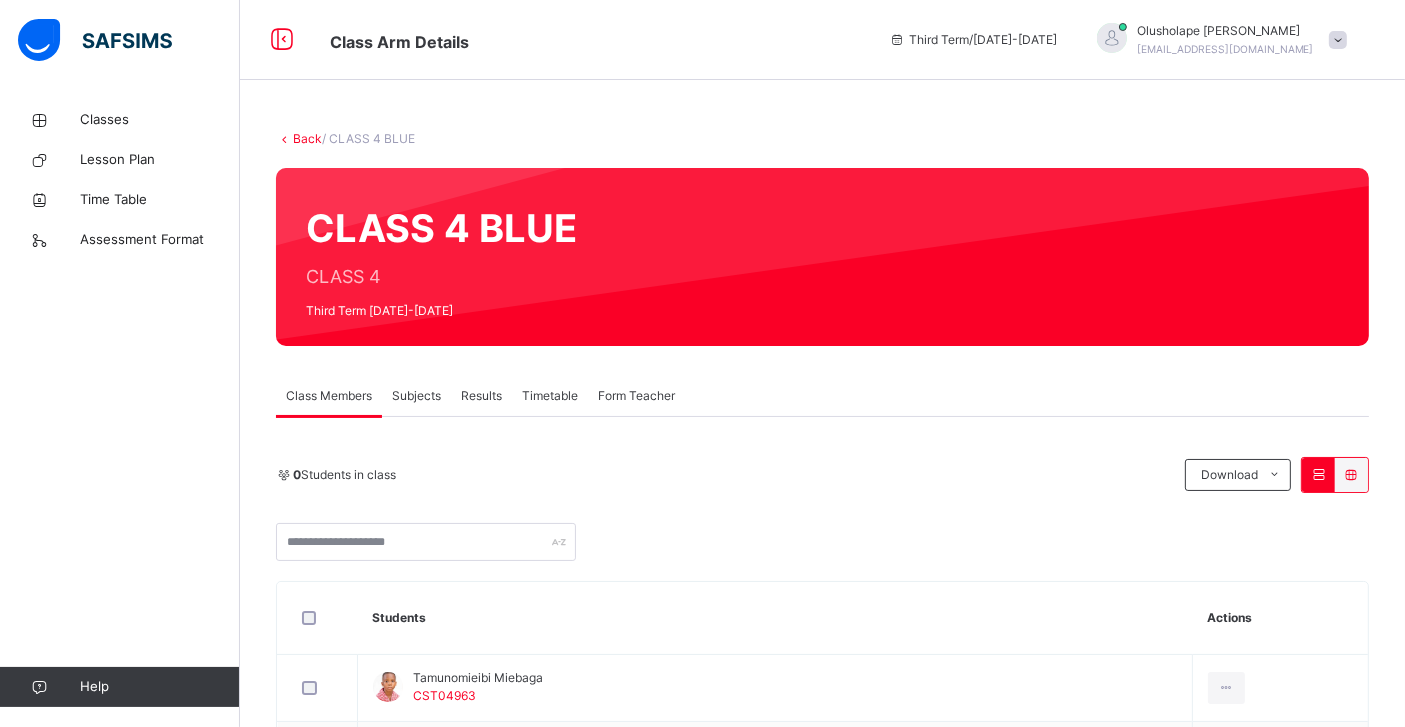 click on "Subjects" at bounding box center (416, 396) 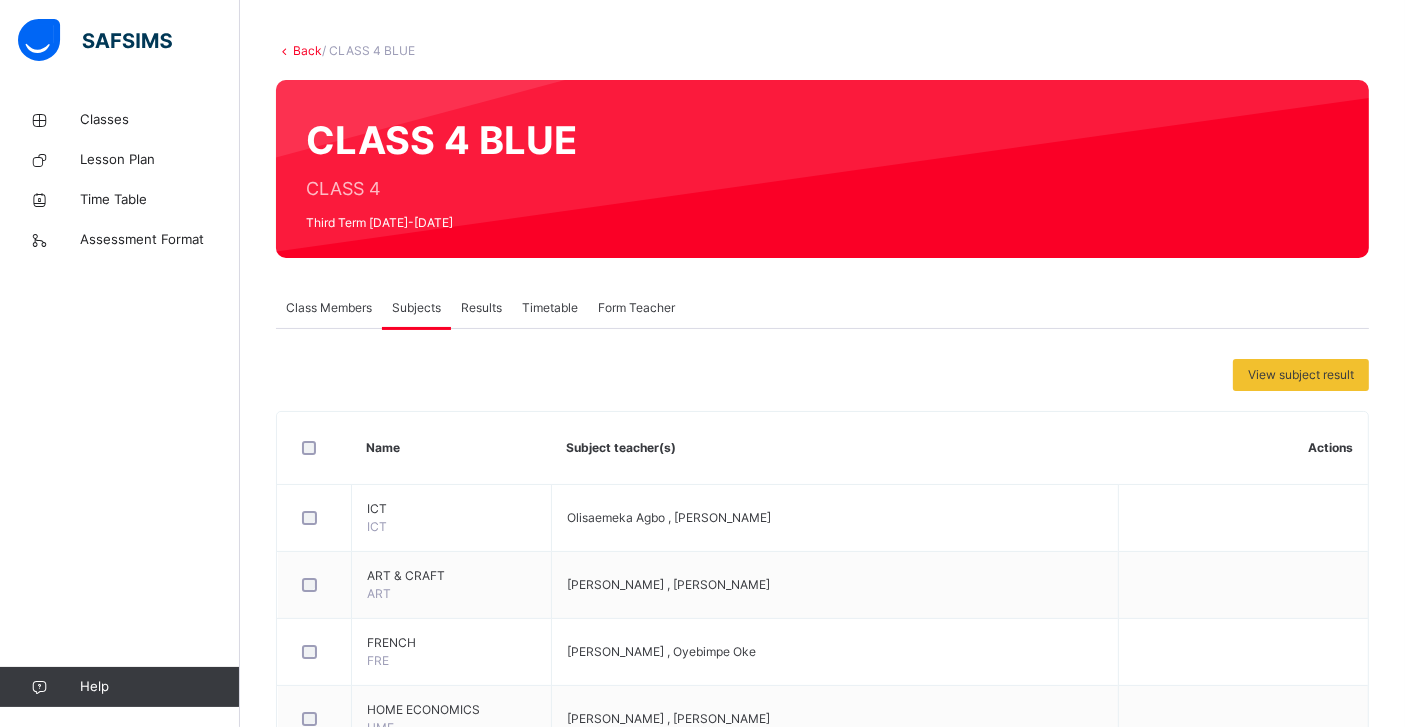 scroll, scrollTop: 88, scrollLeft: 0, axis: vertical 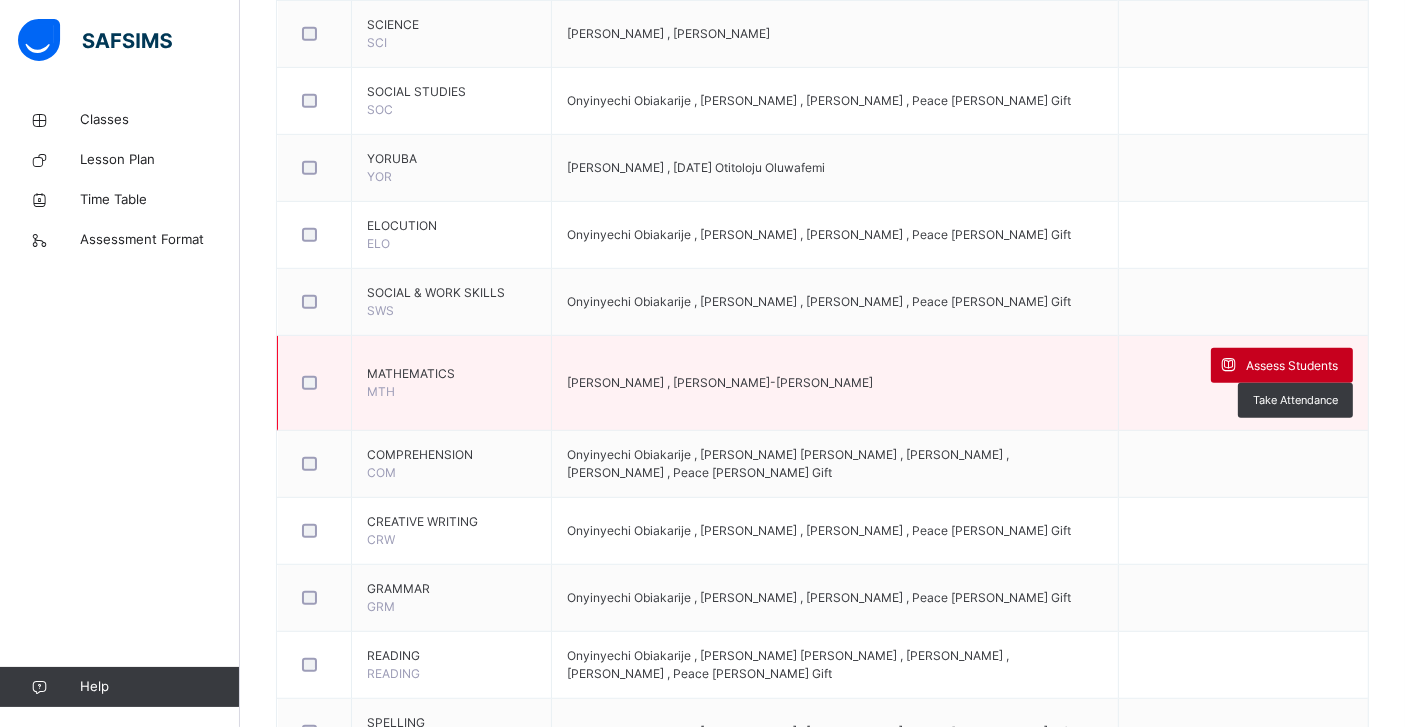 click on "Assess Students" at bounding box center [1292, 366] 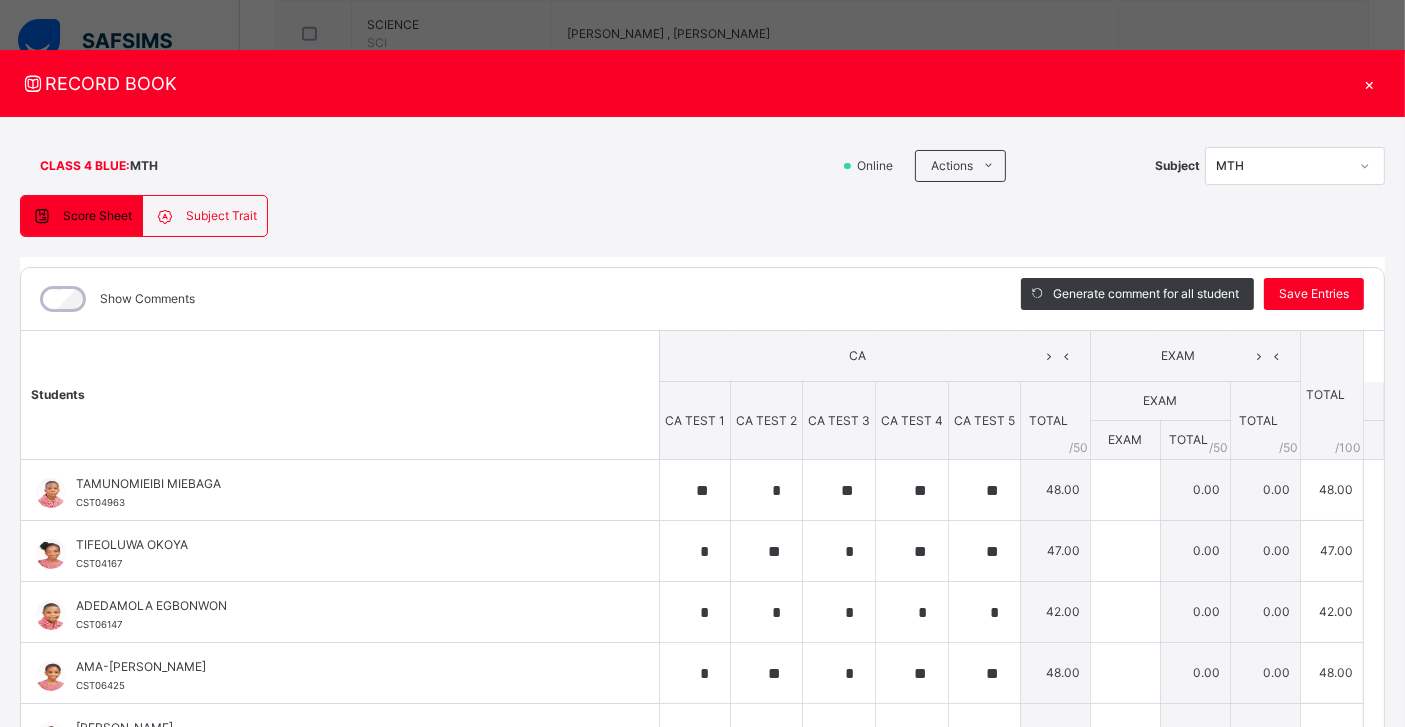 type on "**" 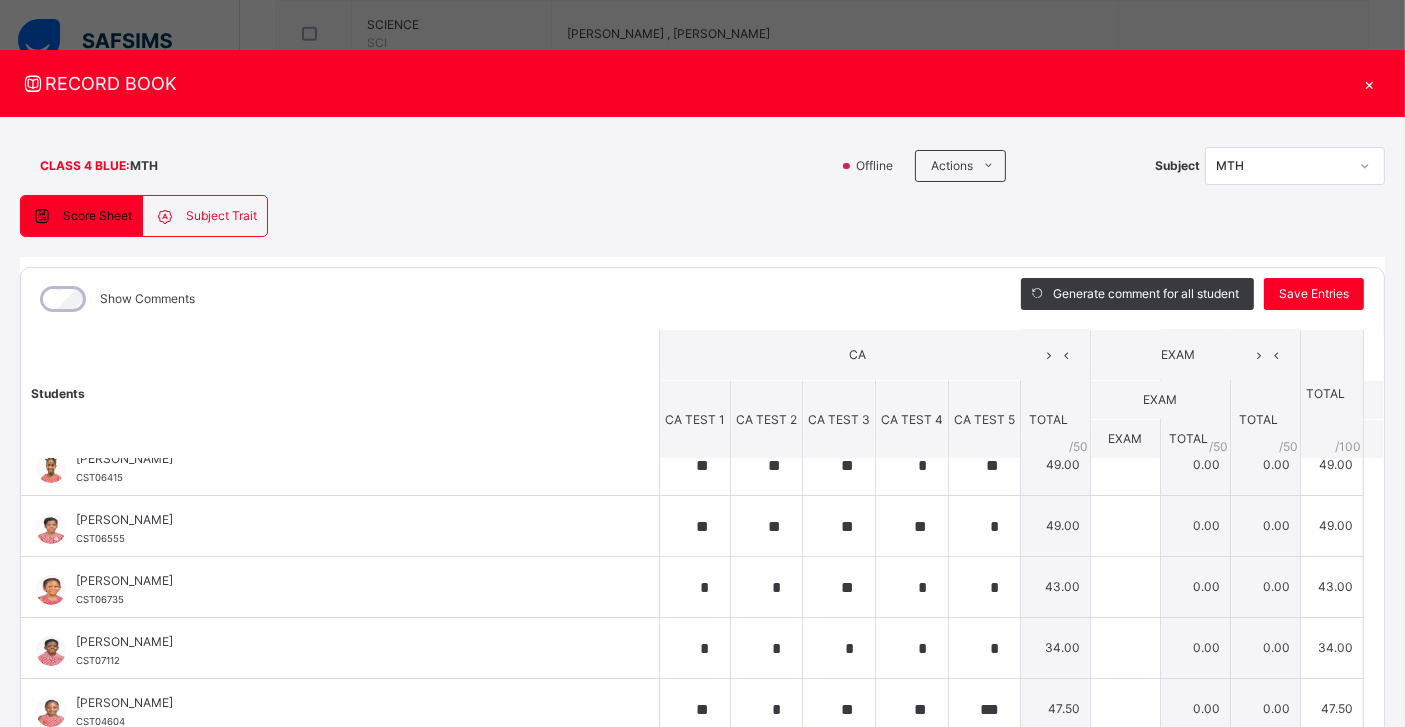 scroll, scrollTop: 302, scrollLeft: 0, axis: vertical 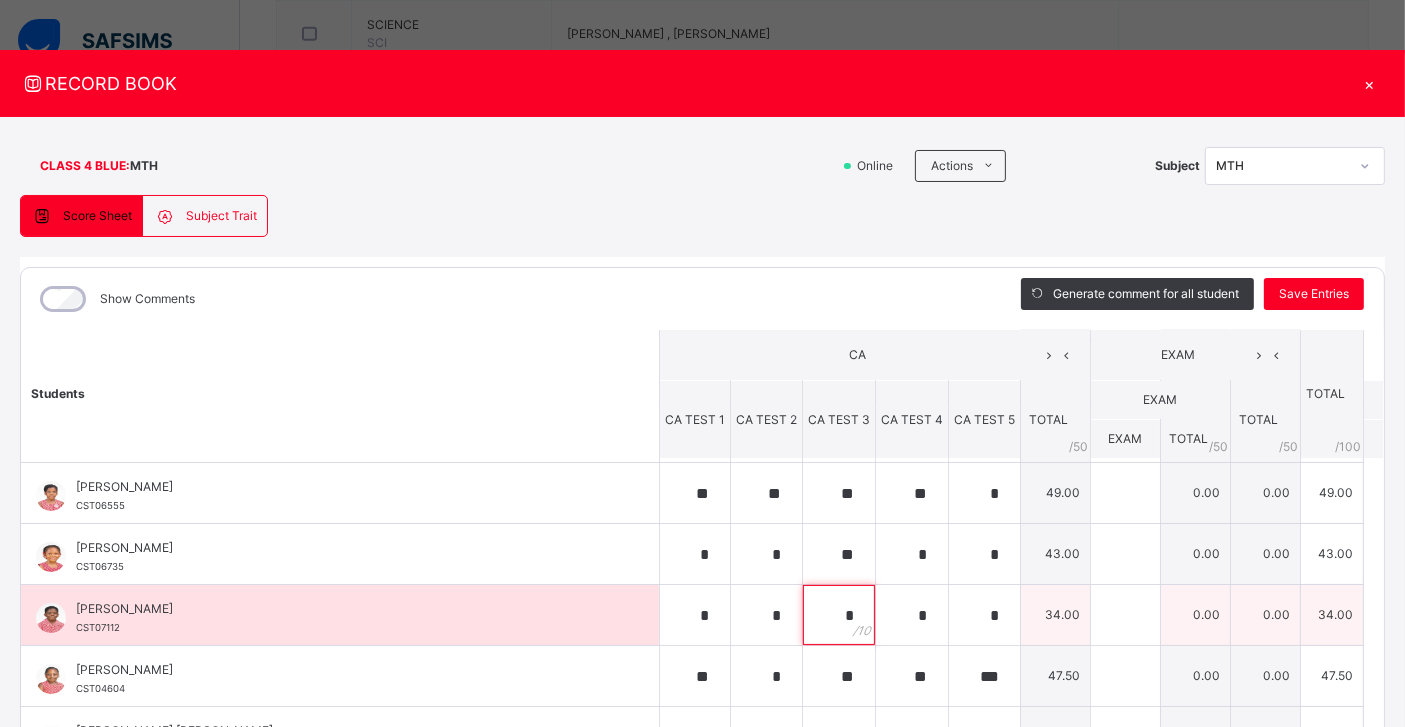 click on "*" at bounding box center (839, 615) 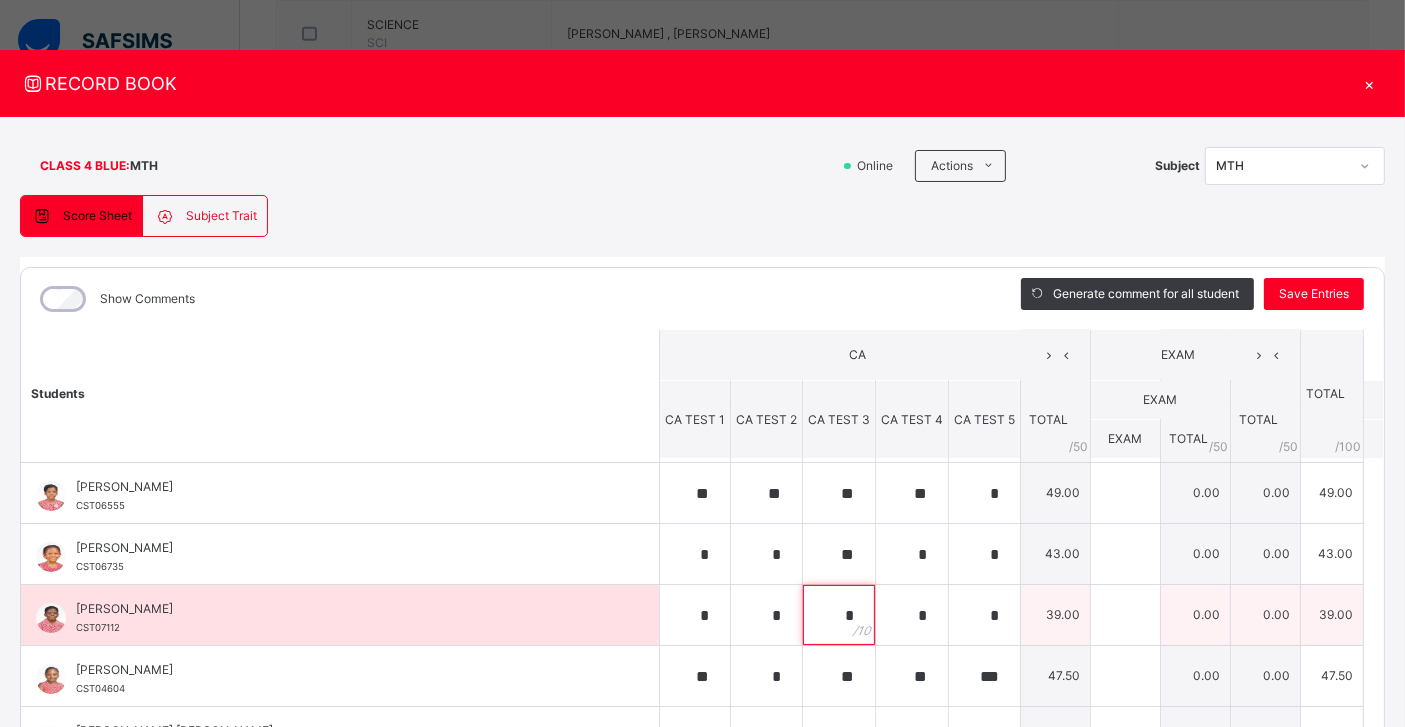 type on "*" 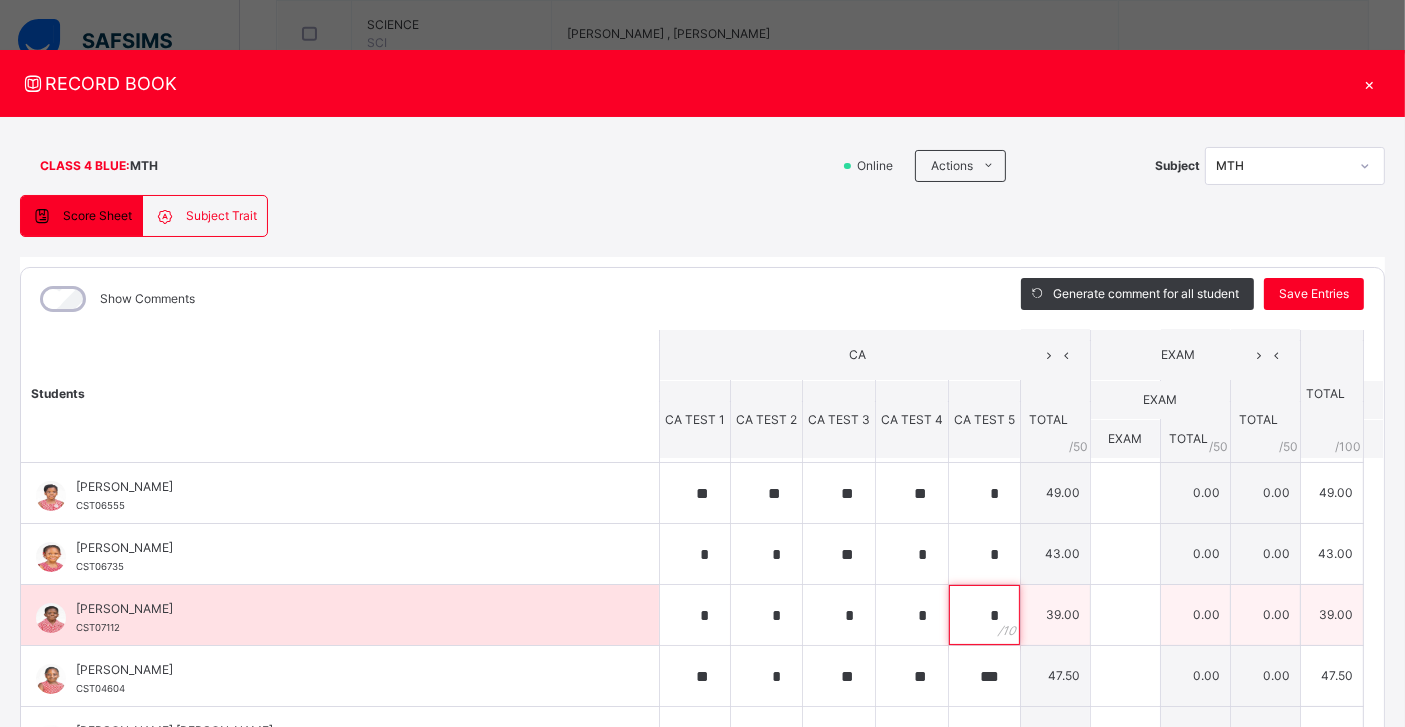 click on "*" at bounding box center [984, 615] 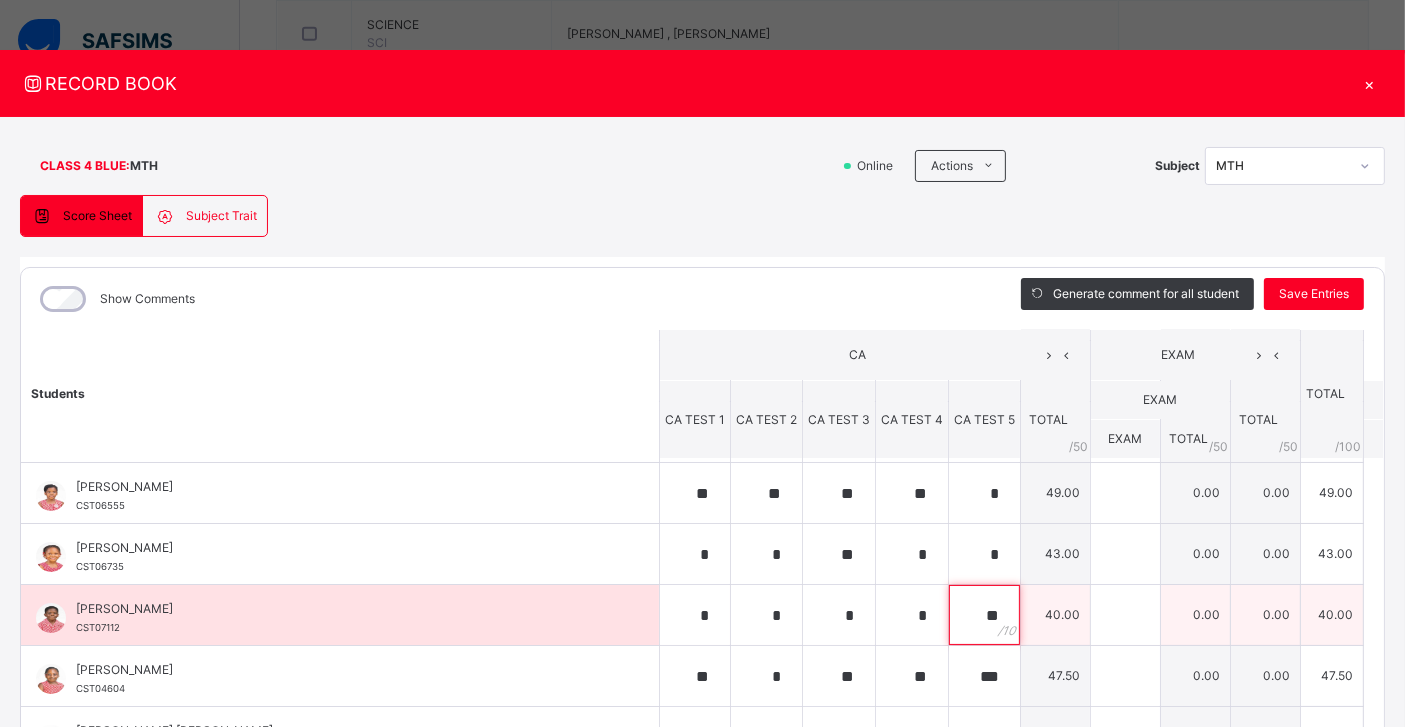 type on "**" 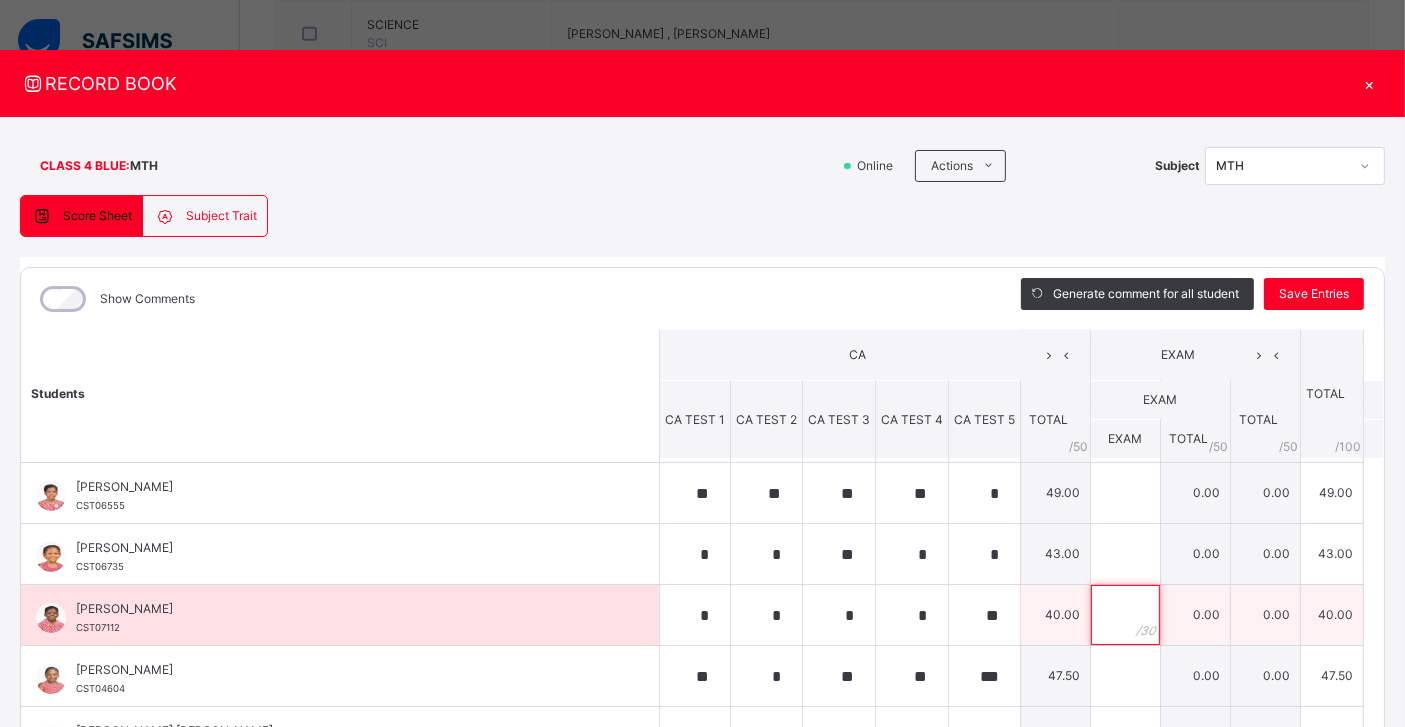 click at bounding box center [1125, 615] 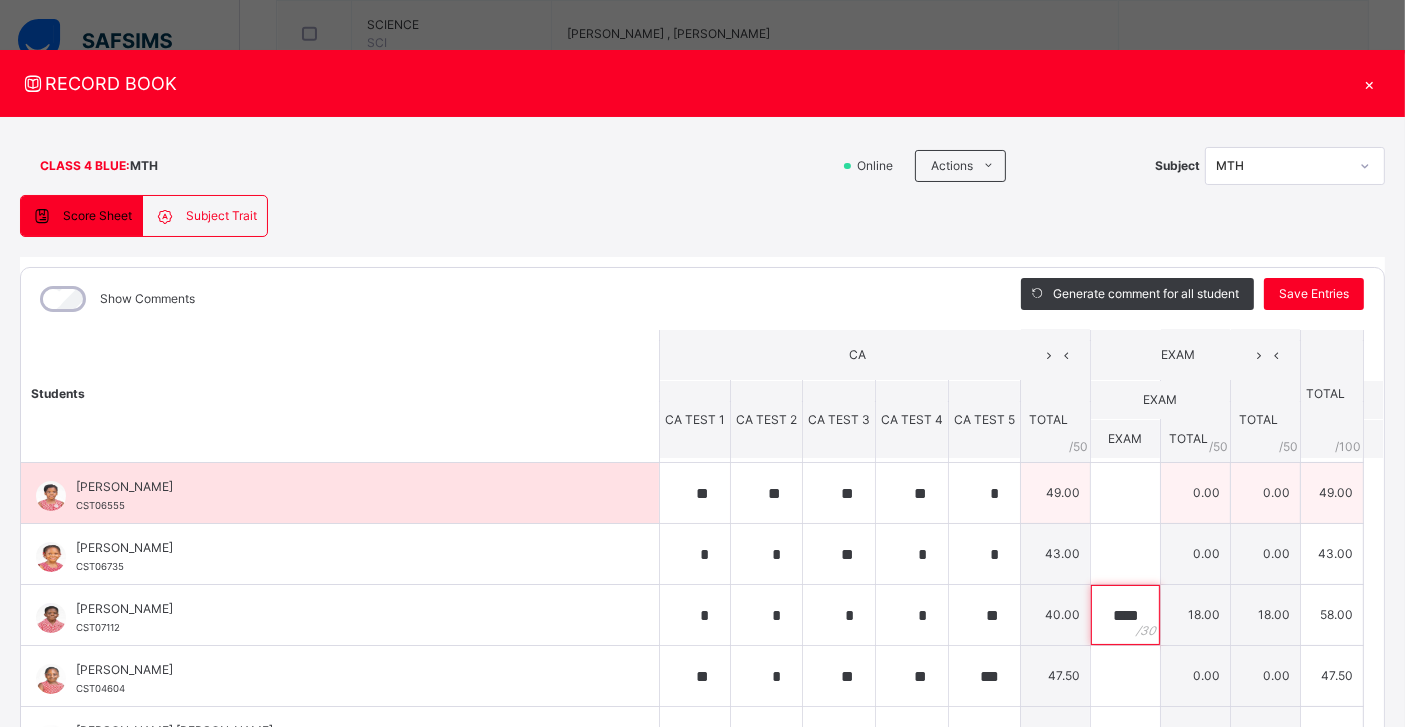 type on "****" 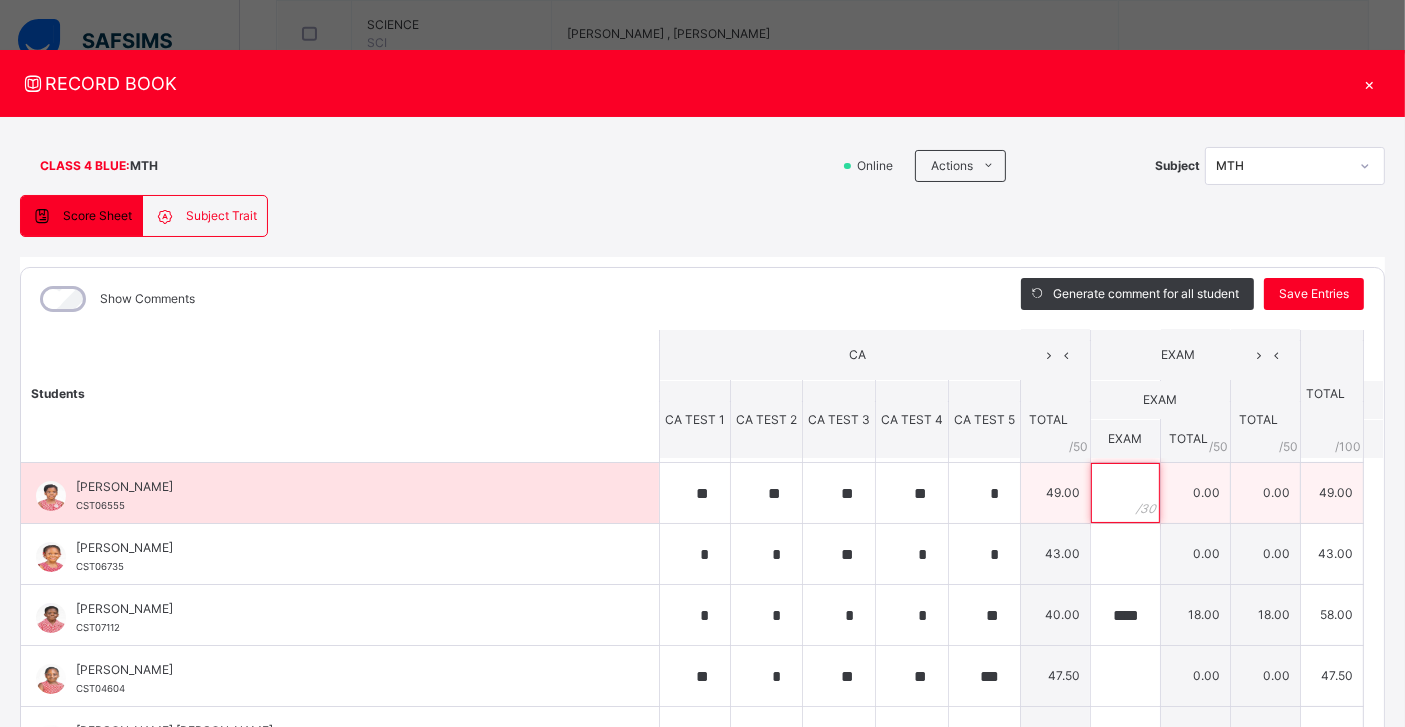 click at bounding box center [1125, 493] 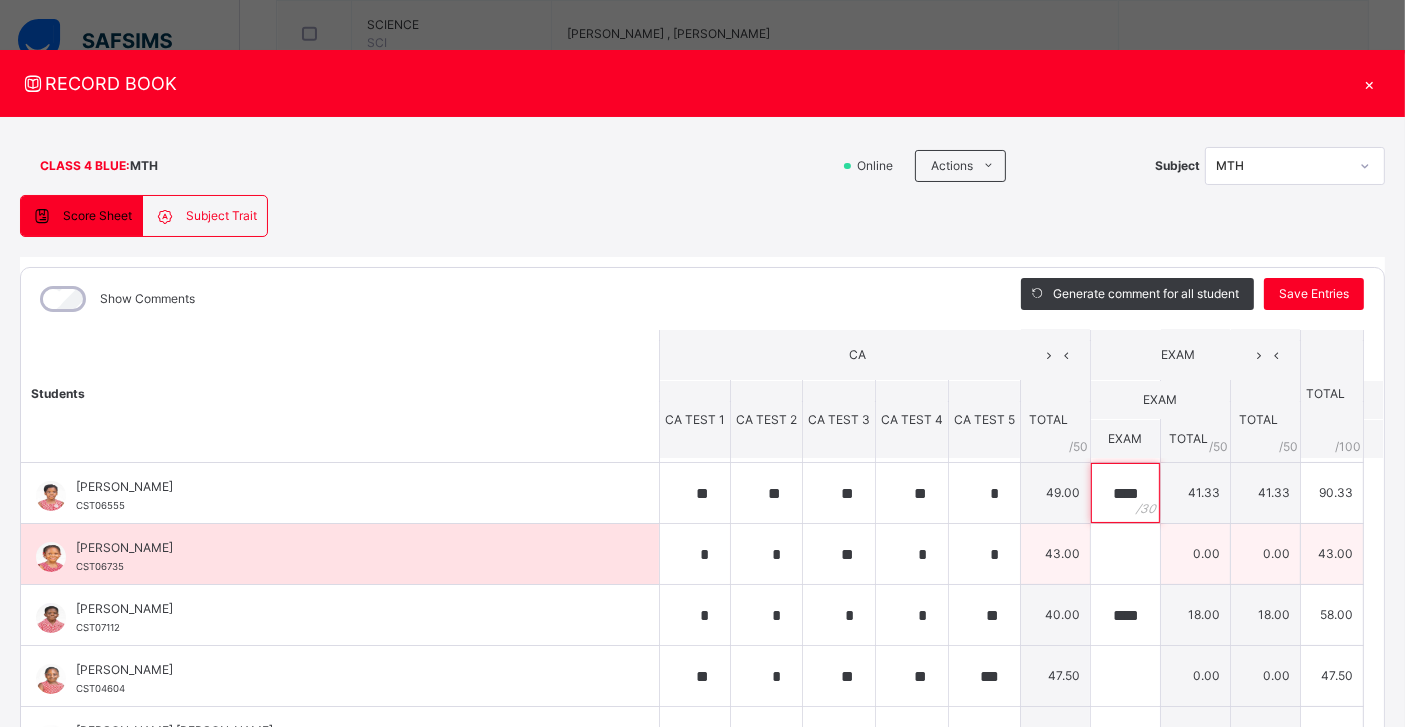 type on "****" 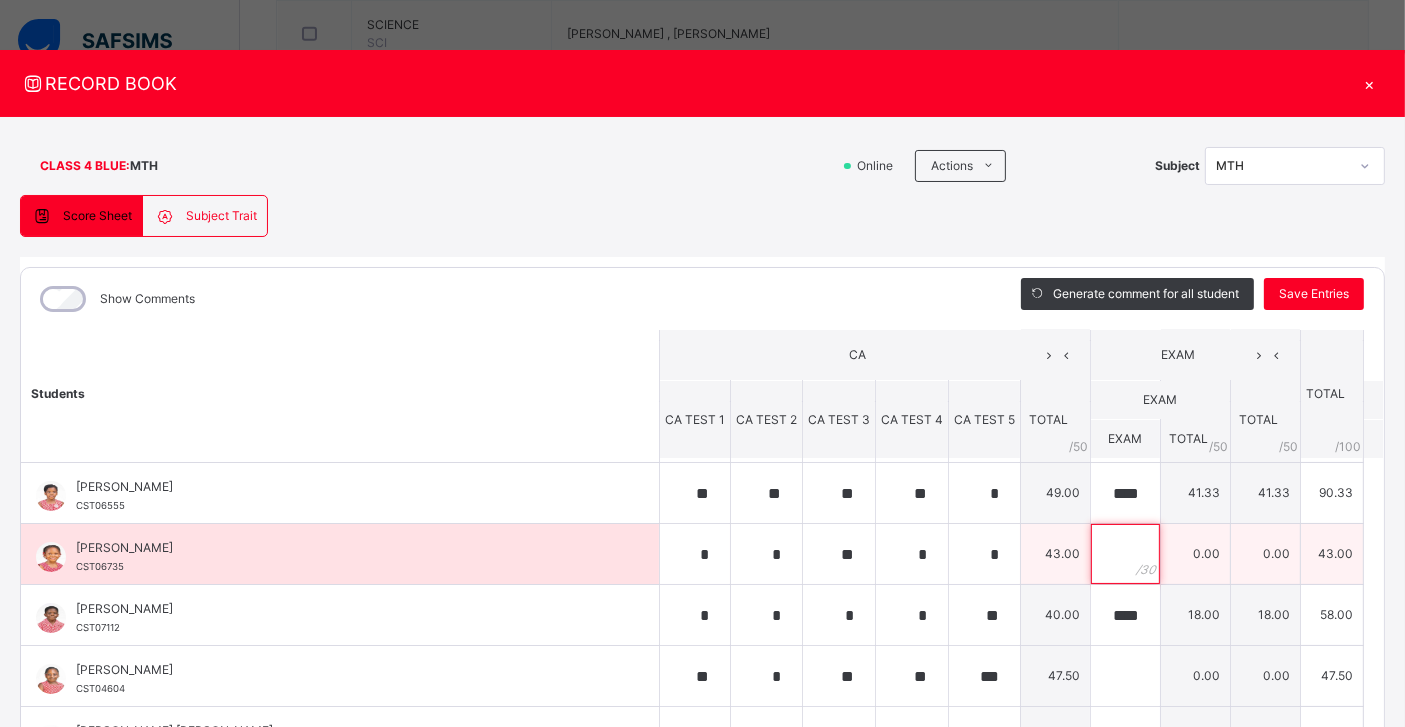 click at bounding box center (1125, 554) 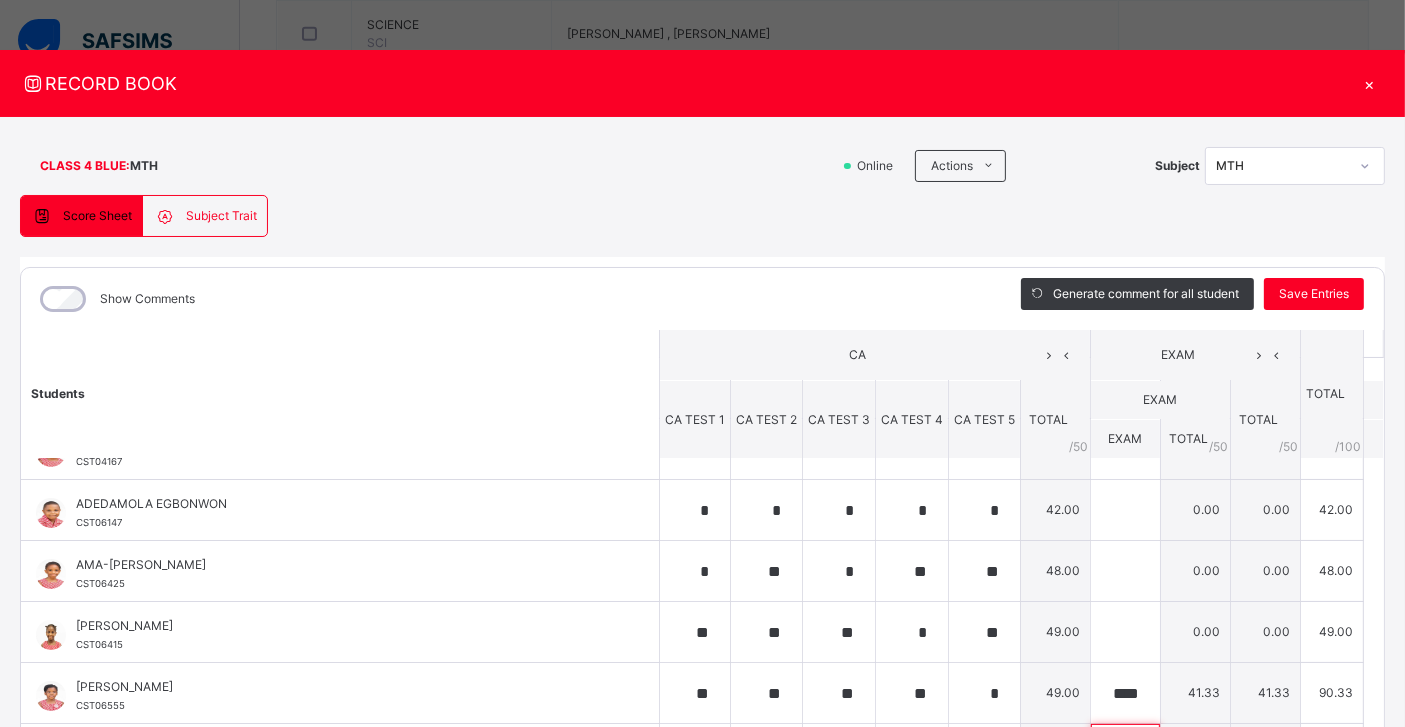 scroll, scrollTop: 80, scrollLeft: 0, axis: vertical 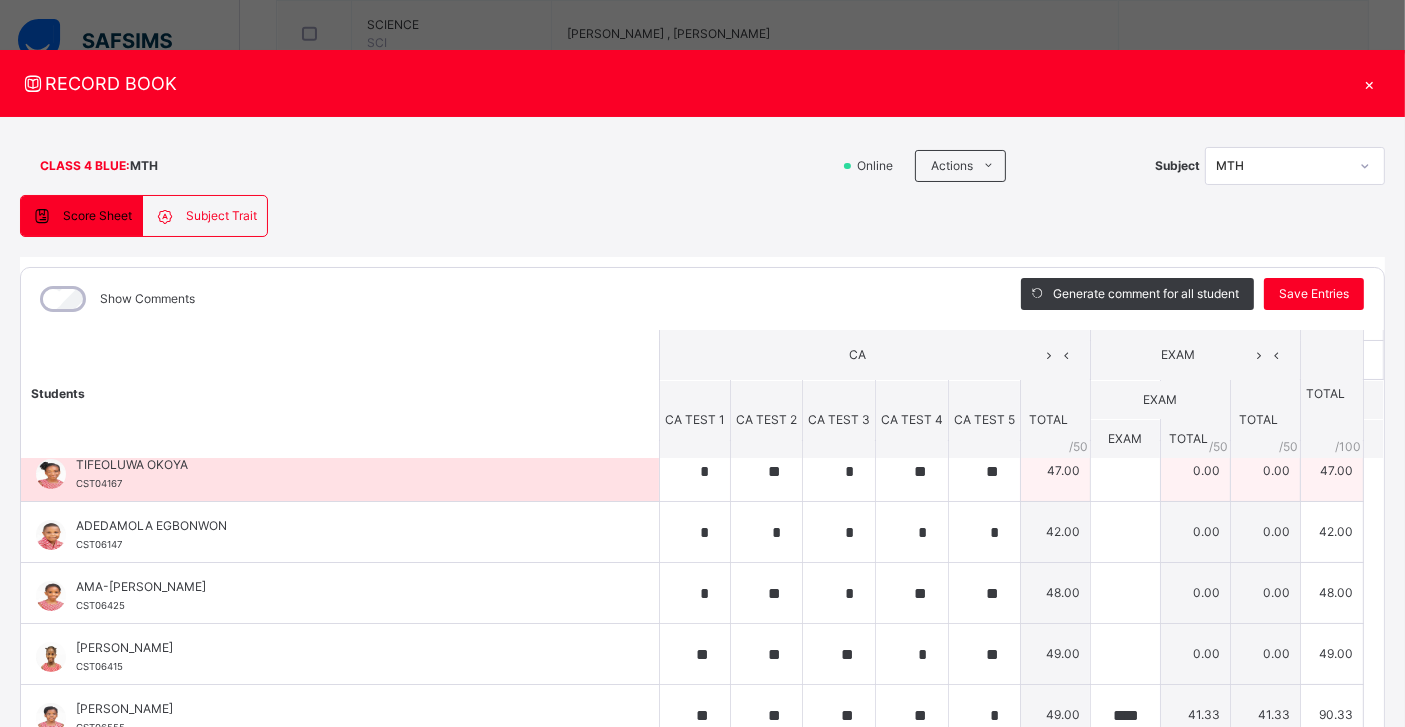 type on "****" 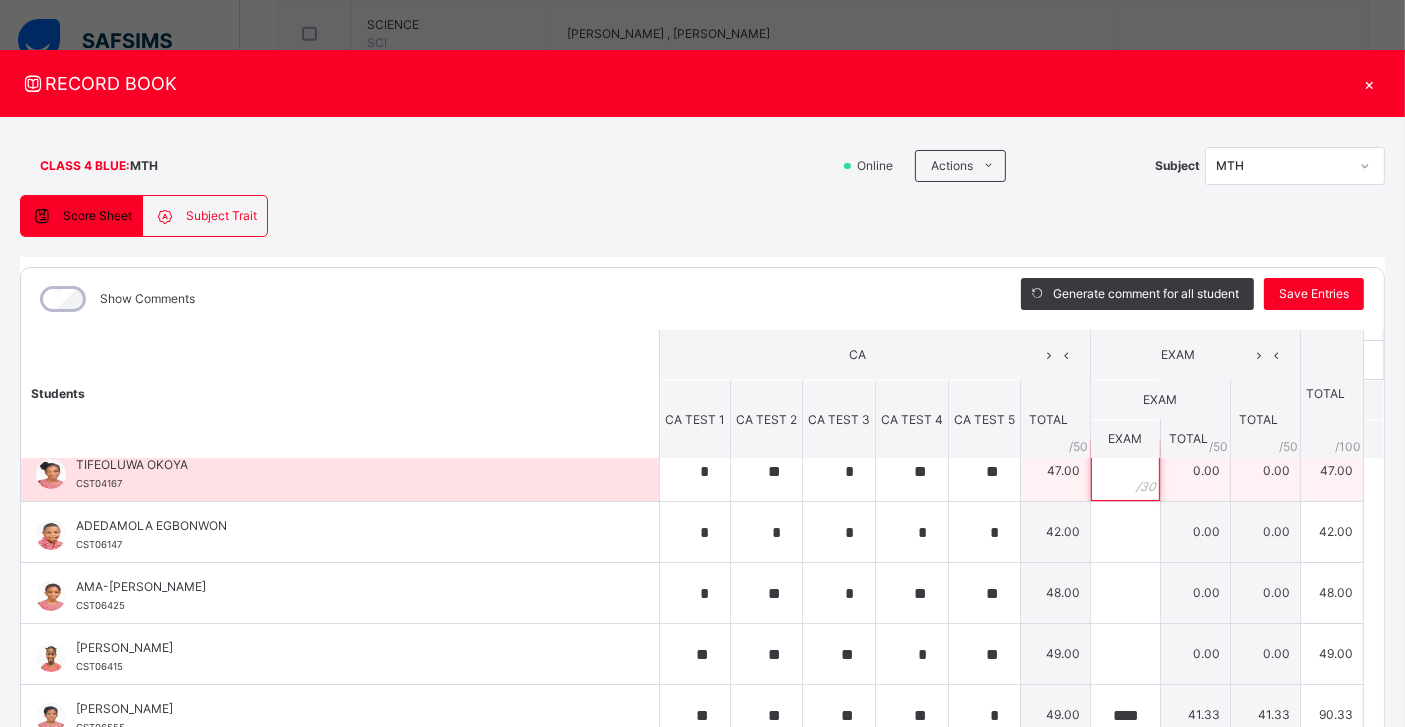 click at bounding box center (1125, 471) 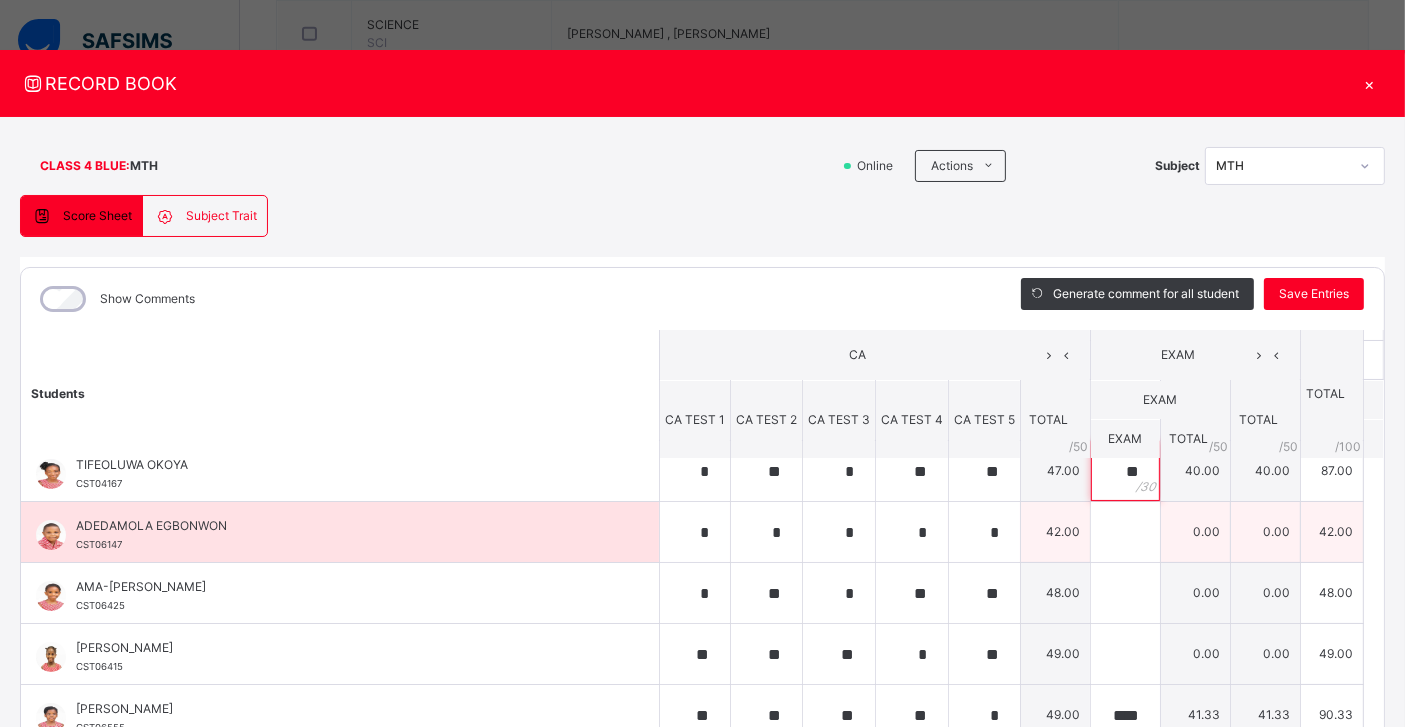 type on "**" 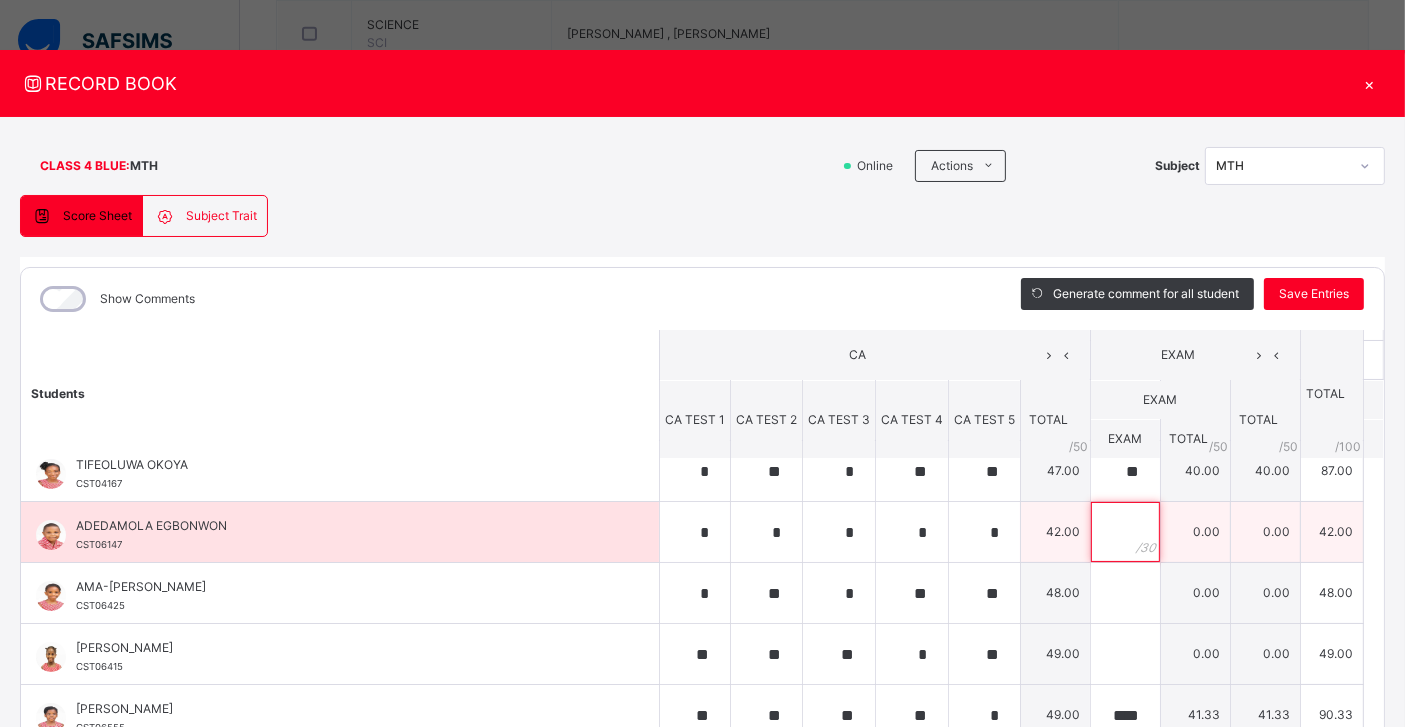 click at bounding box center (1125, 532) 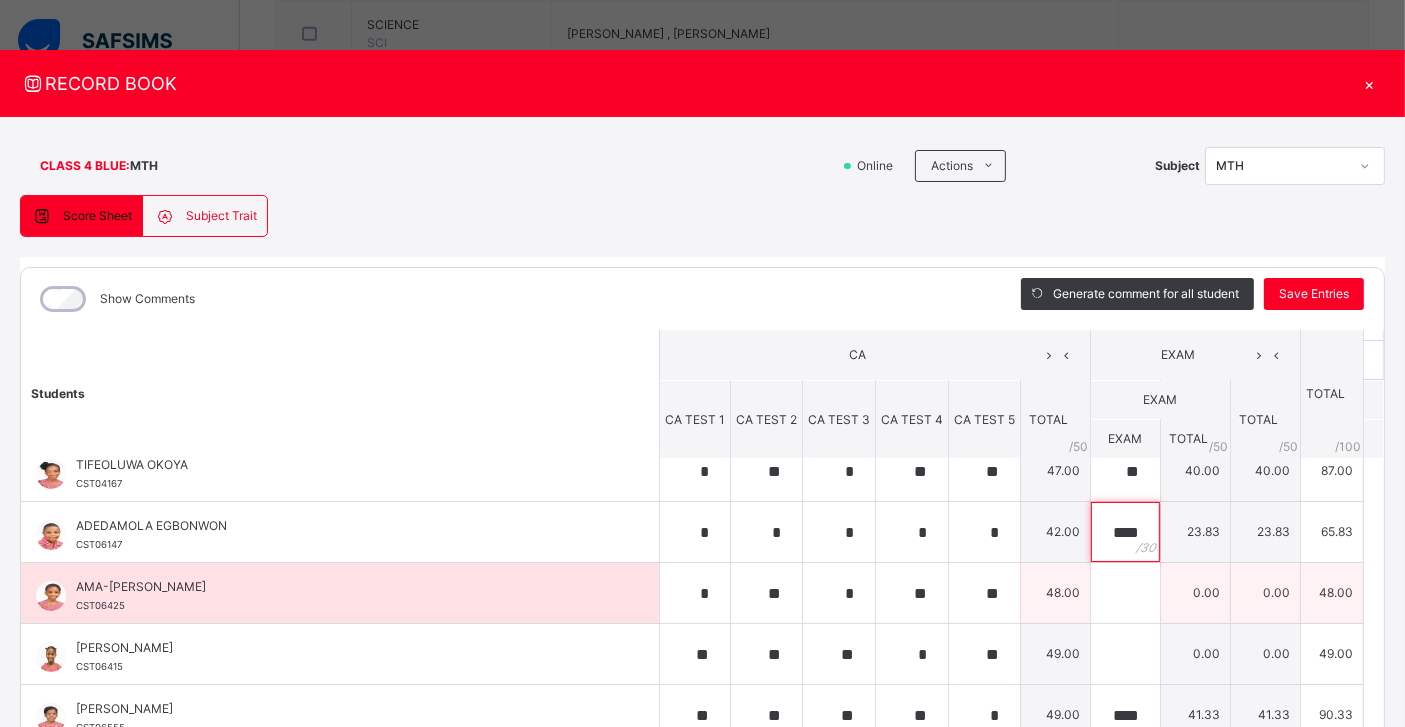 type on "****" 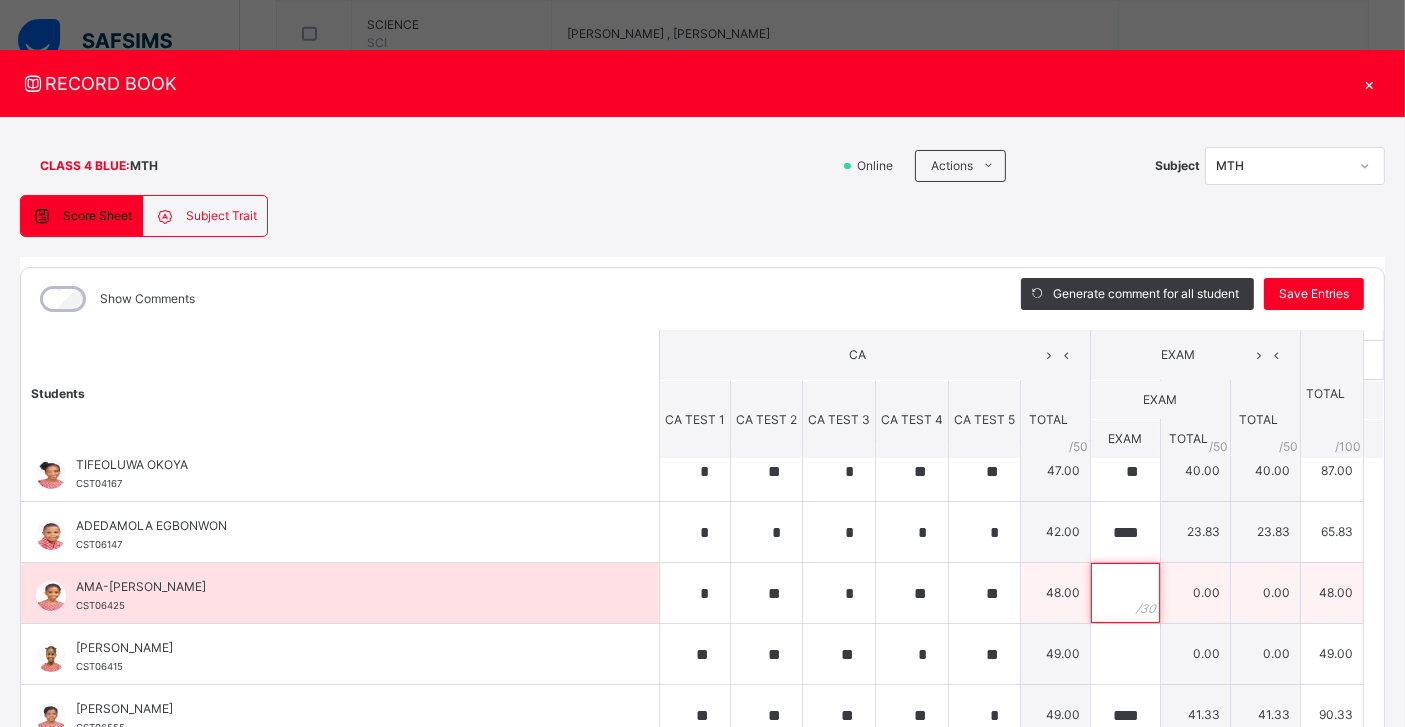 click at bounding box center [1125, 593] 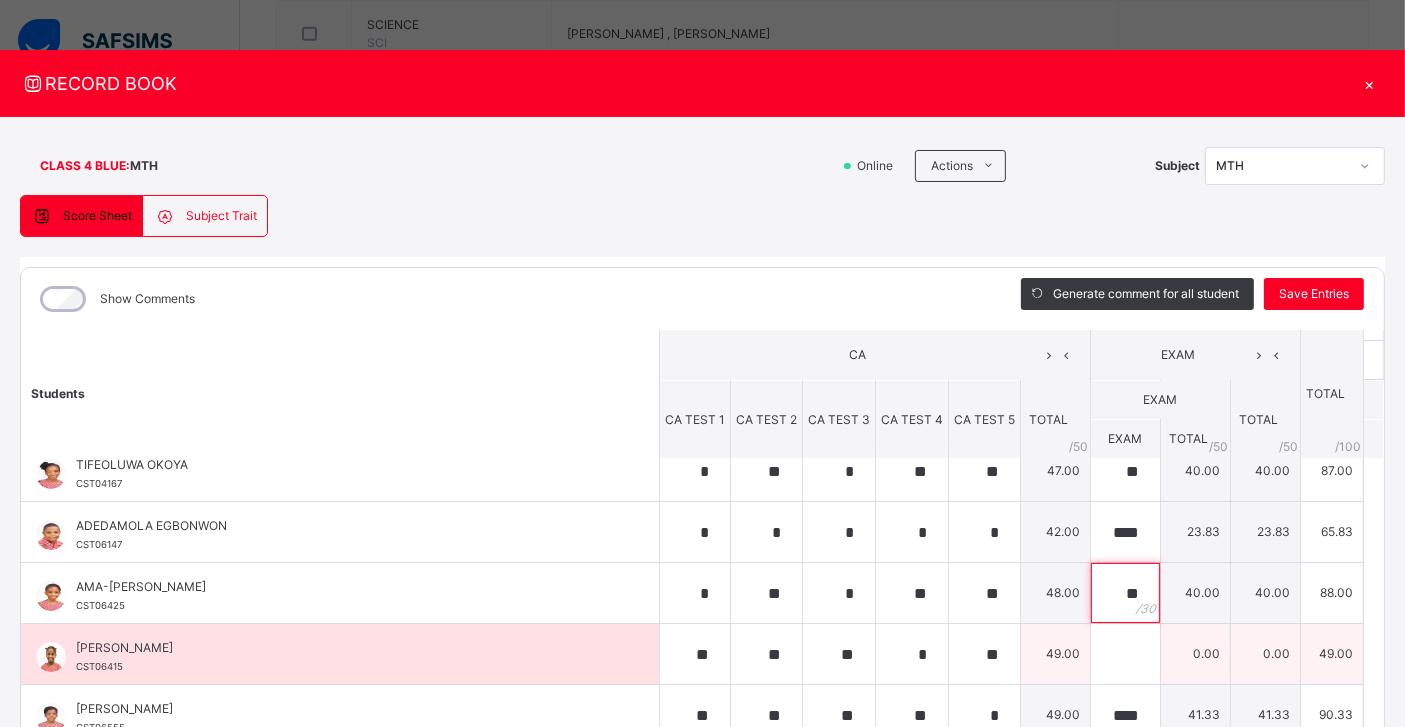 type on "**" 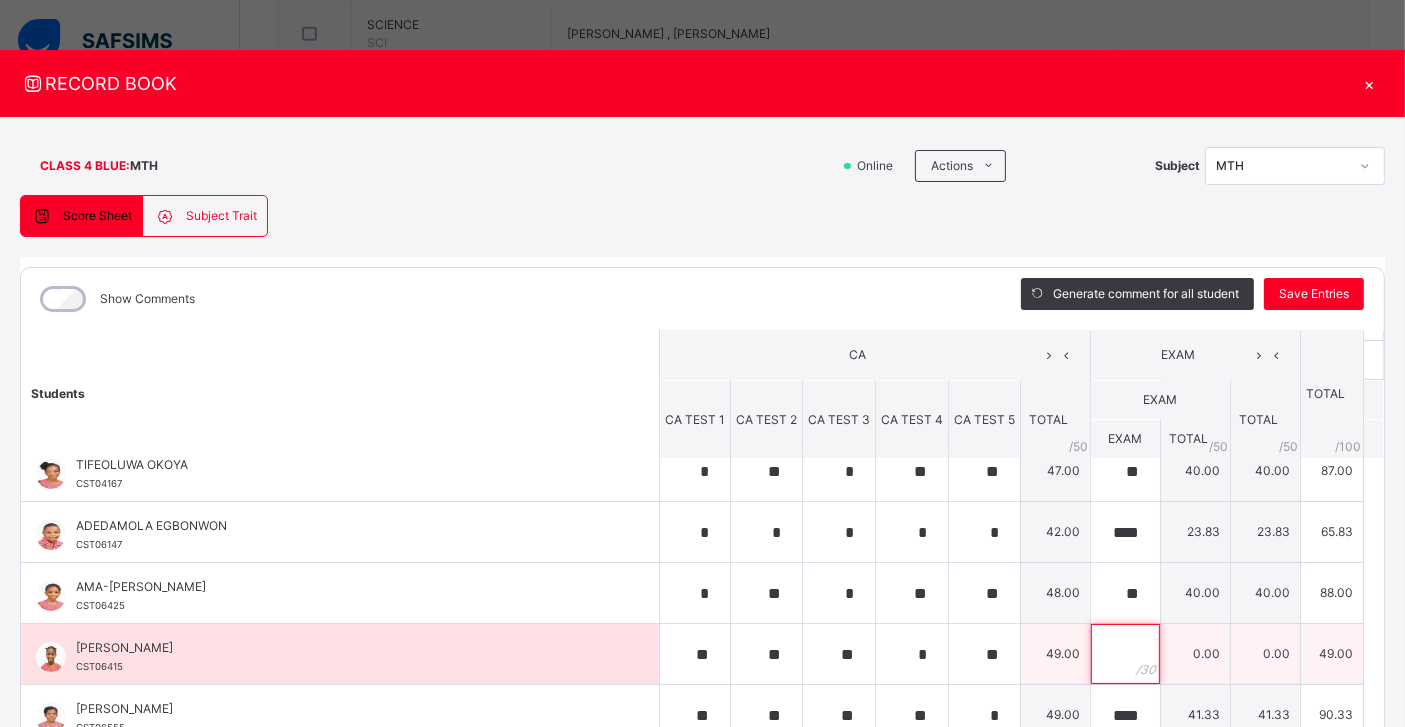 click at bounding box center (1125, 654) 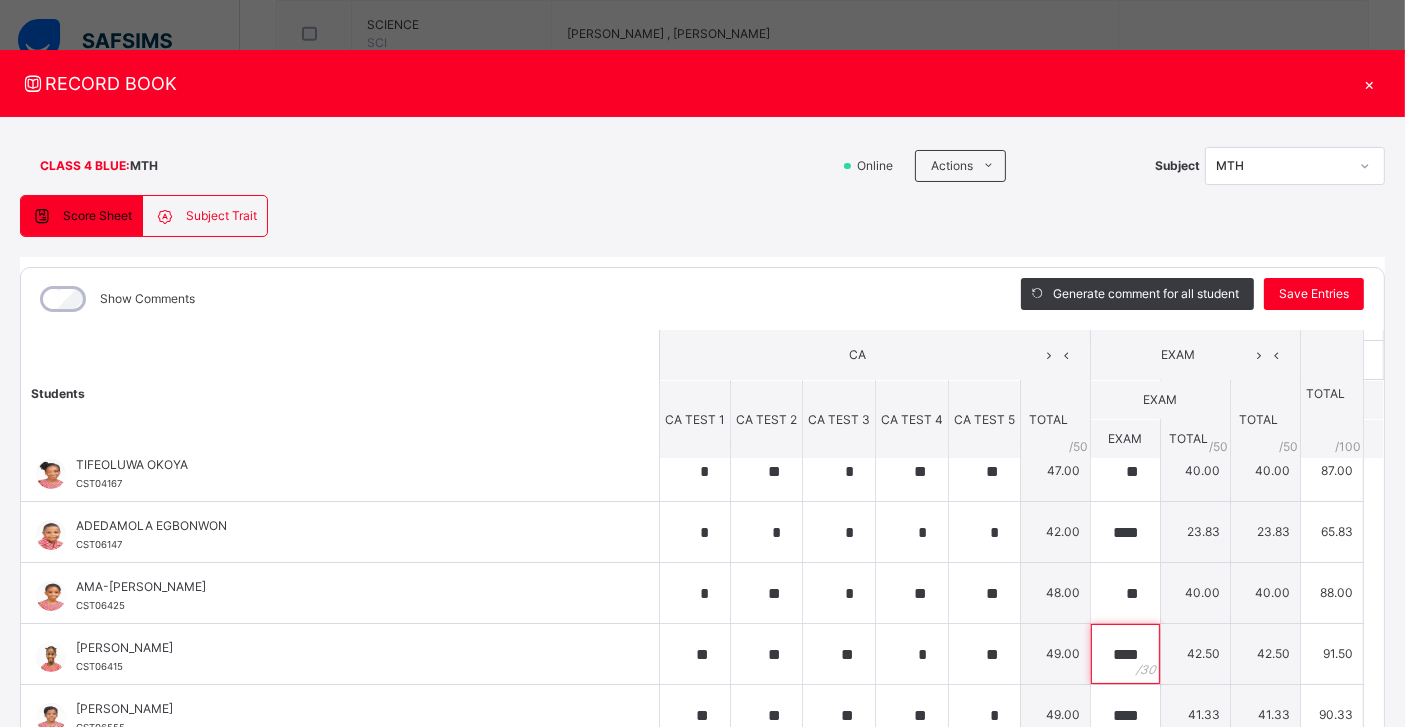 scroll, scrollTop: 36, scrollLeft: 0, axis: vertical 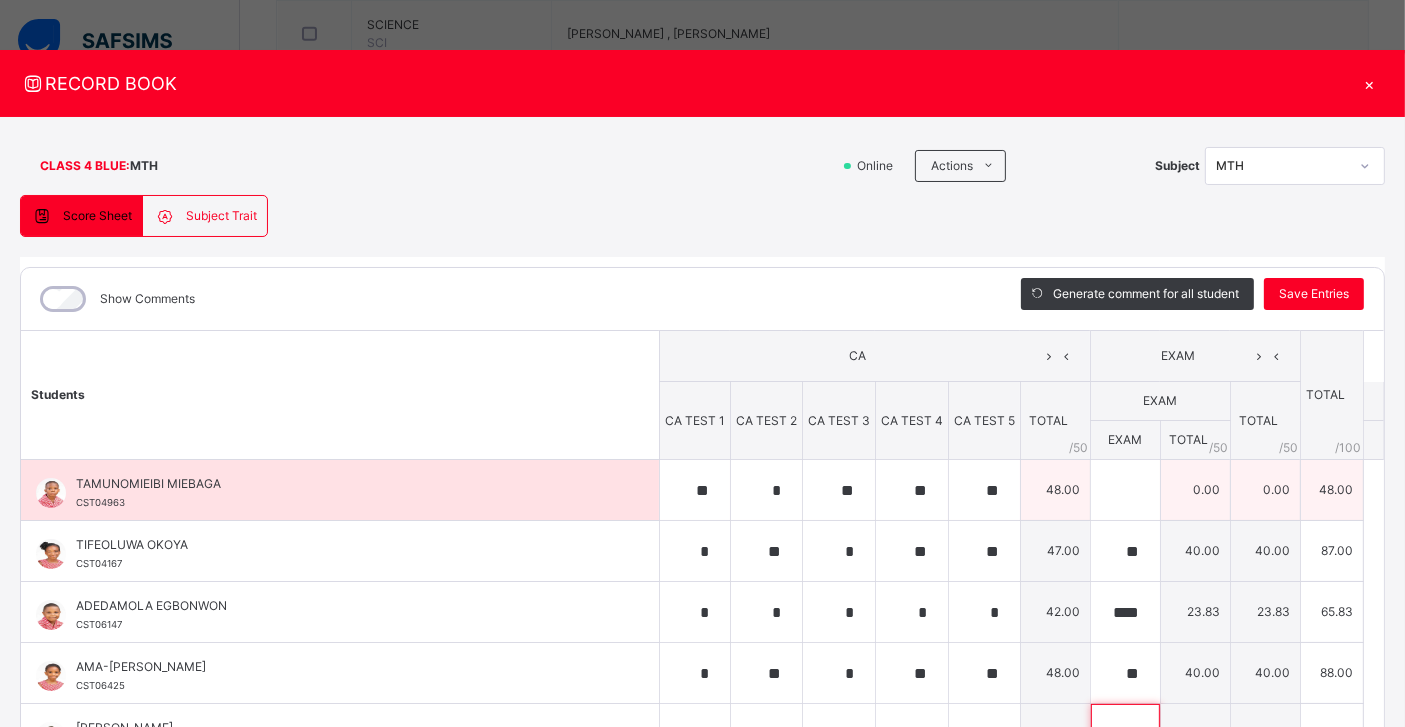 type on "****" 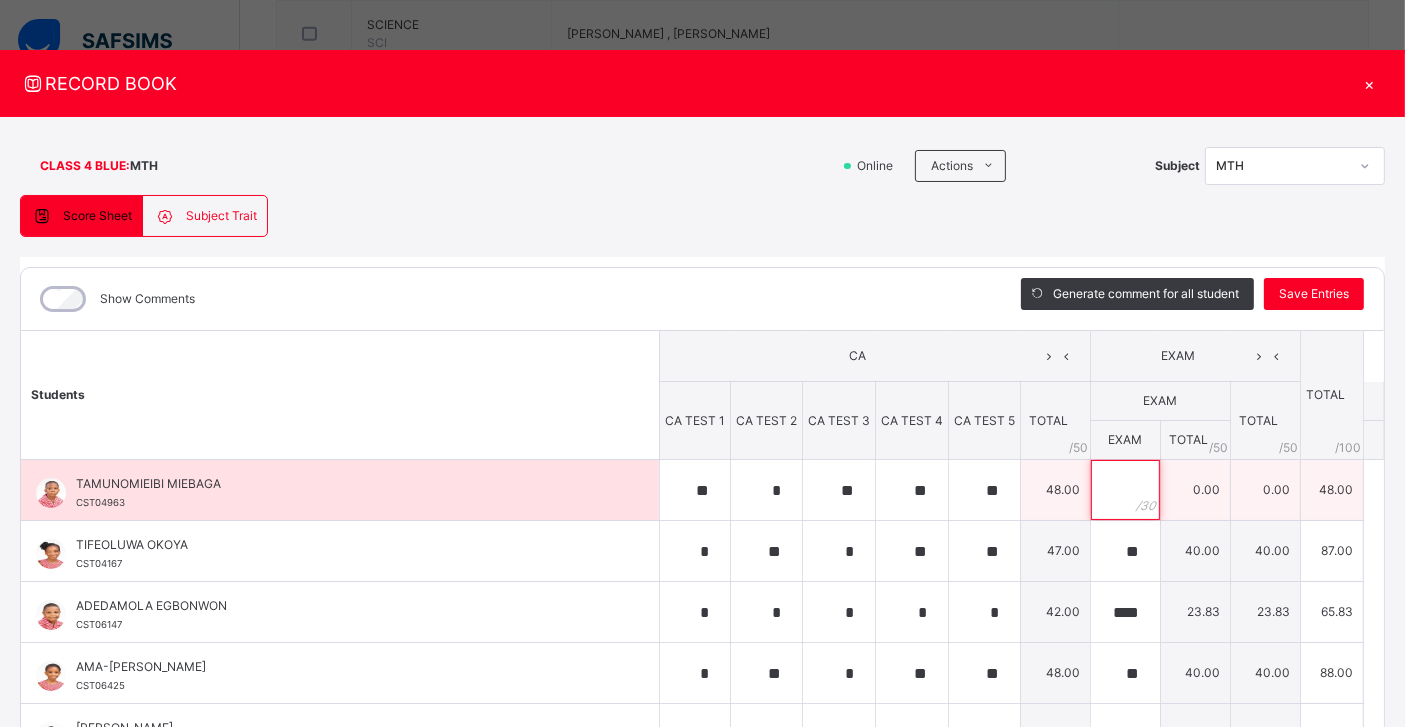 click at bounding box center (1125, 490) 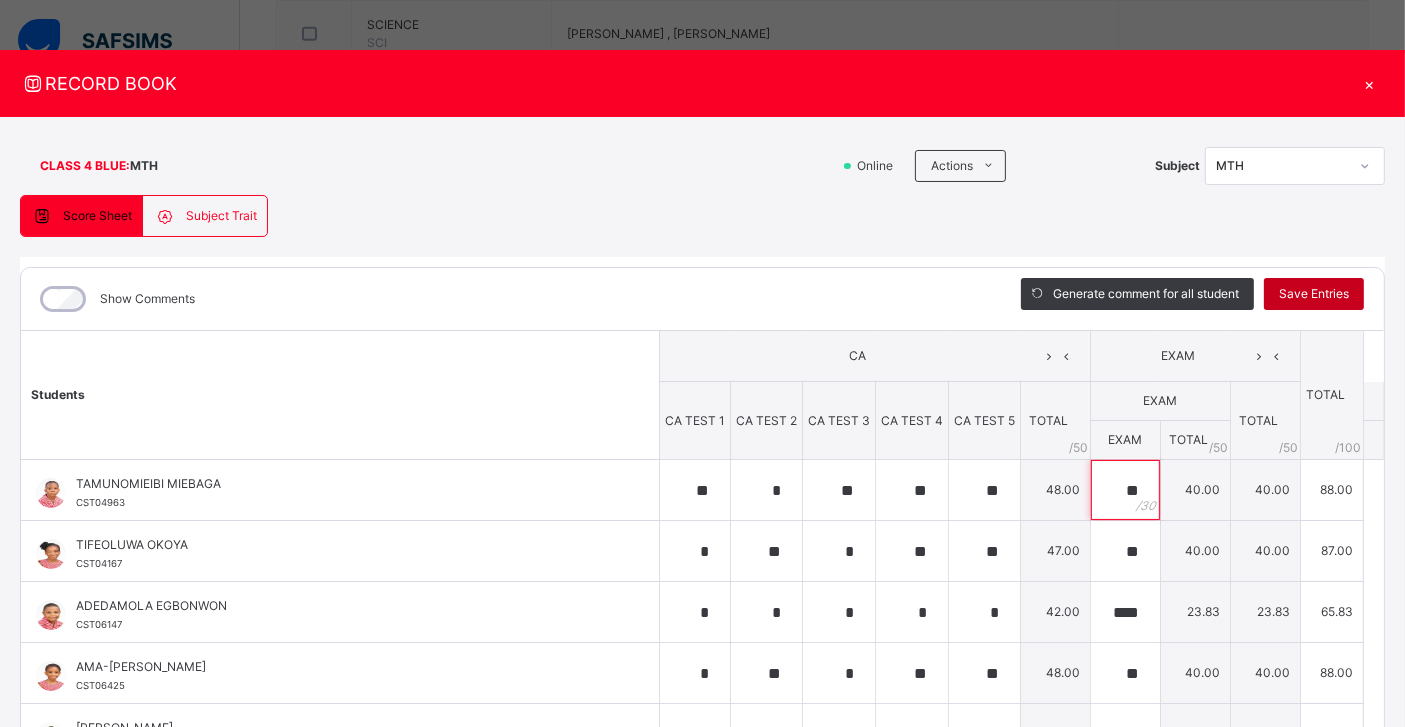 type on "**" 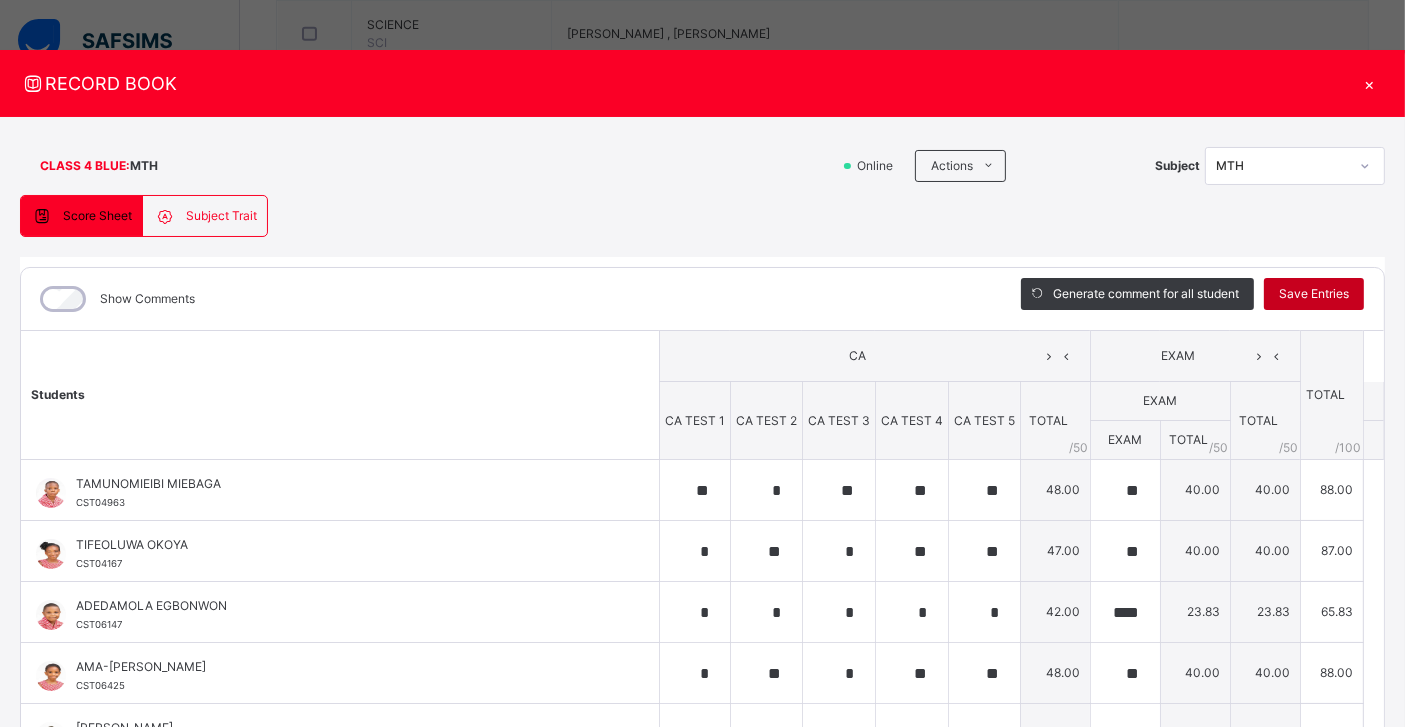 click on "Save Entries" at bounding box center [1314, 294] 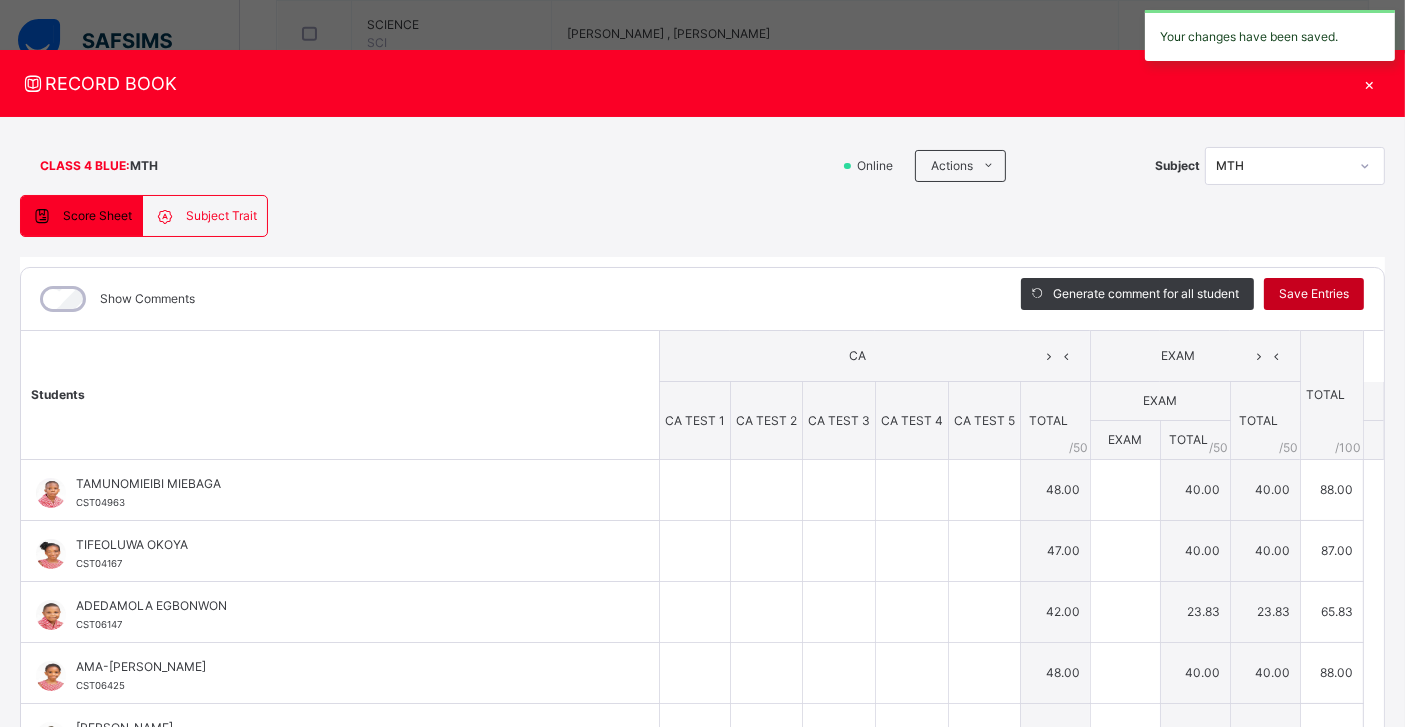 type on "**" 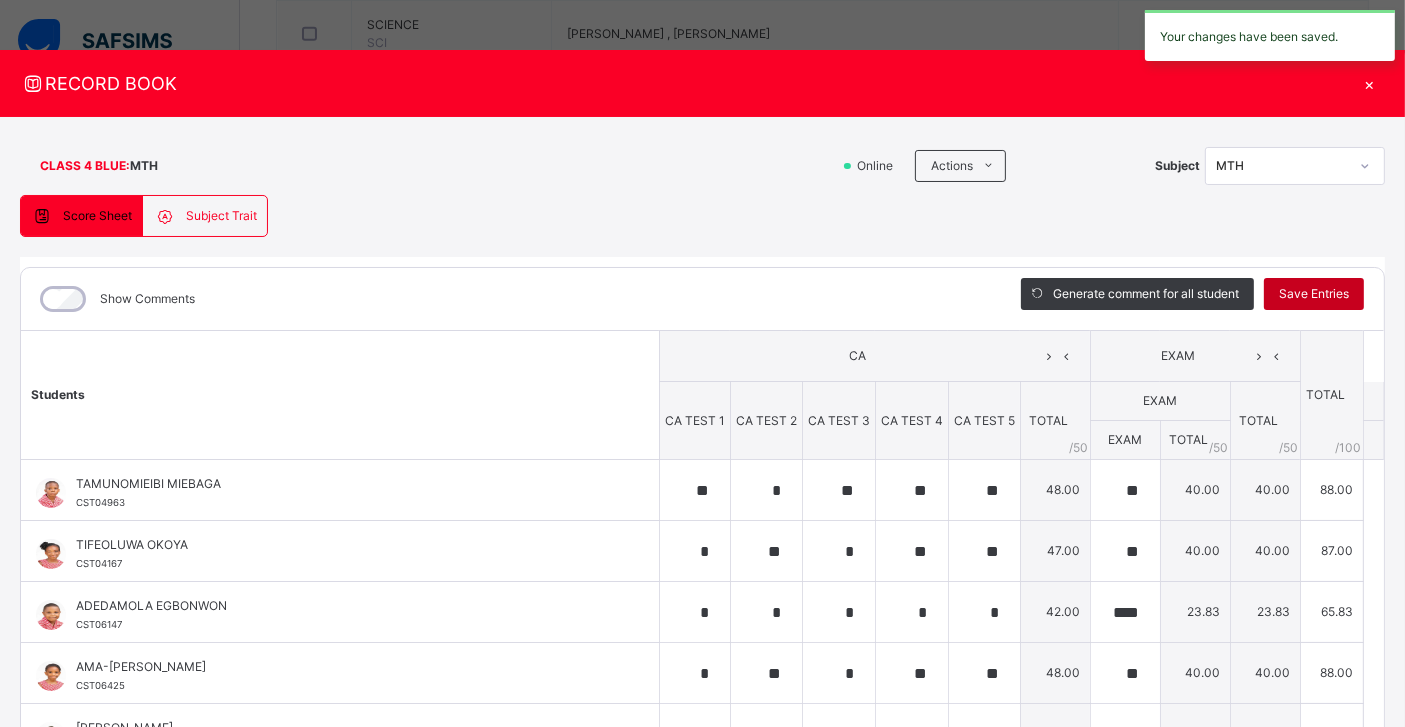 type on "**" 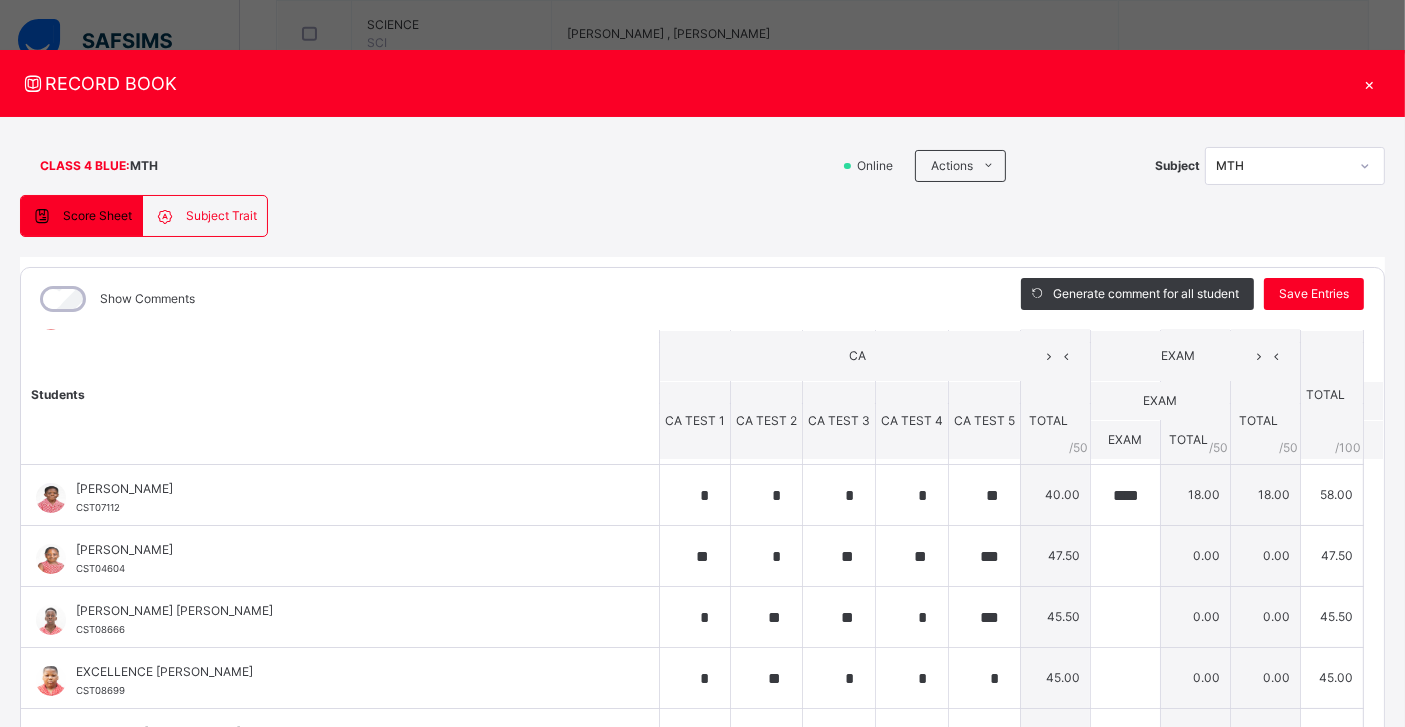 scroll, scrollTop: 419, scrollLeft: 0, axis: vertical 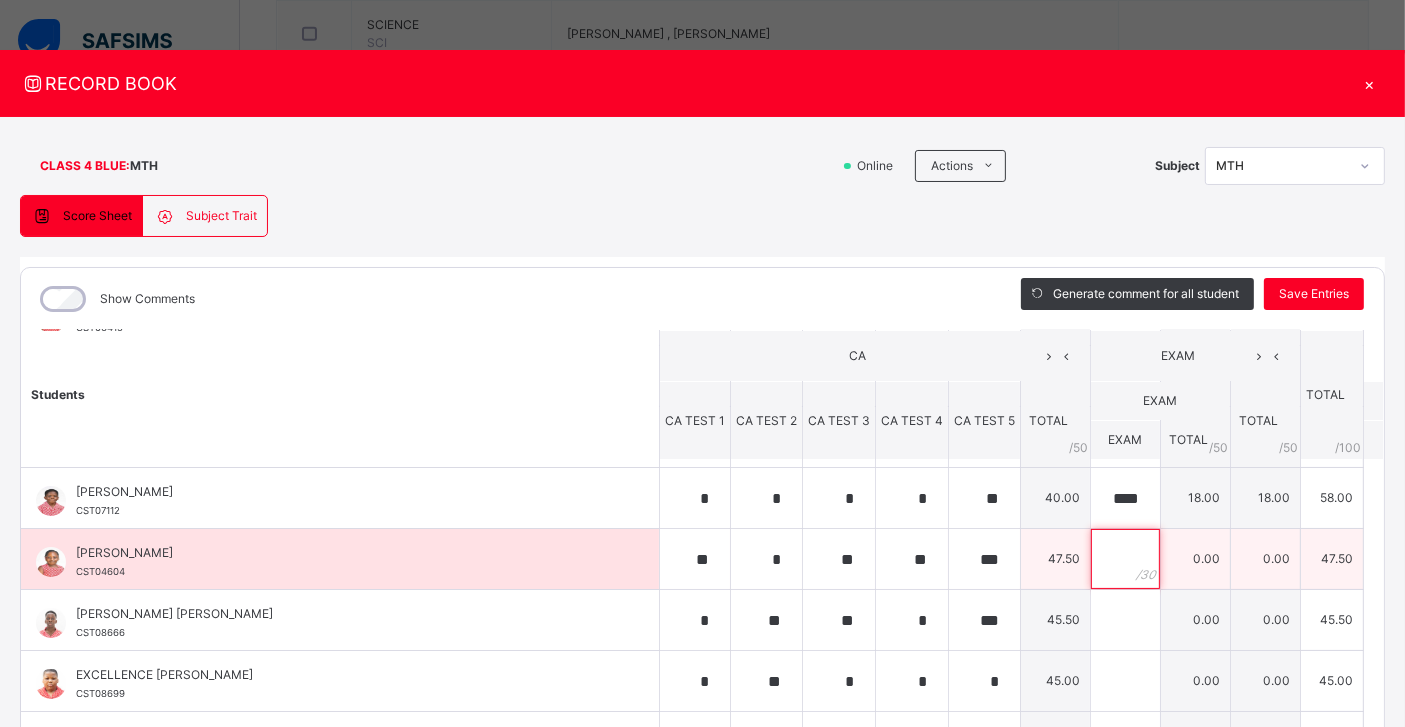 click at bounding box center [1125, 559] 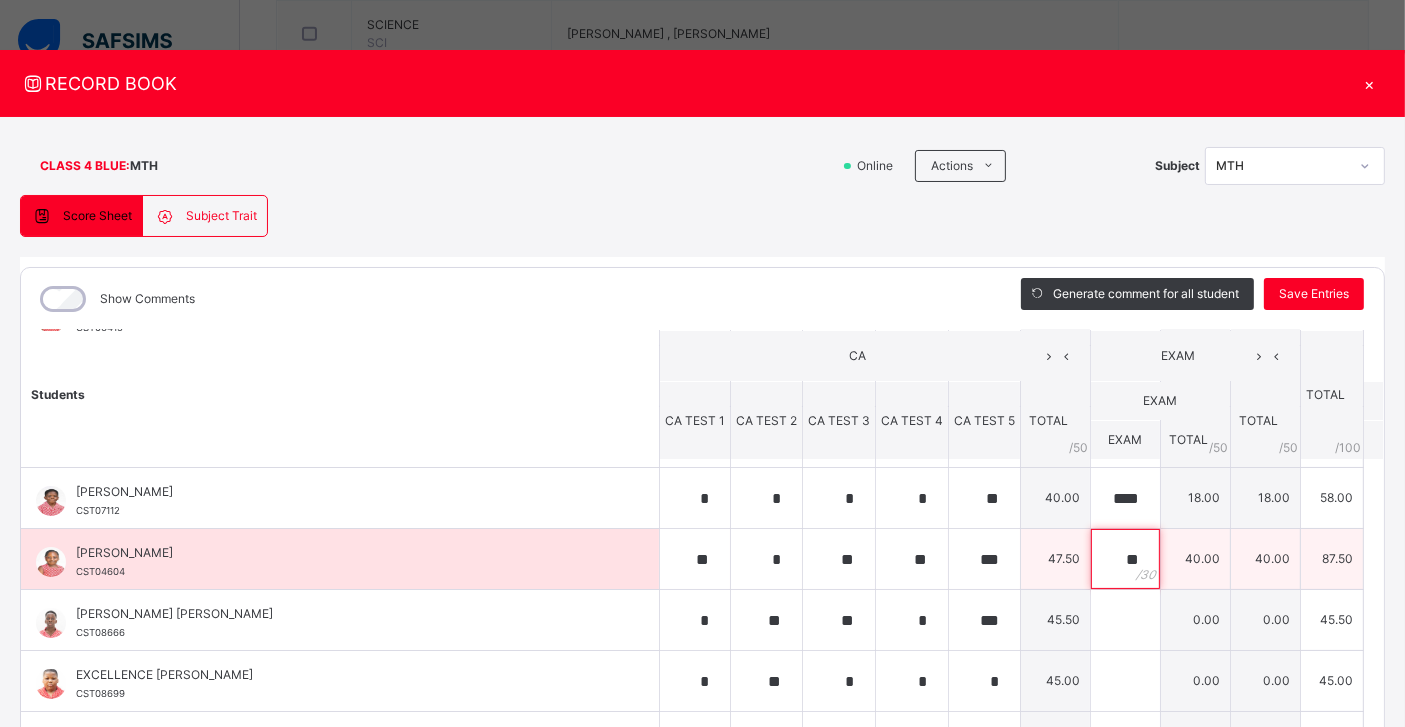 type on "**" 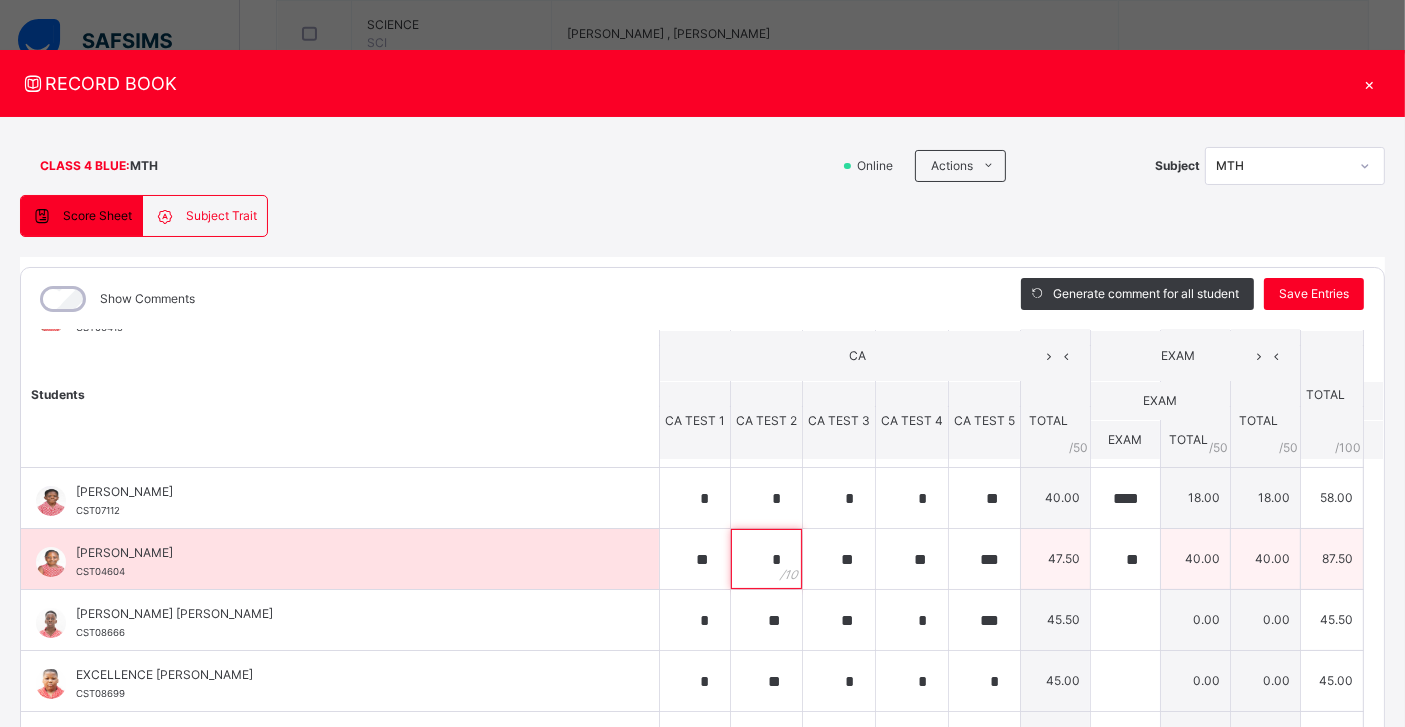click on "*" at bounding box center [766, 559] 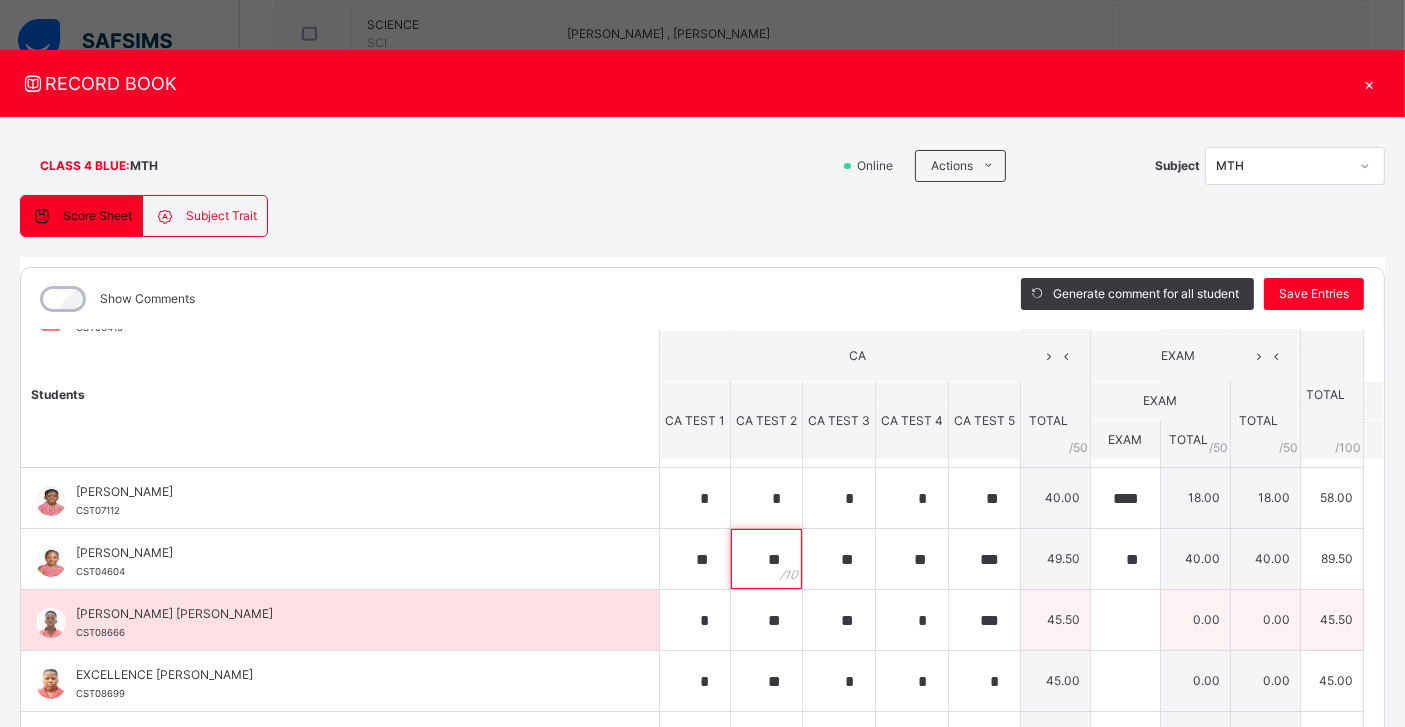 type on "**" 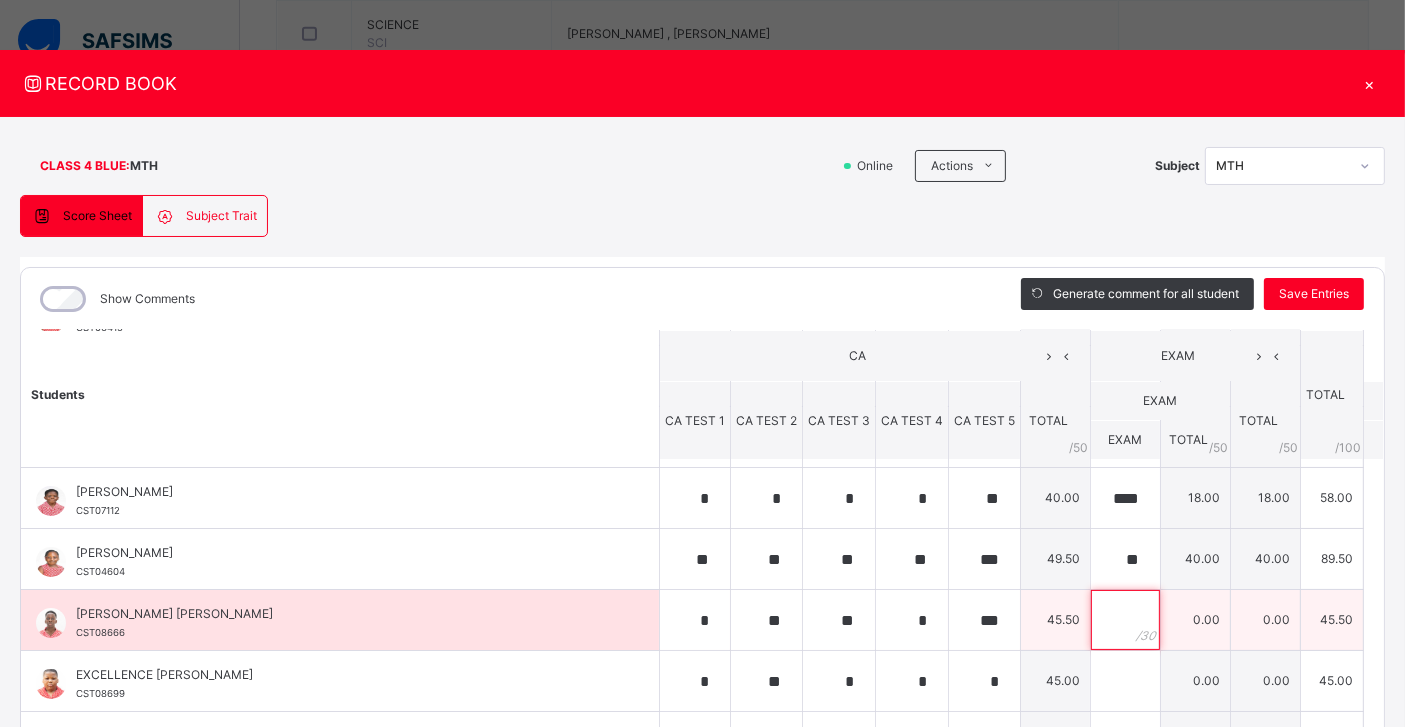click at bounding box center [1125, 620] 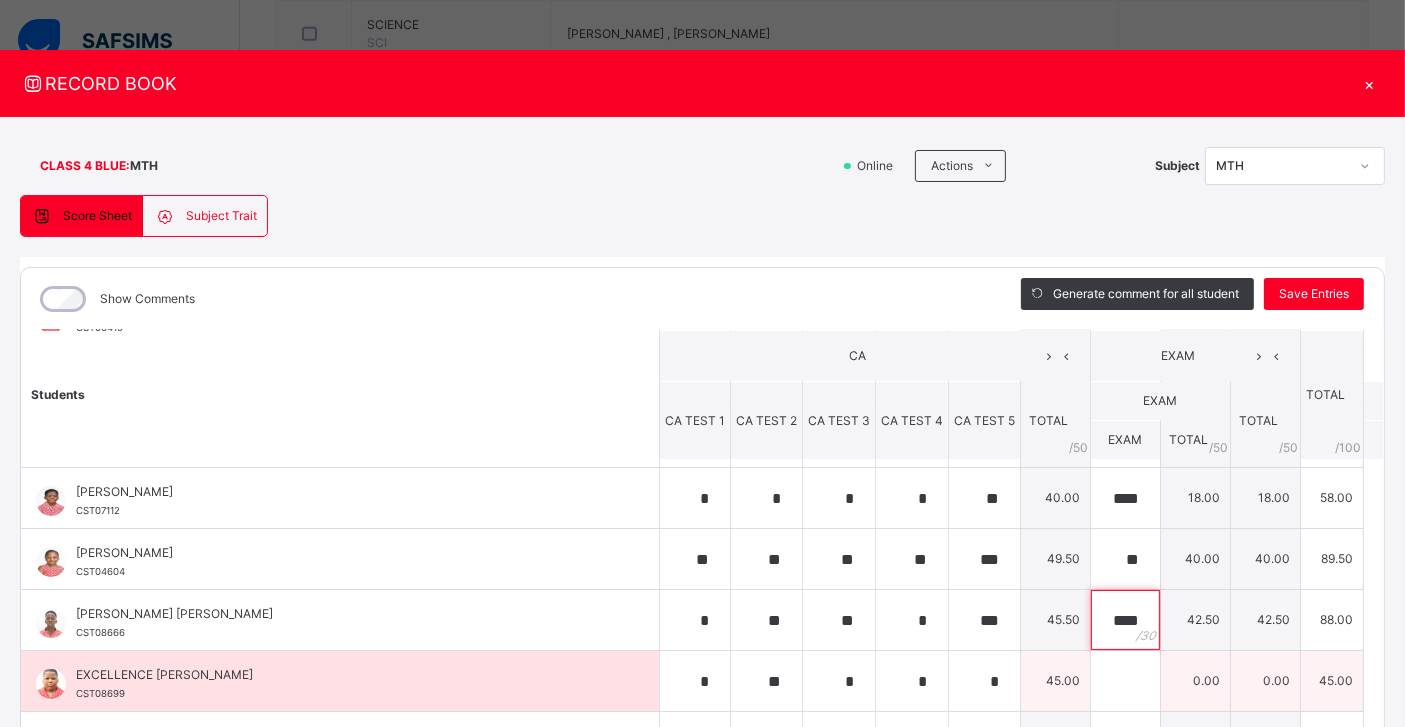 type on "****" 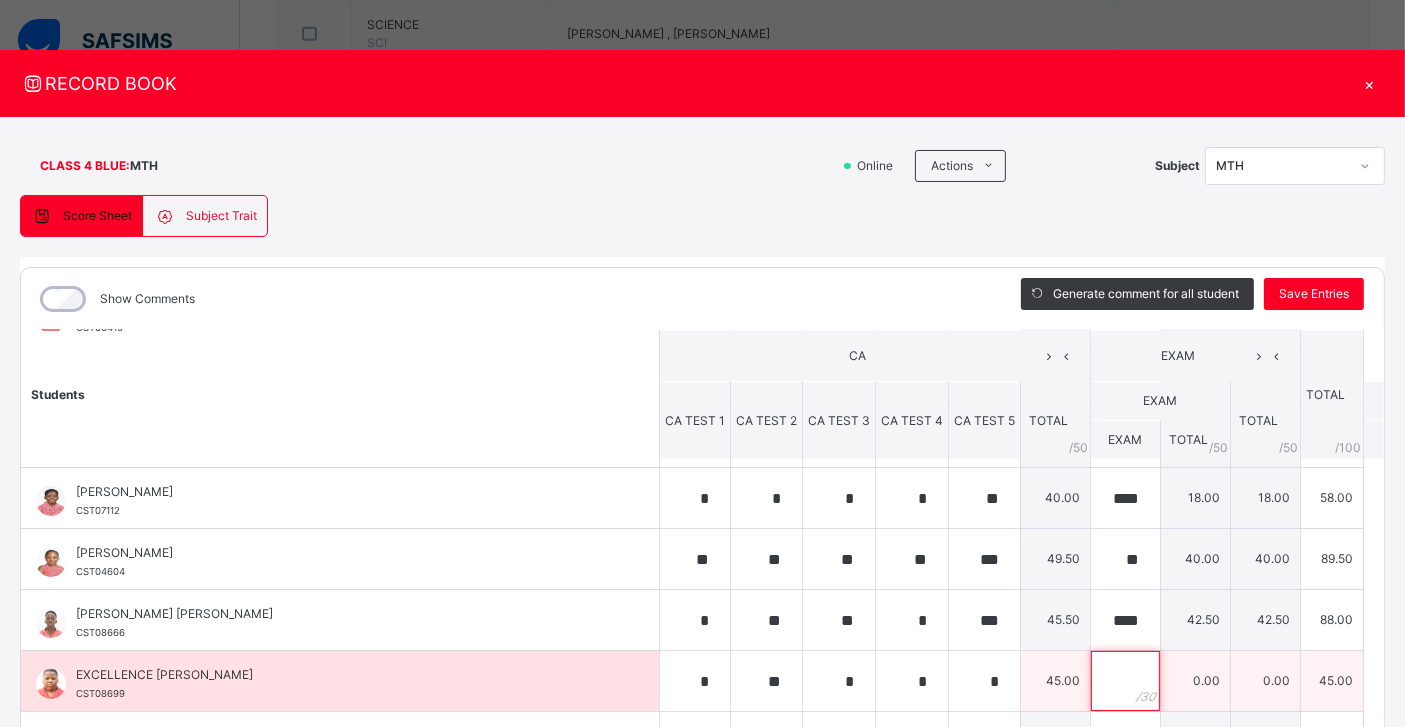 click at bounding box center [1125, 681] 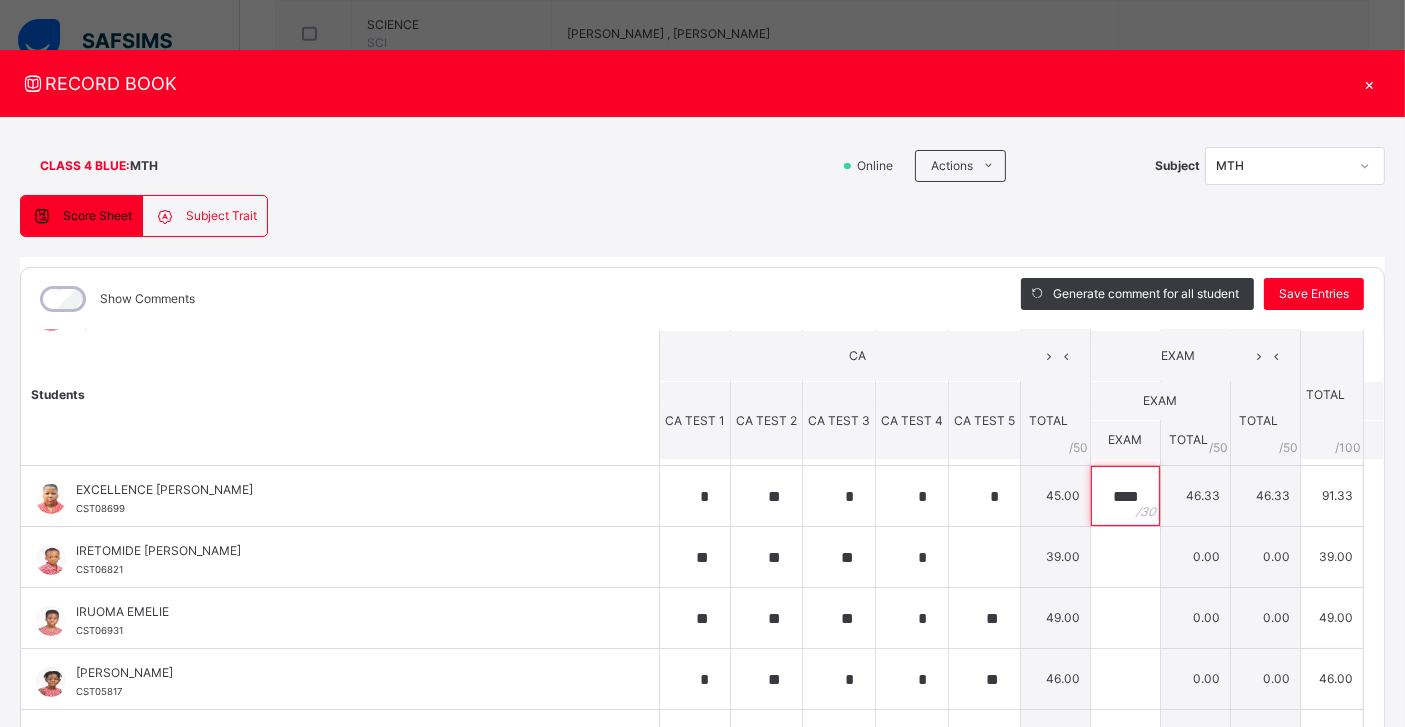 scroll, scrollTop: 610, scrollLeft: 0, axis: vertical 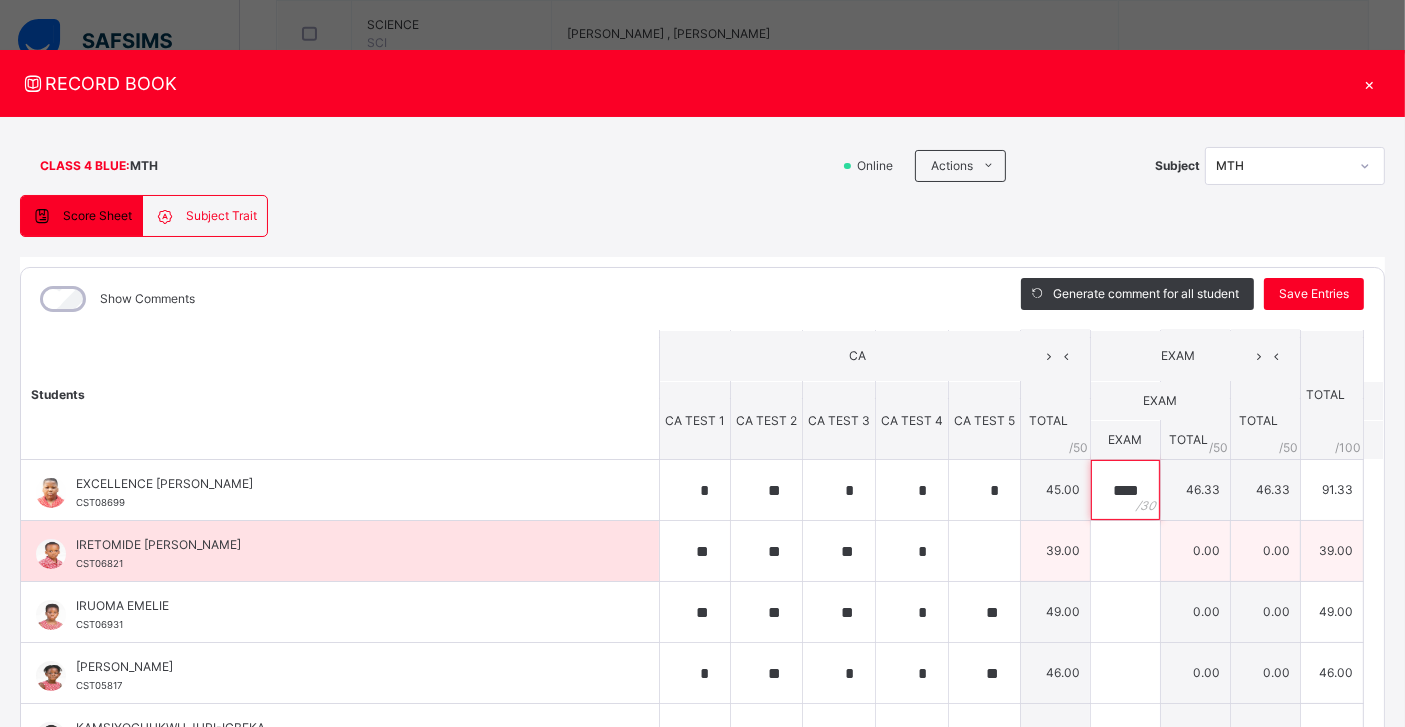 type on "****" 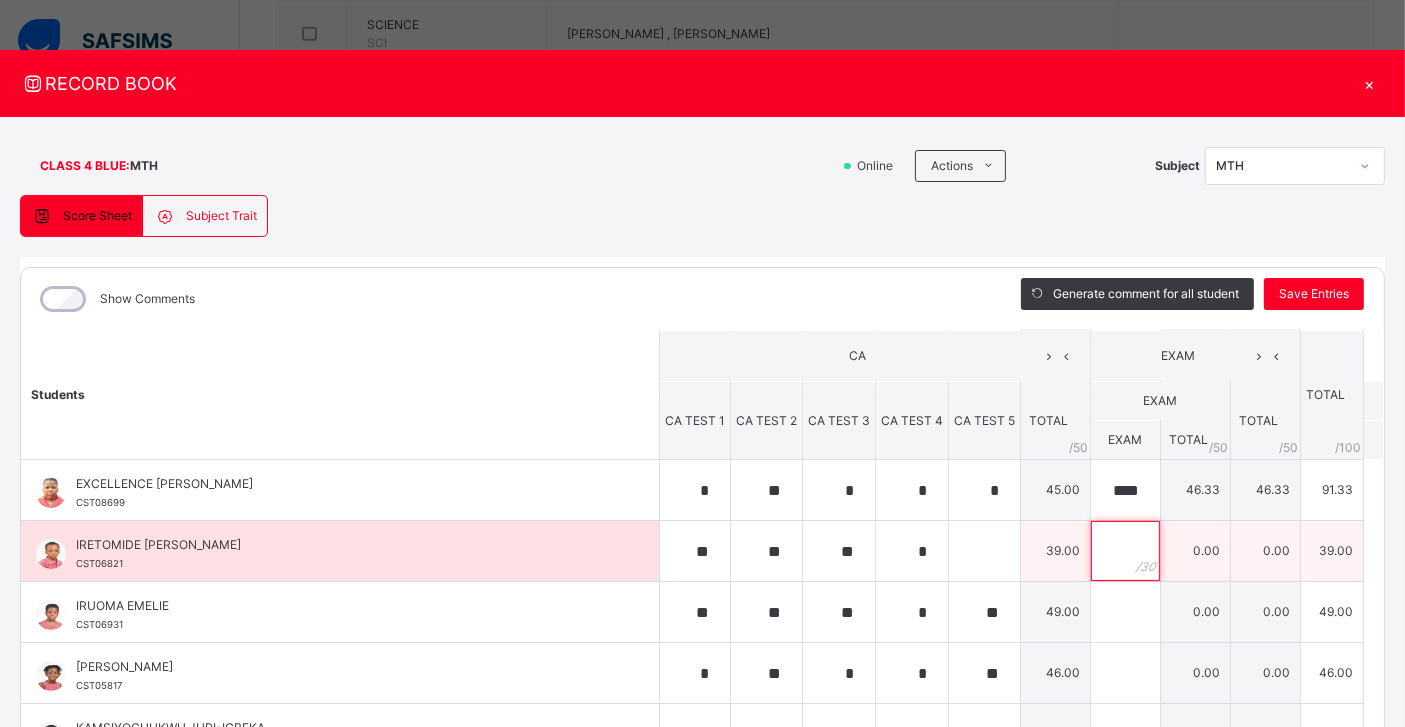 click at bounding box center [1125, 551] 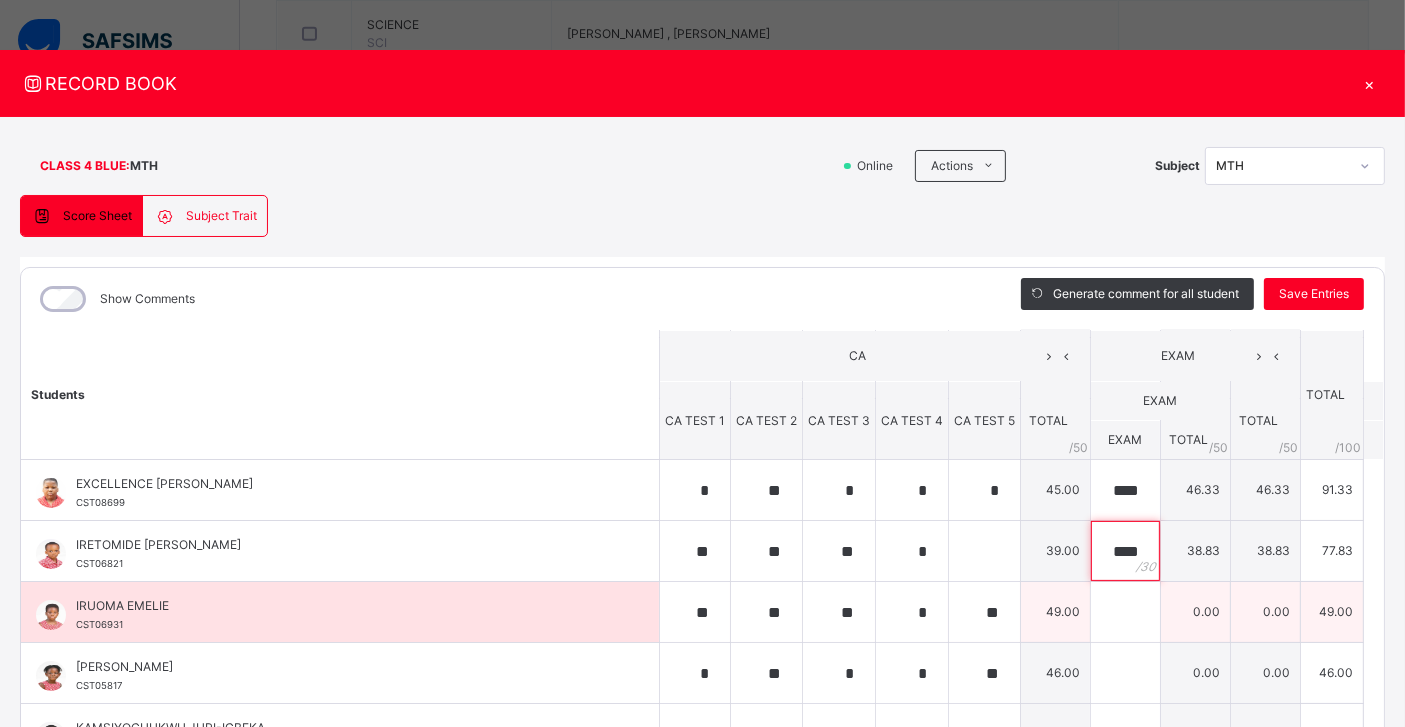type 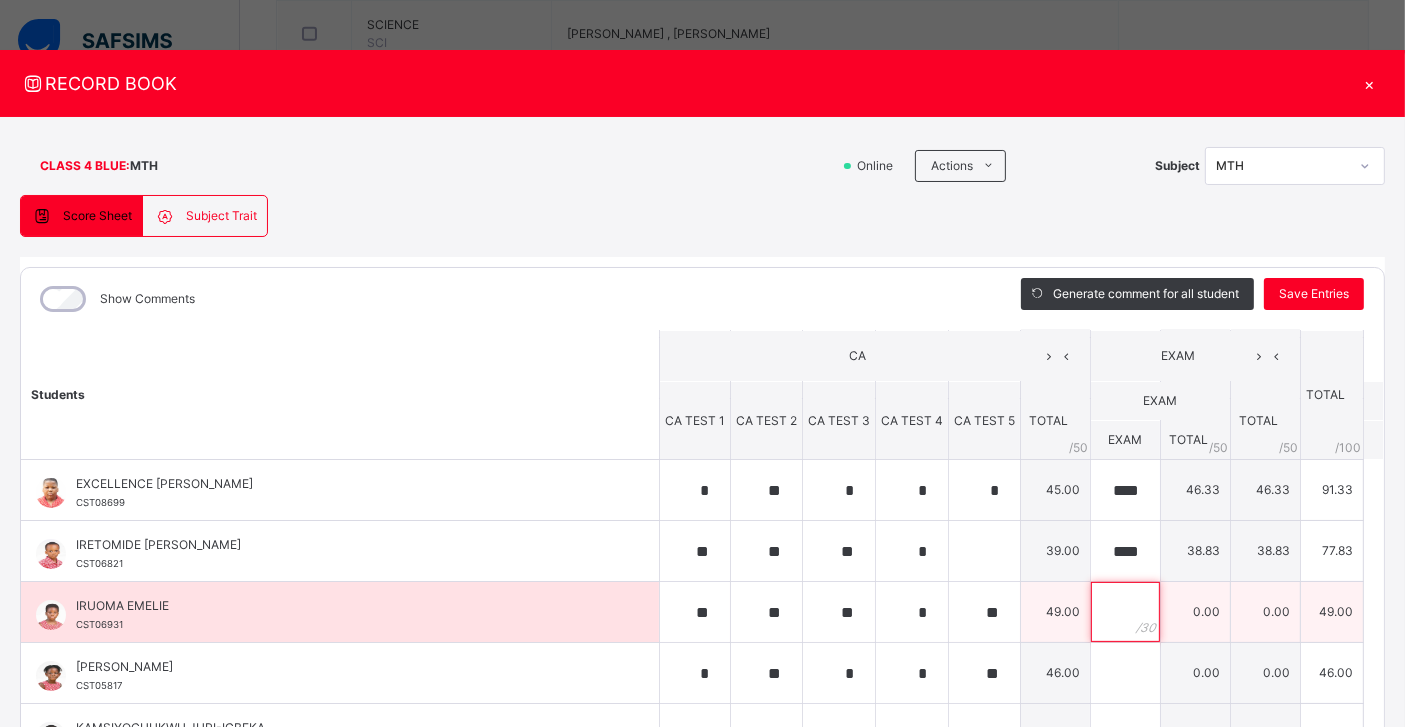 click at bounding box center (1125, 612) 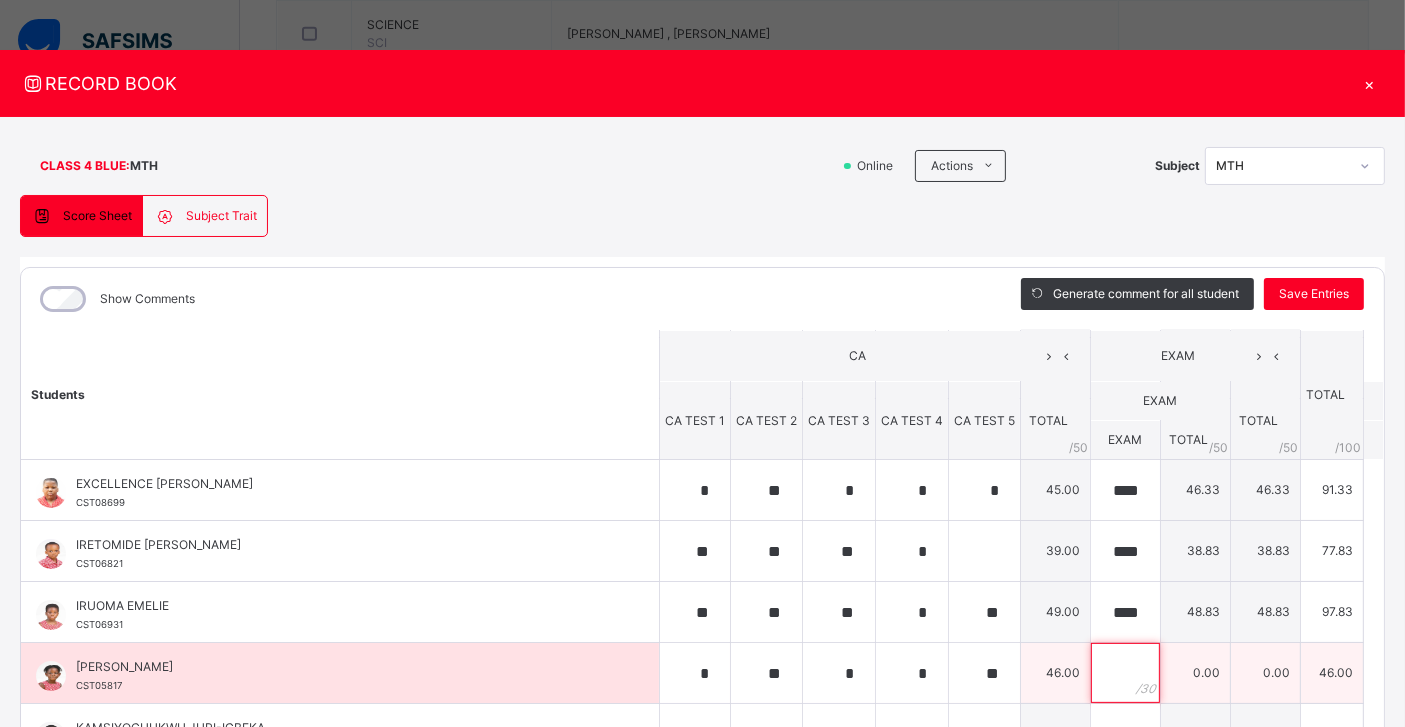 click at bounding box center (1125, 673) 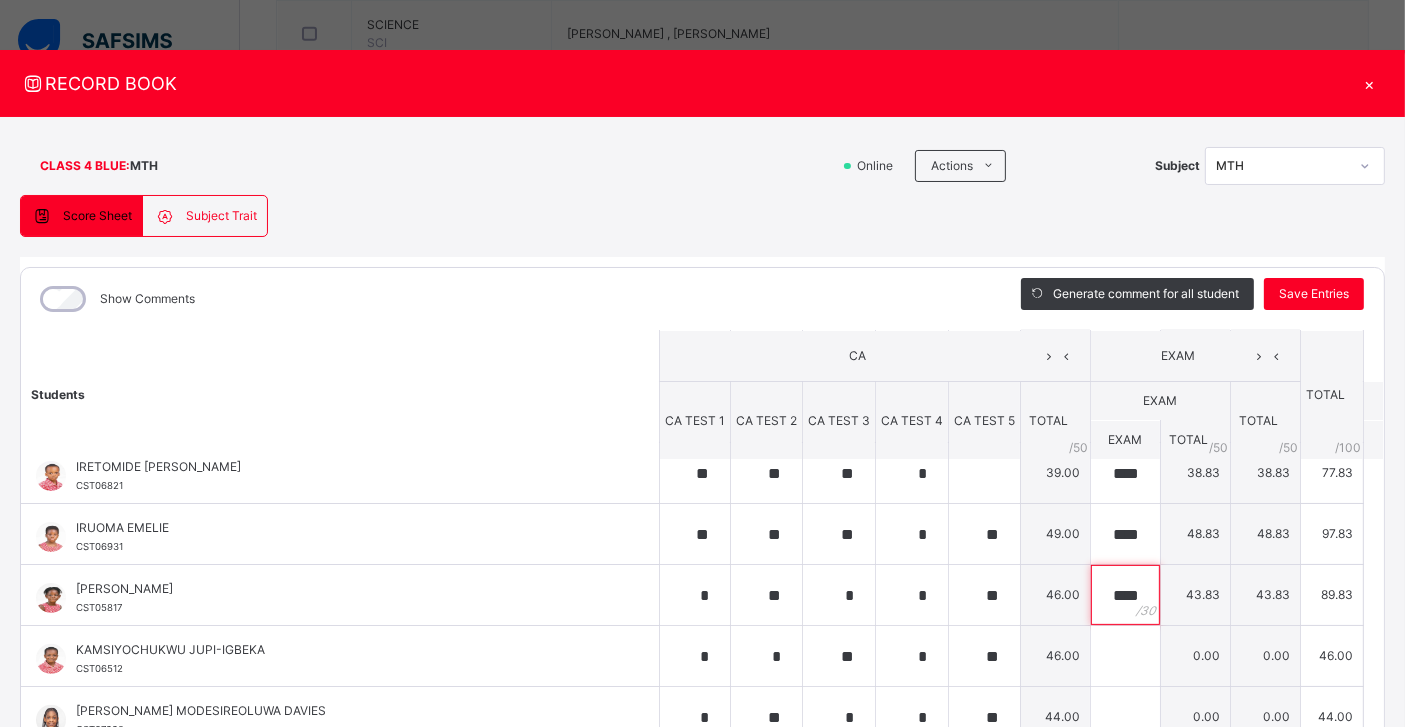 scroll, scrollTop: 722, scrollLeft: 0, axis: vertical 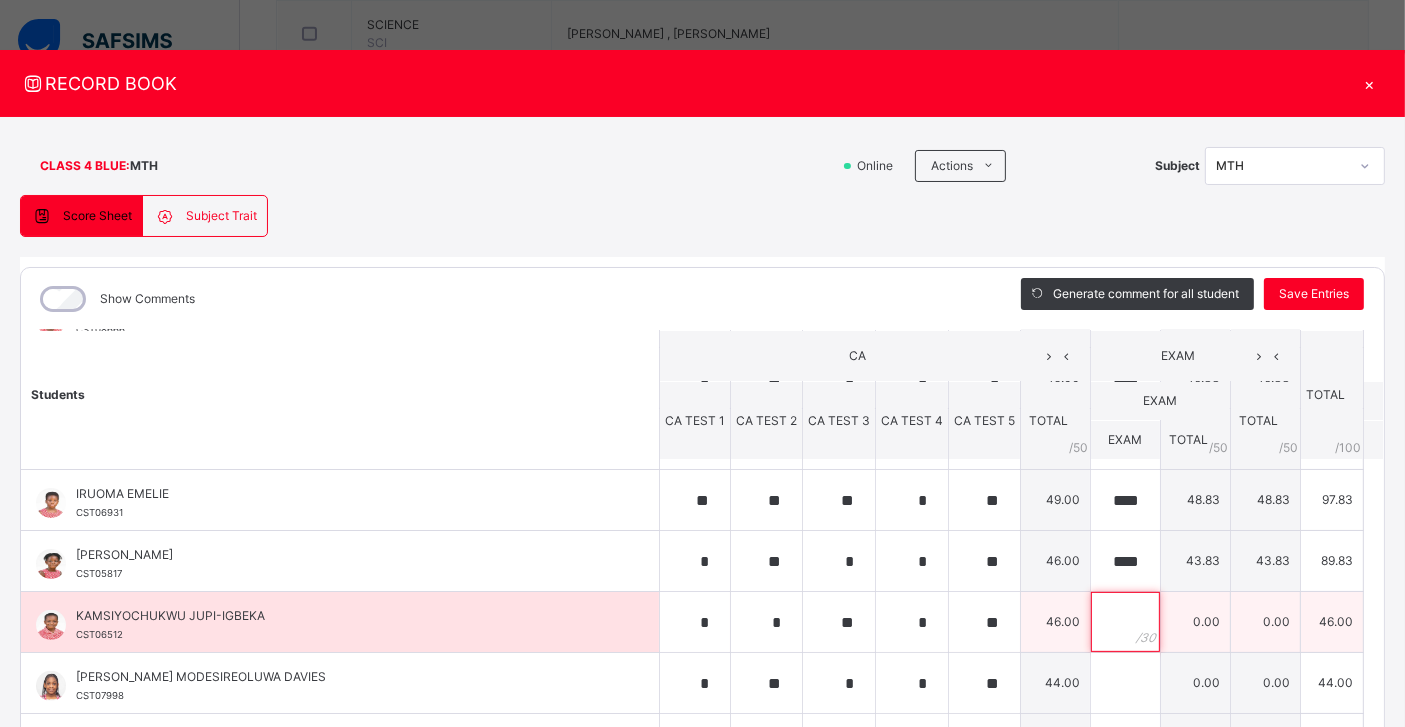 click at bounding box center (1125, 622) 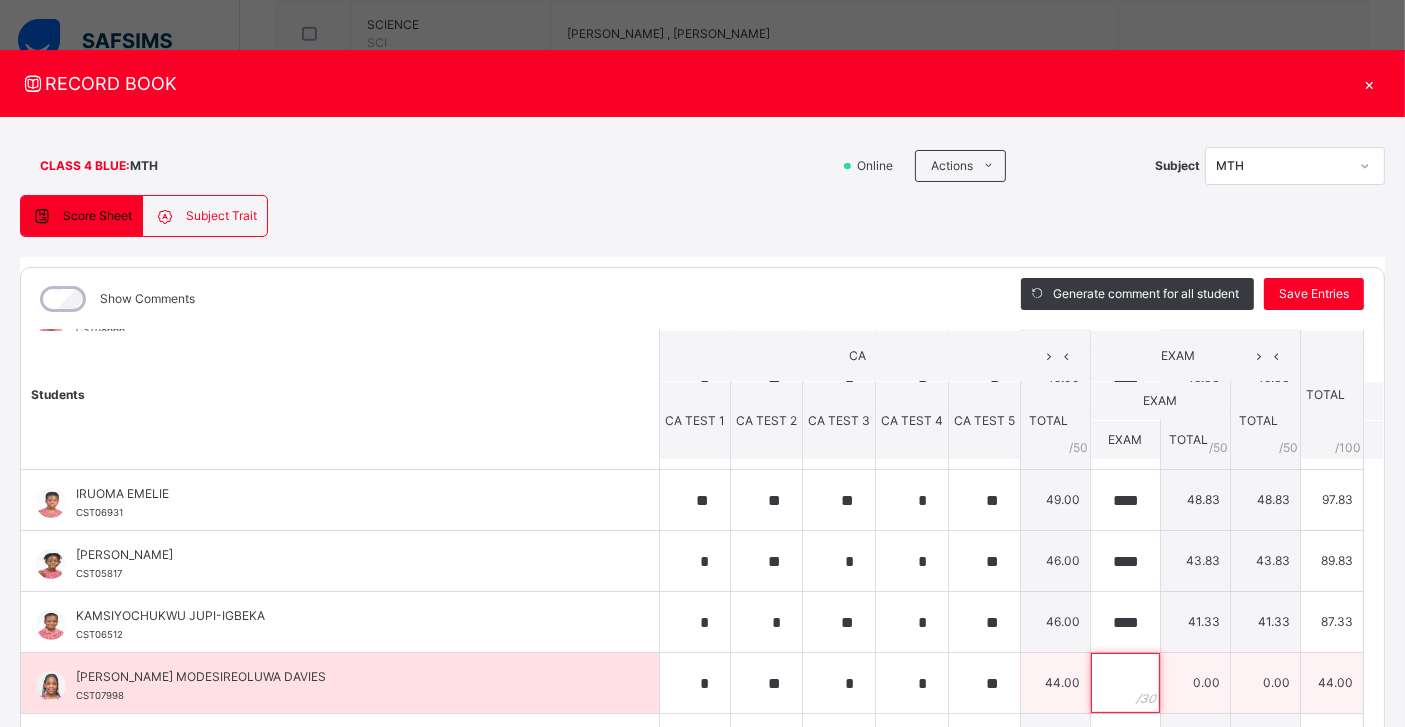 click at bounding box center (1125, 683) 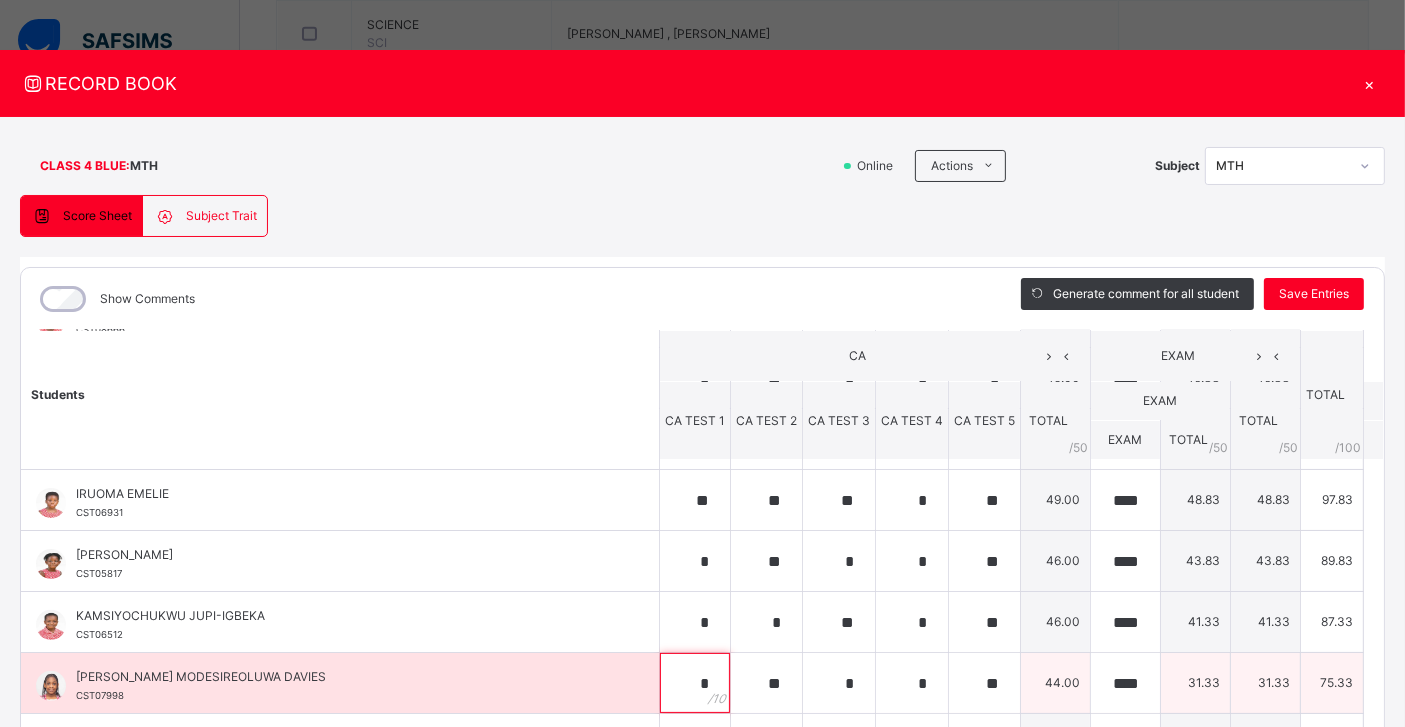 click on "*" at bounding box center [695, 683] 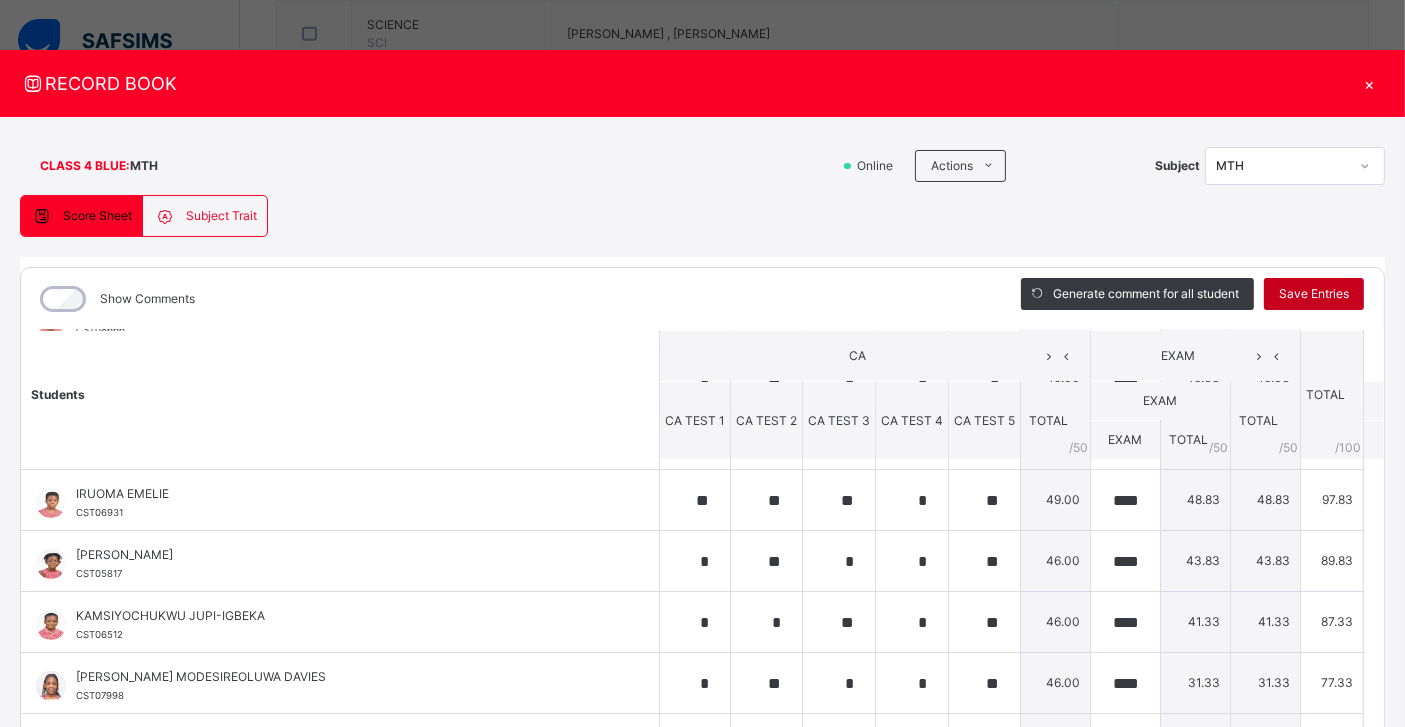 click on "Save Entries" at bounding box center (1314, 294) 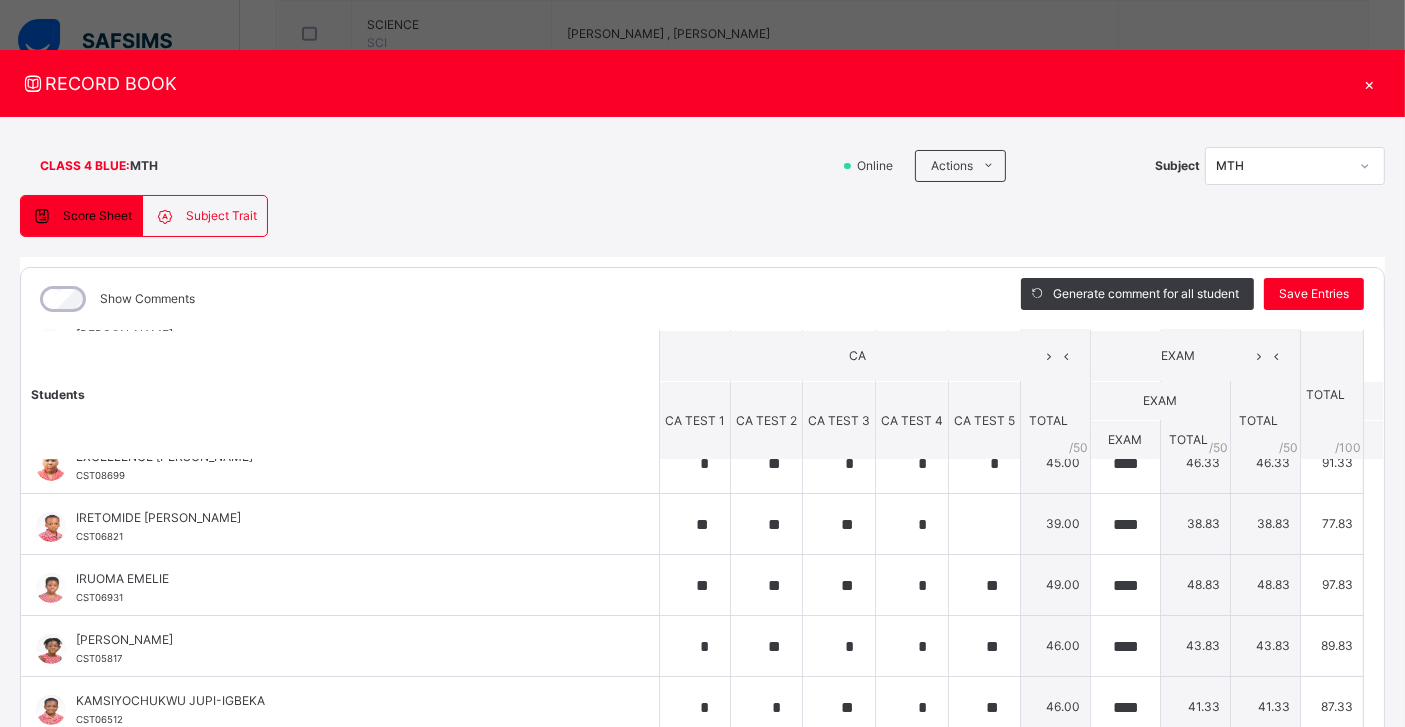 scroll, scrollTop: 714, scrollLeft: 0, axis: vertical 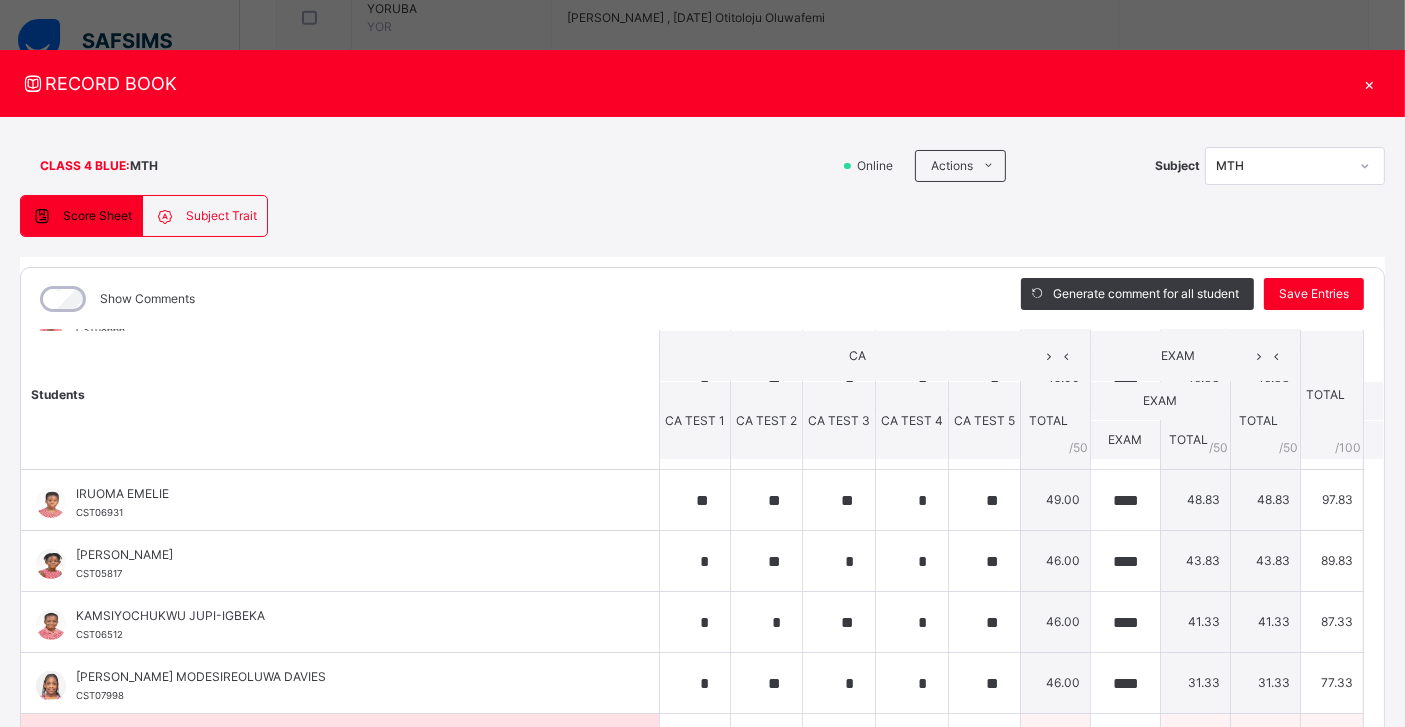 click on "43.50" at bounding box center [1055, 744] 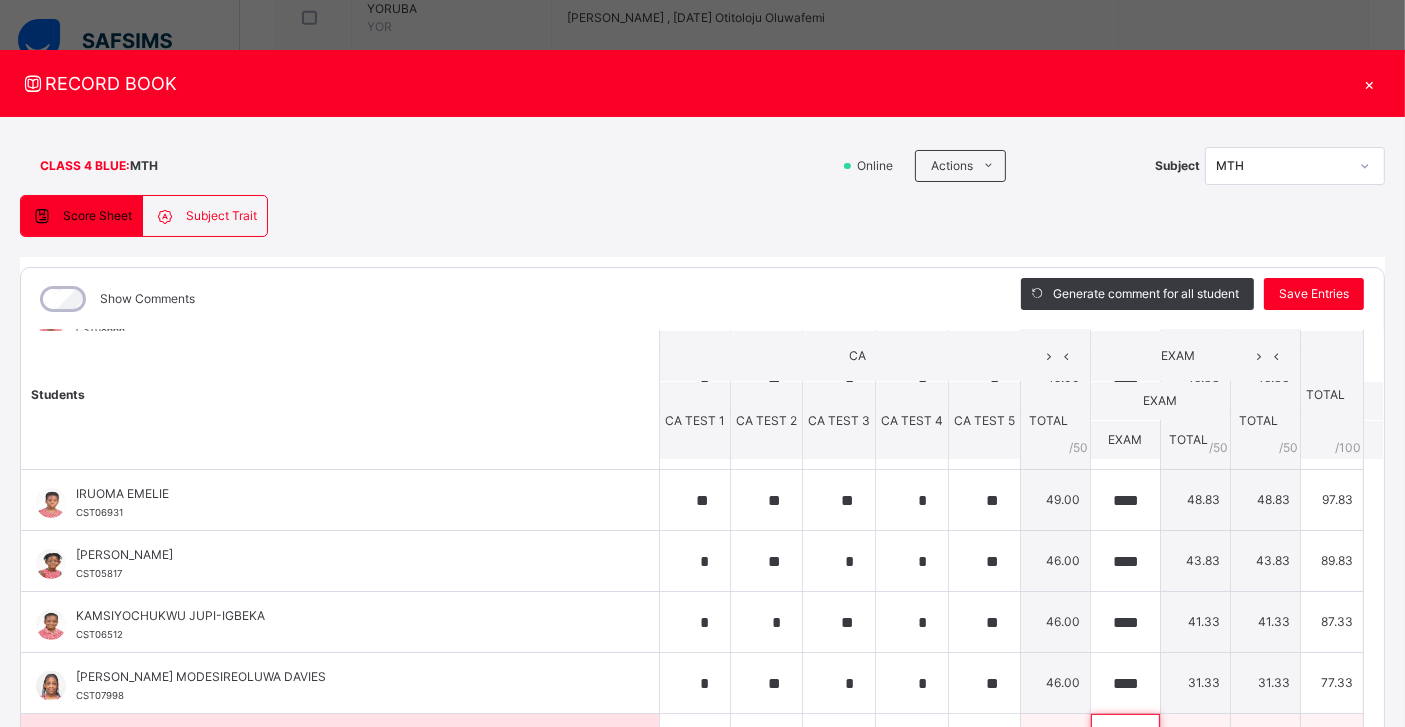 click at bounding box center (1125, 744) 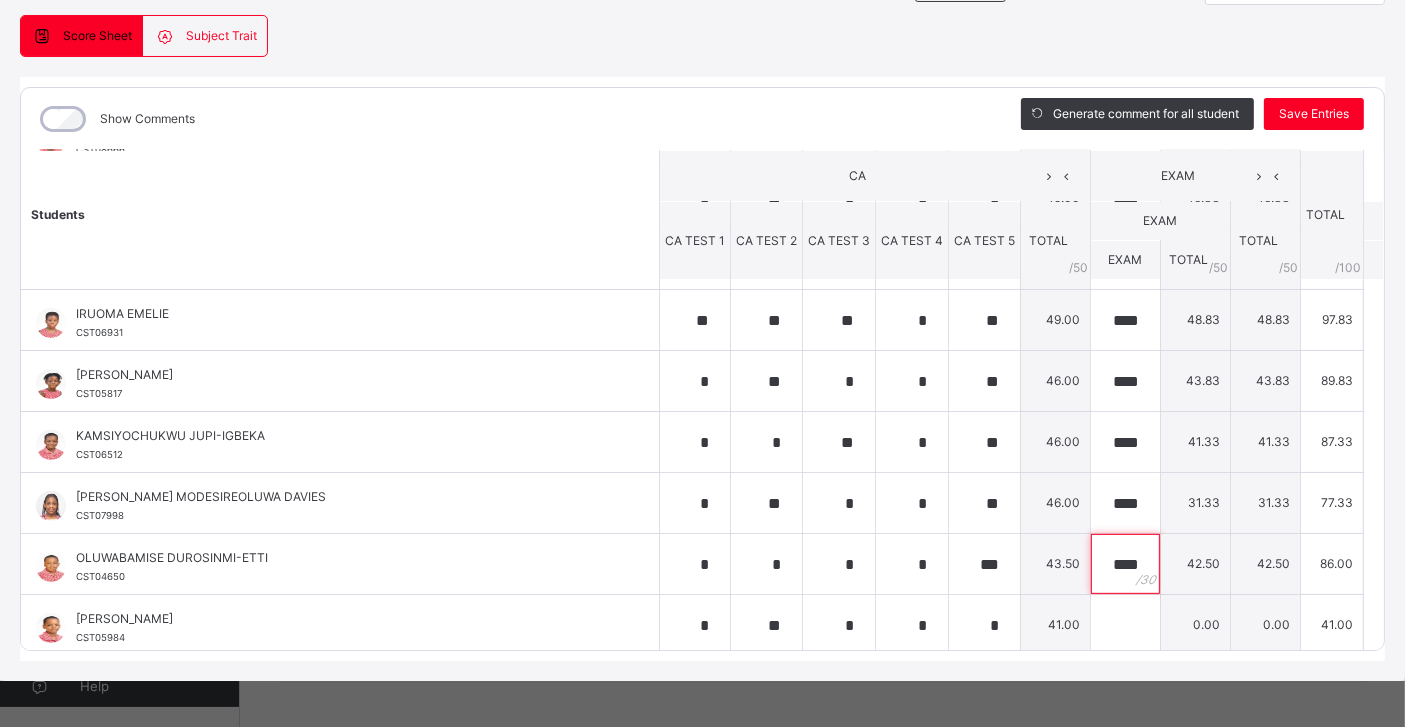 scroll, scrollTop: 180, scrollLeft: 0, axis: vertical 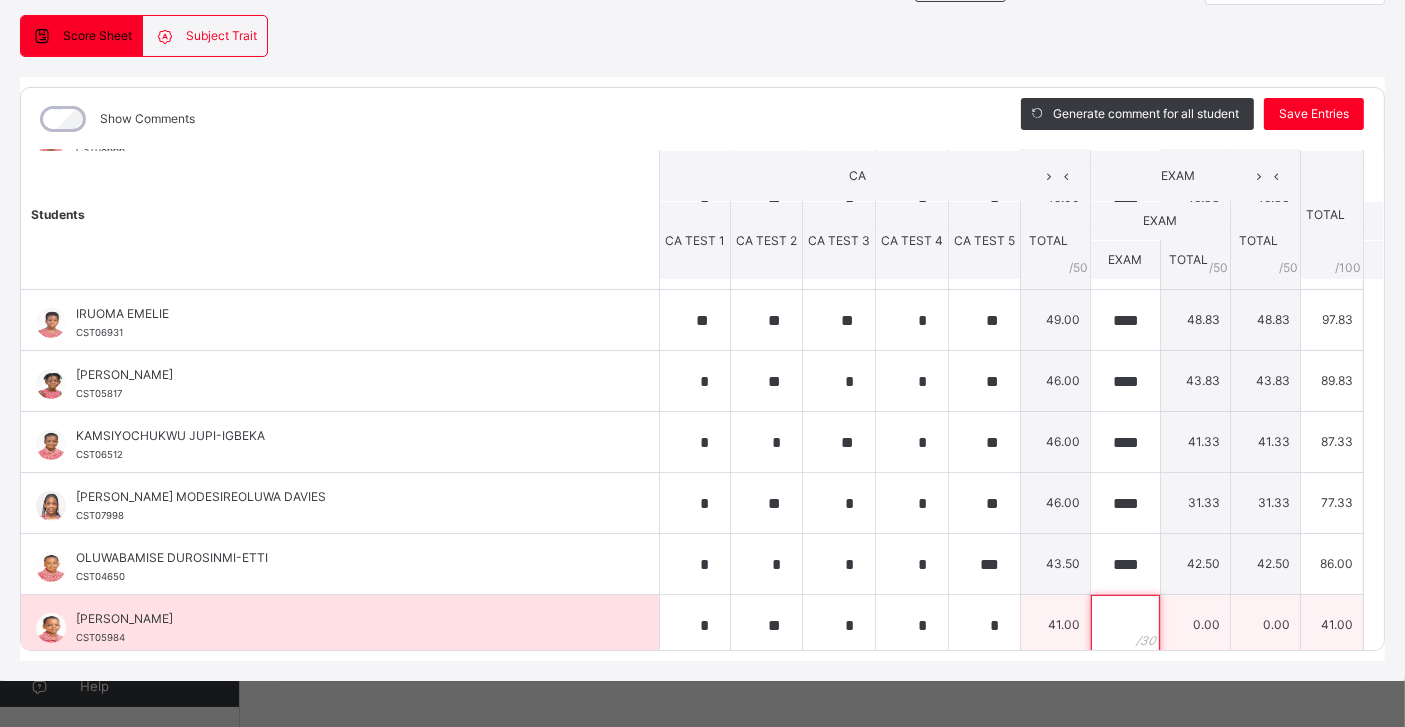 click at bounding box center (1125, 625) 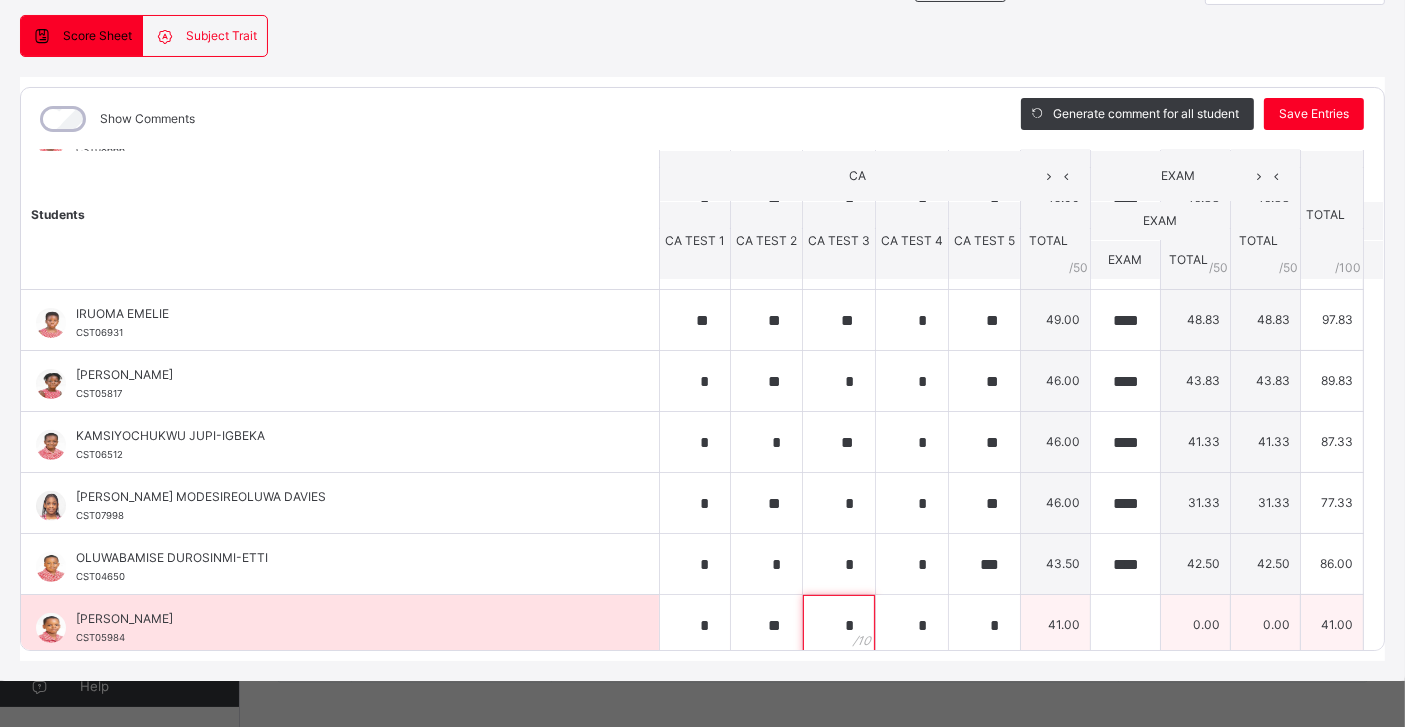 click on "*" at bounding box center [839, 625] 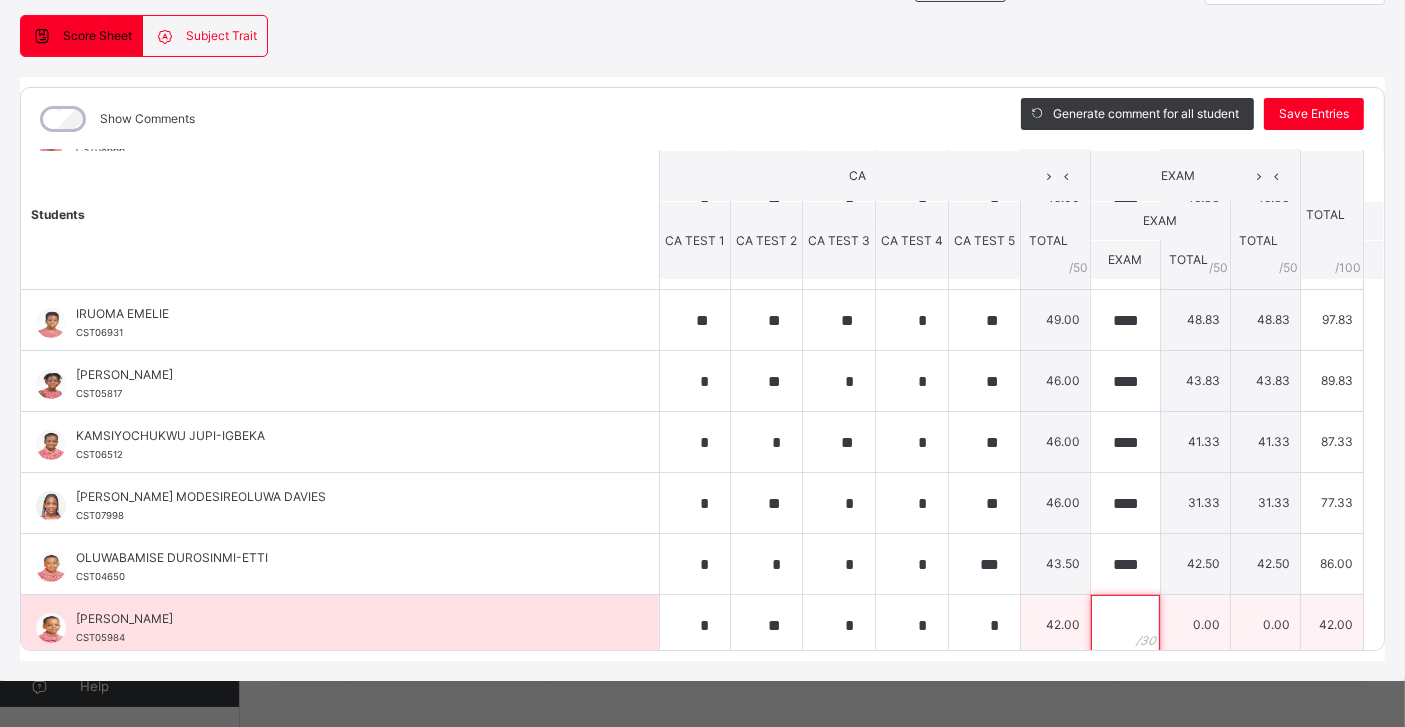 click at bounding box center (1125, 625) 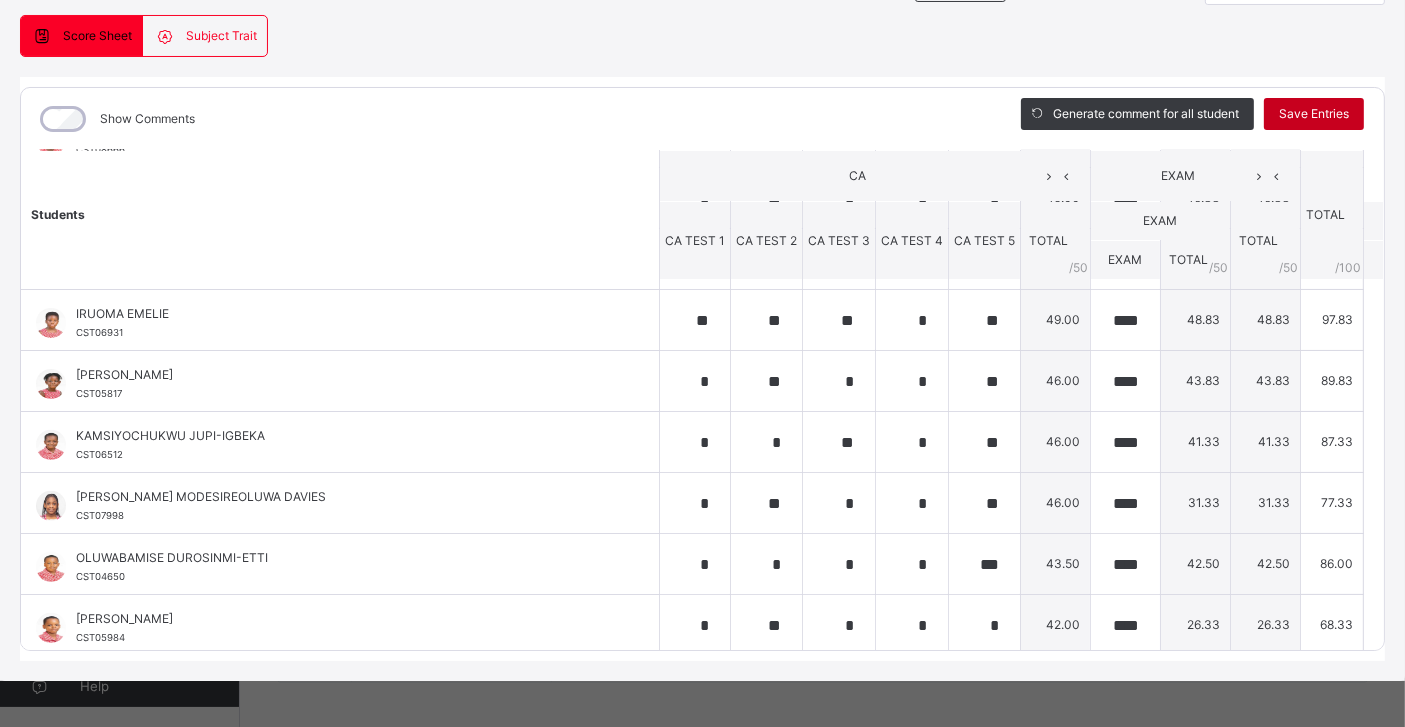 click on "Save Entries" at bounding box center (1314, 114) 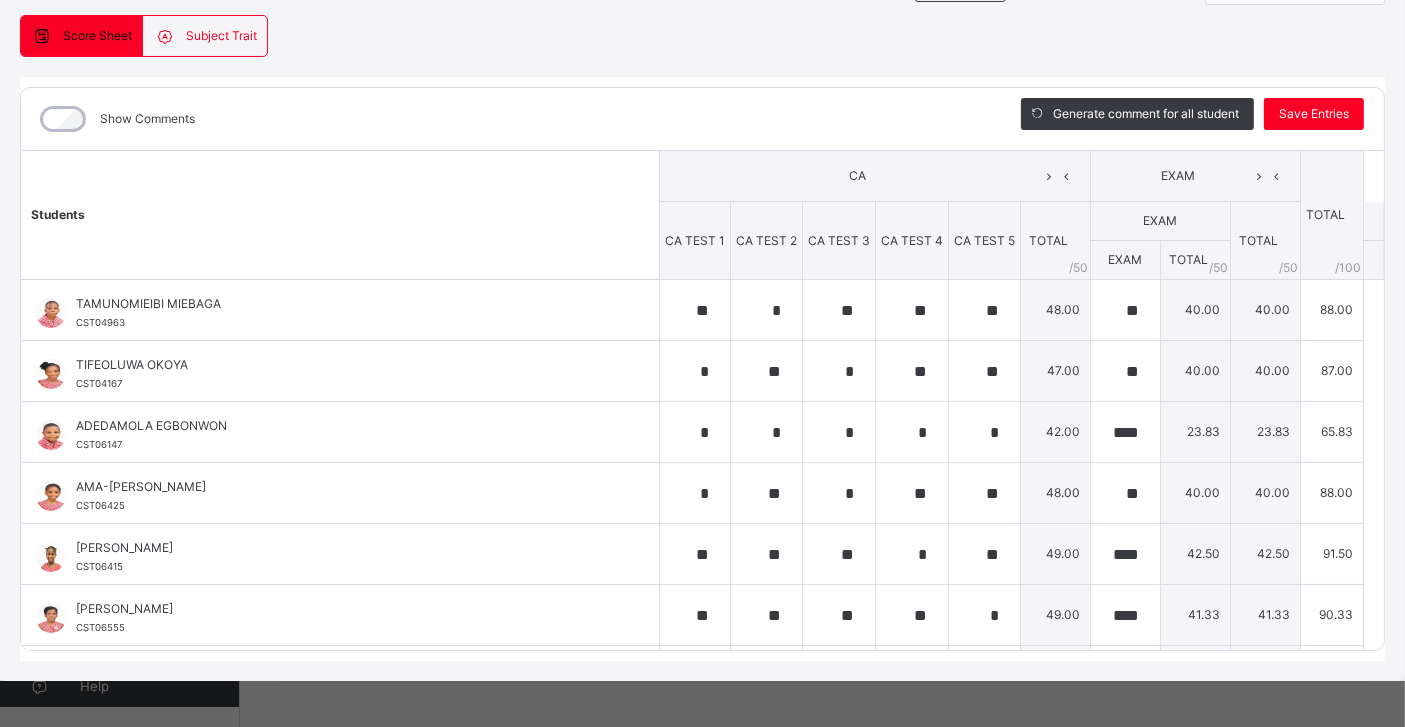 click on "Subject Trait" at bounding box center (221, 36) 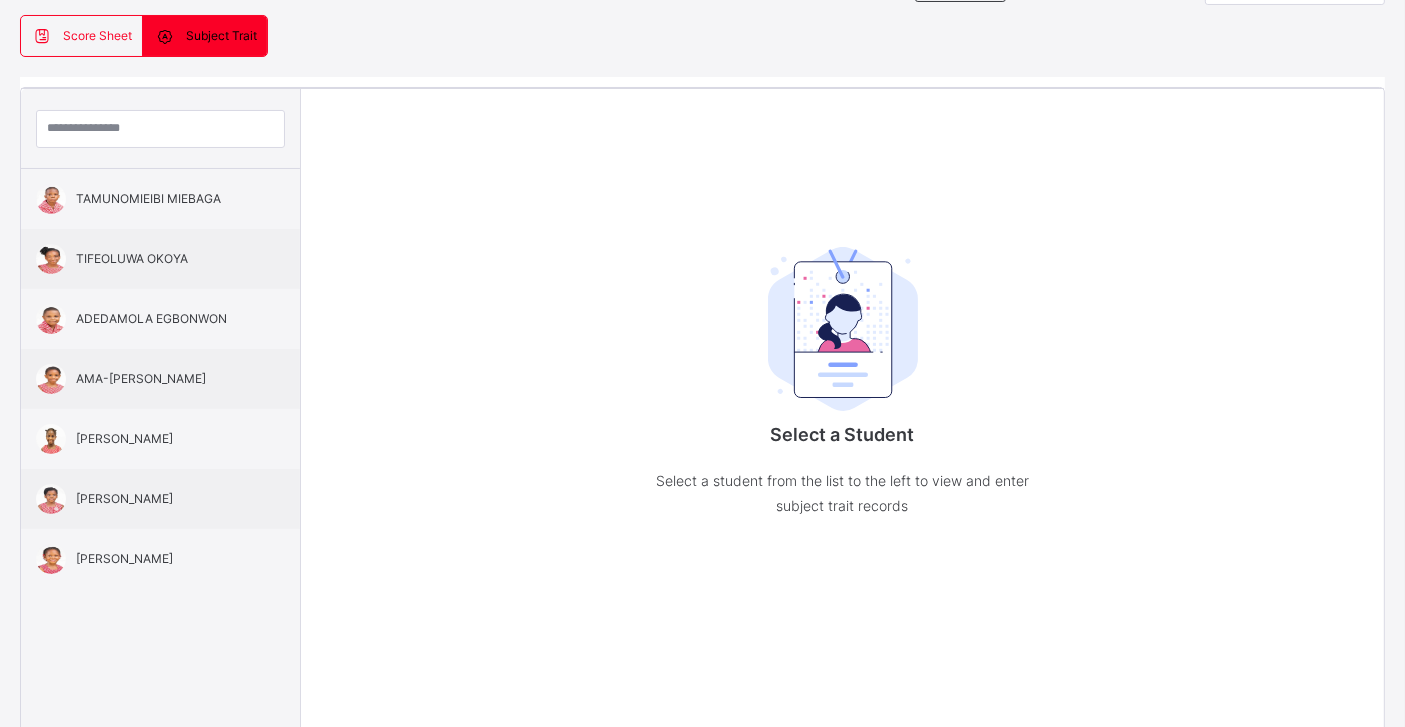 click on "Score Sheet" at bounding box center [97, 36] 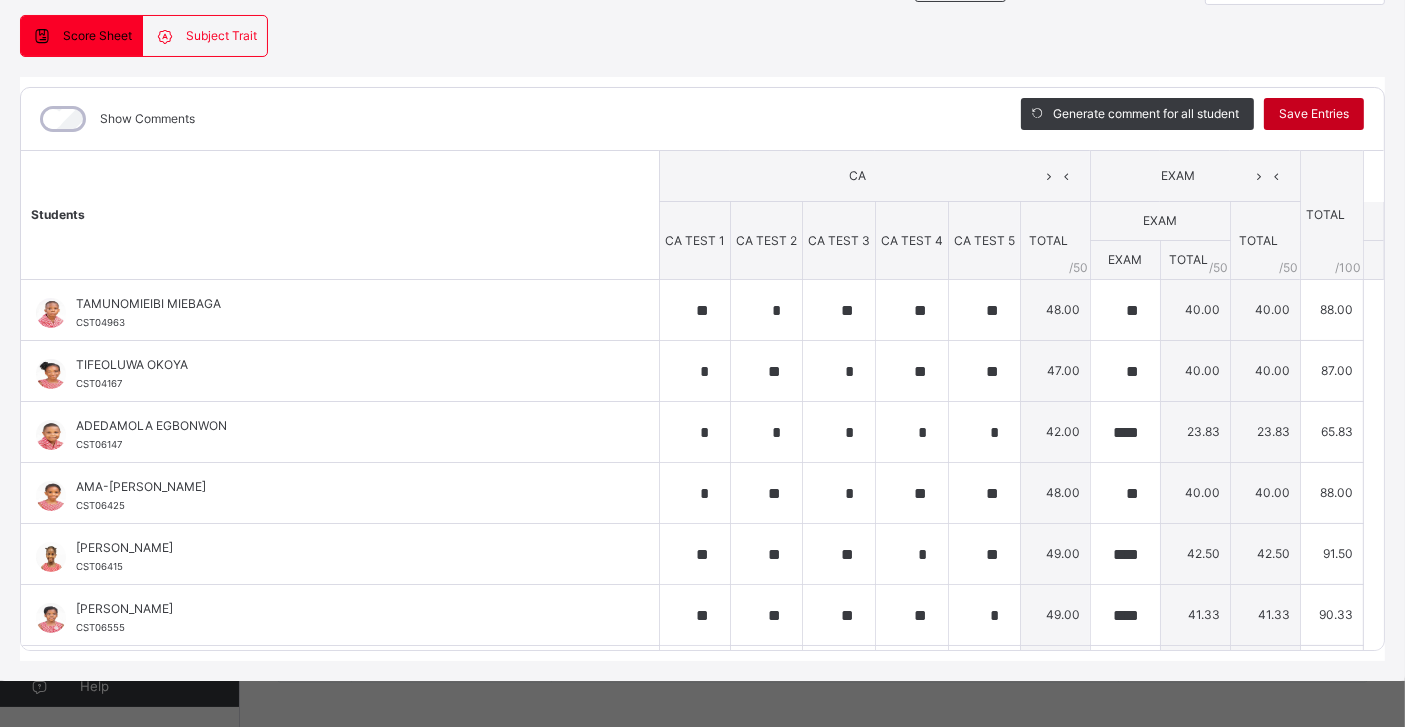 click on "Save Entries" at bounding box center [1314, 114] 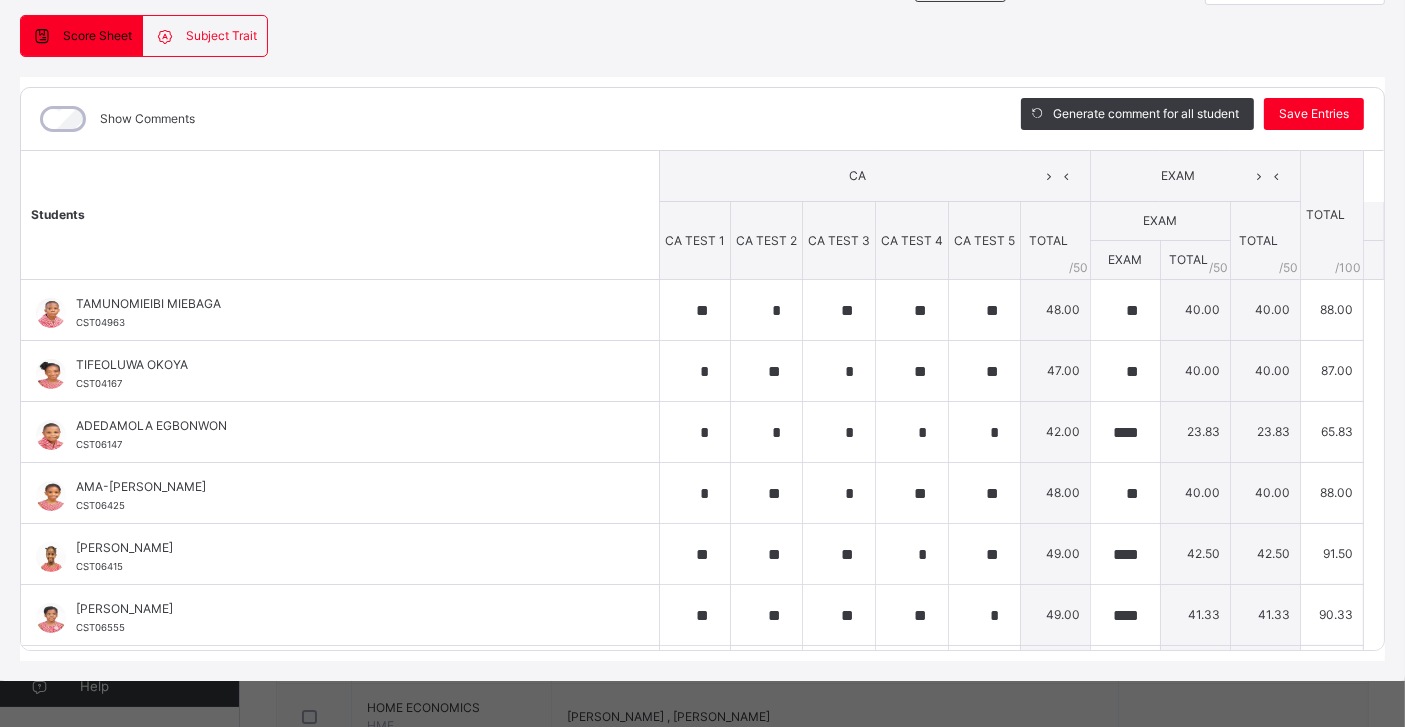 scroll, scrollTop: 0, scrollLeft: 0, axis: both 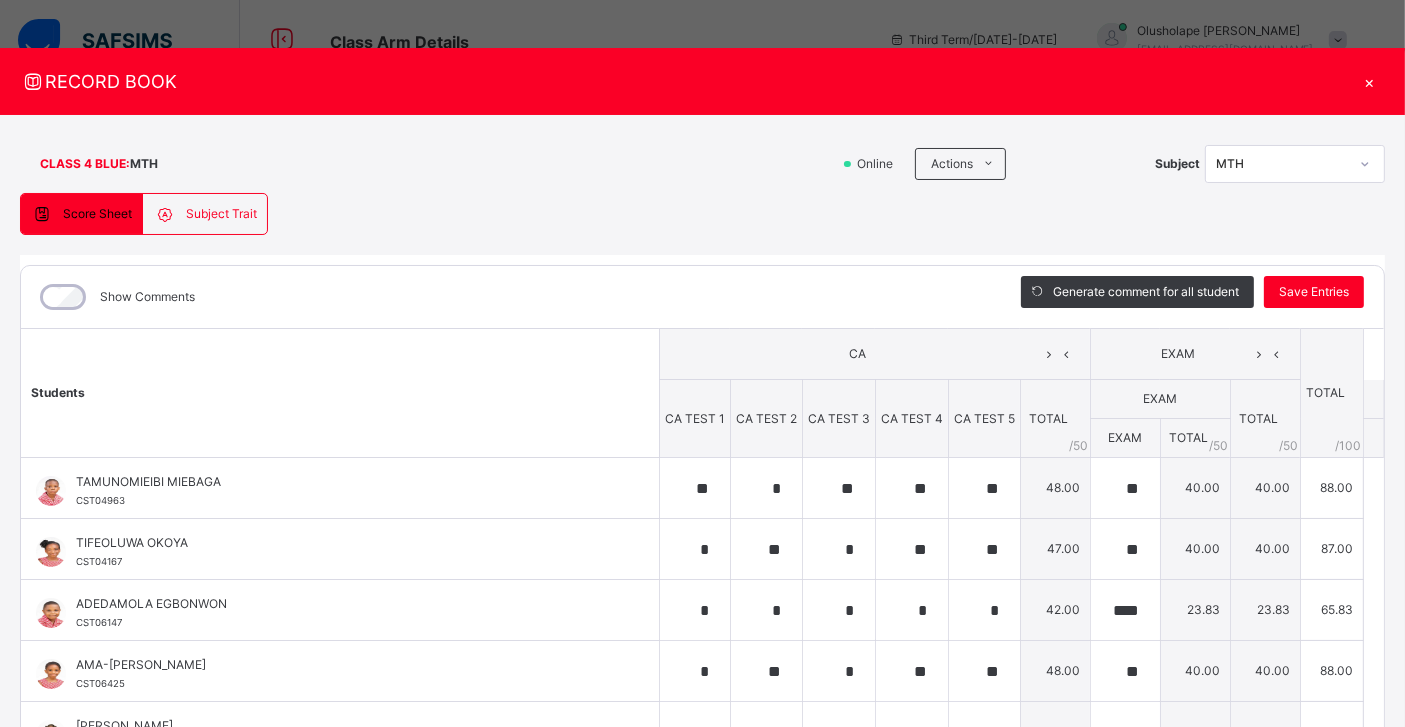 click on "×" at bounding box center (1370, 81) 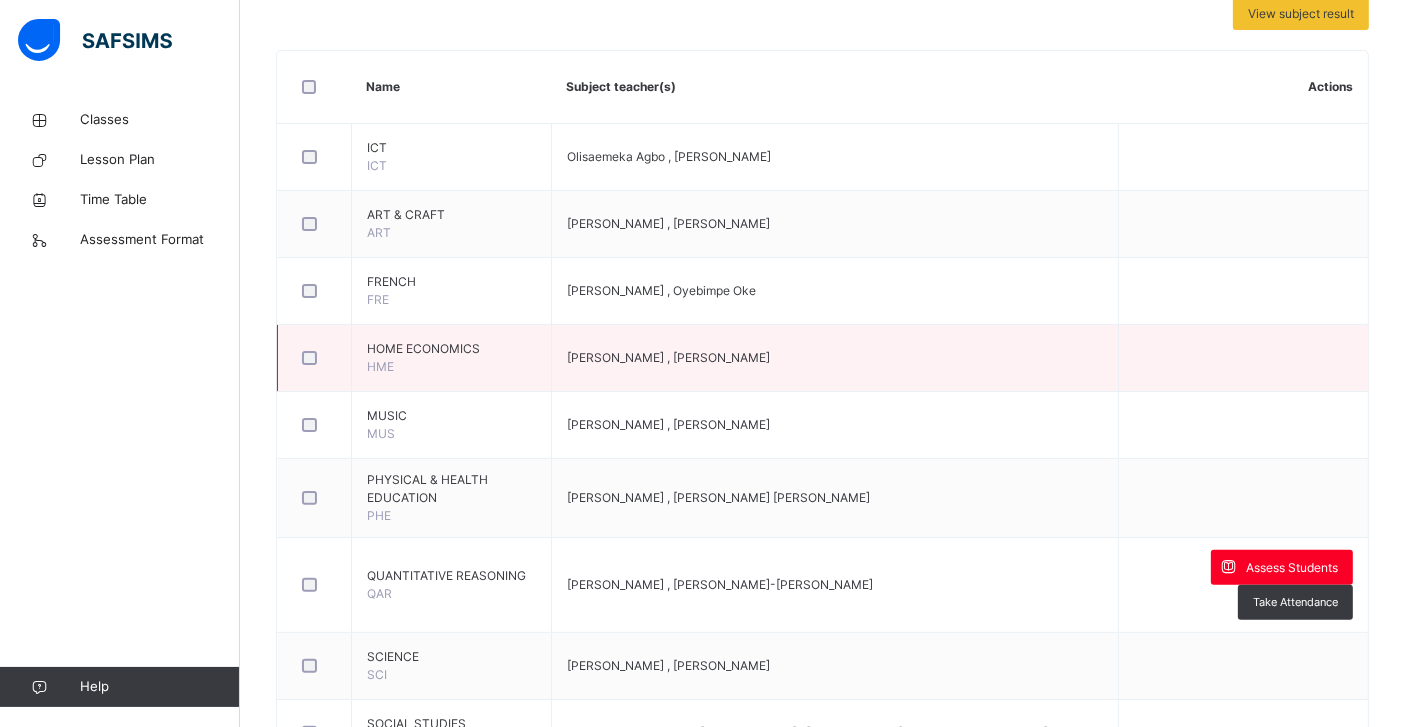 scroll, scrollTop: 454, scrollLeft: 0, axis: vertical 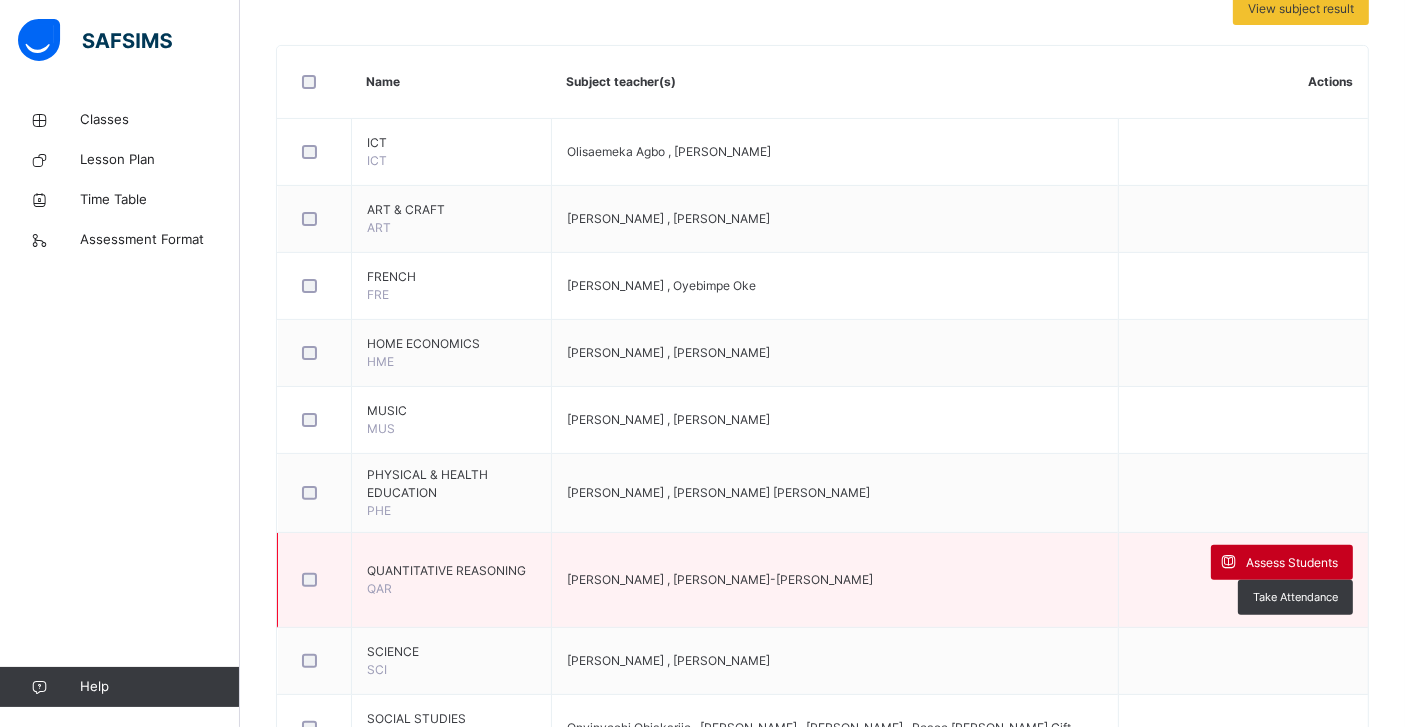 click on "Assess Students" at bounding box center (1282, 562) 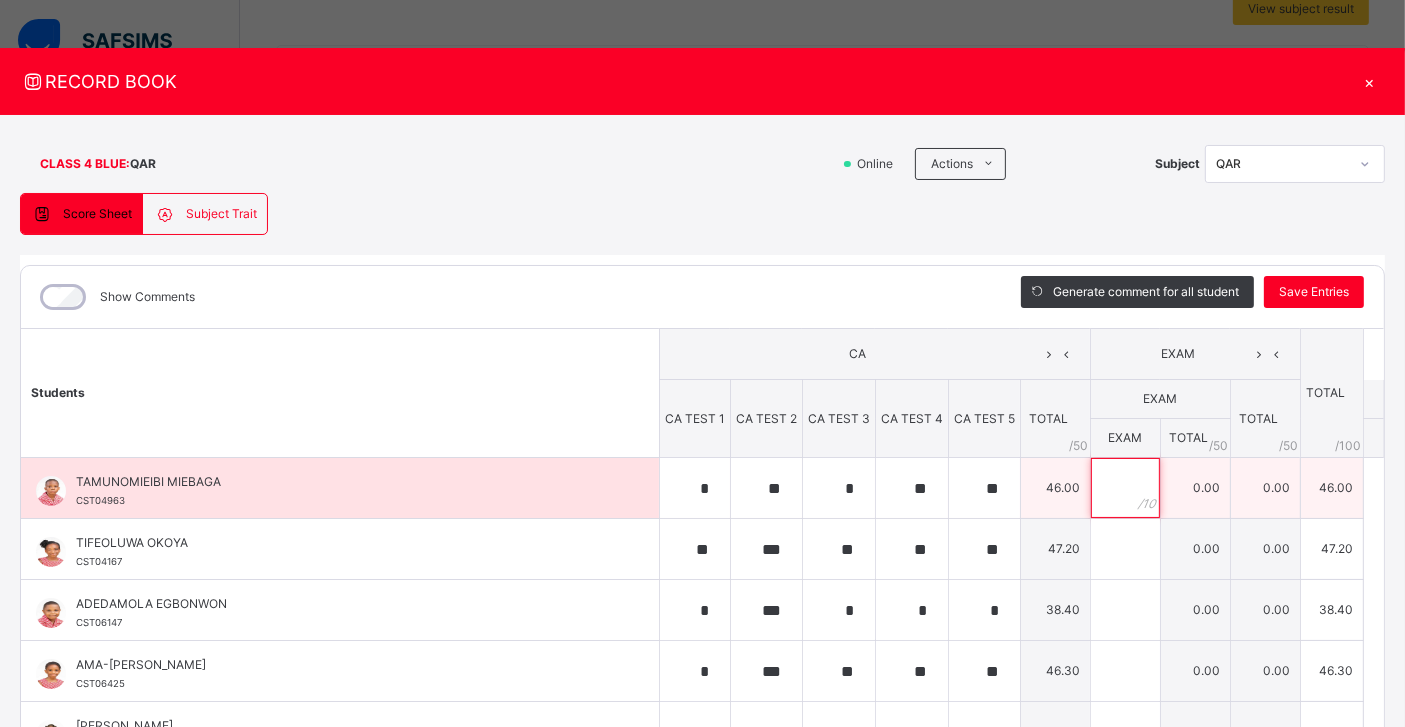 click at bounding box center [1125, 488] 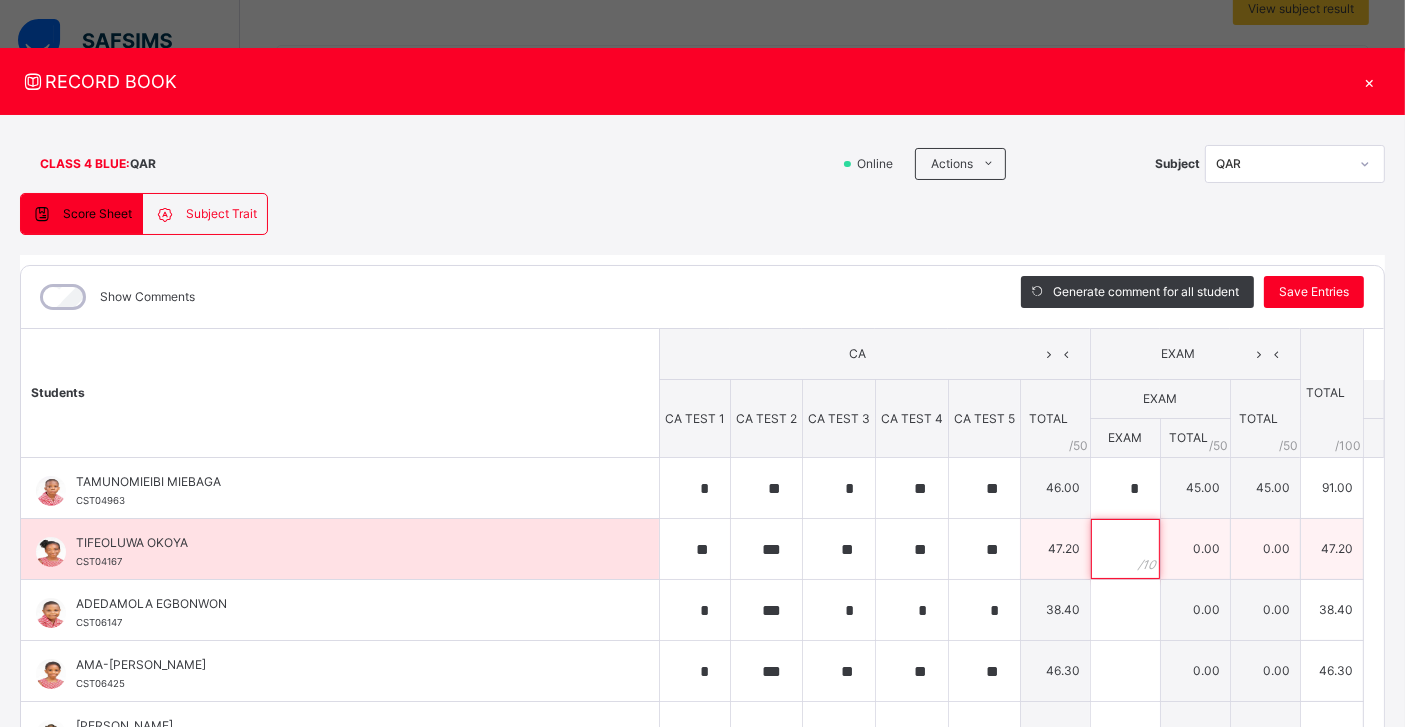 click at bounding box center [1125, 549] 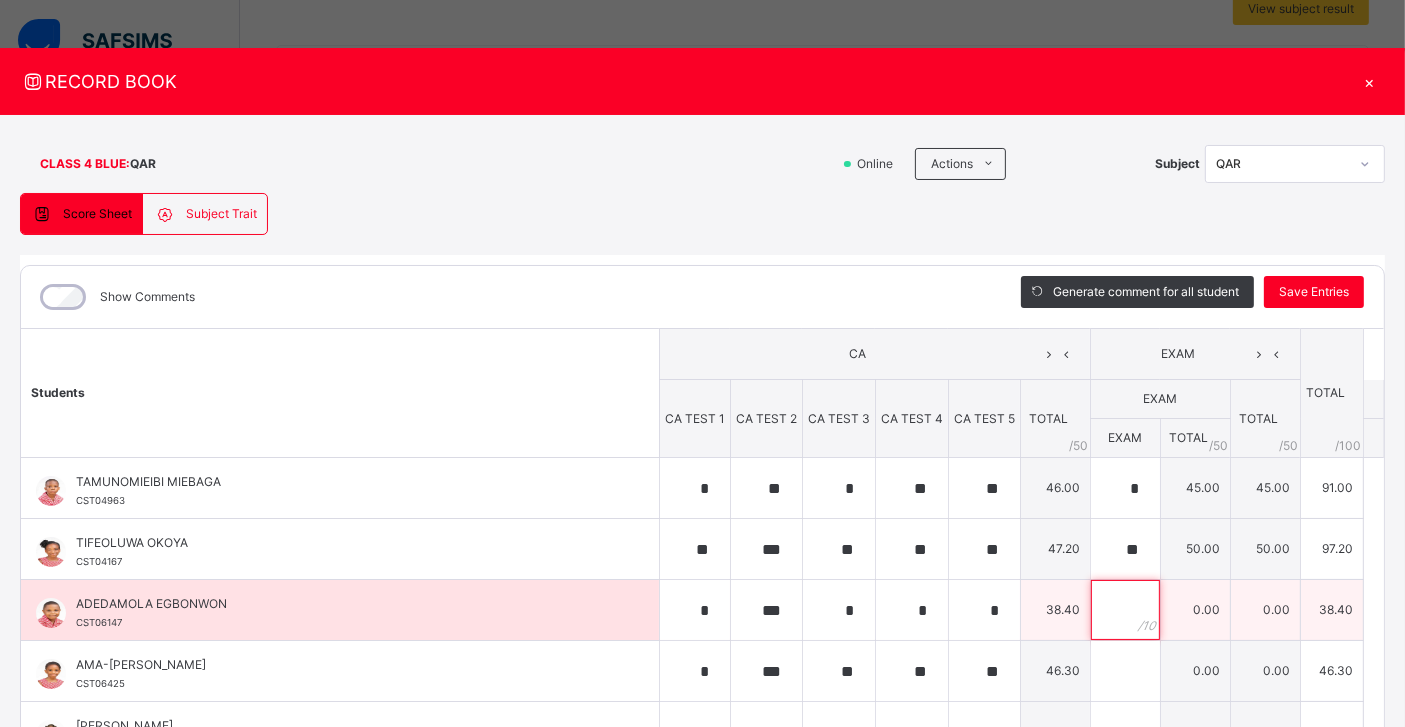 click at bounding box center [1125, 610] 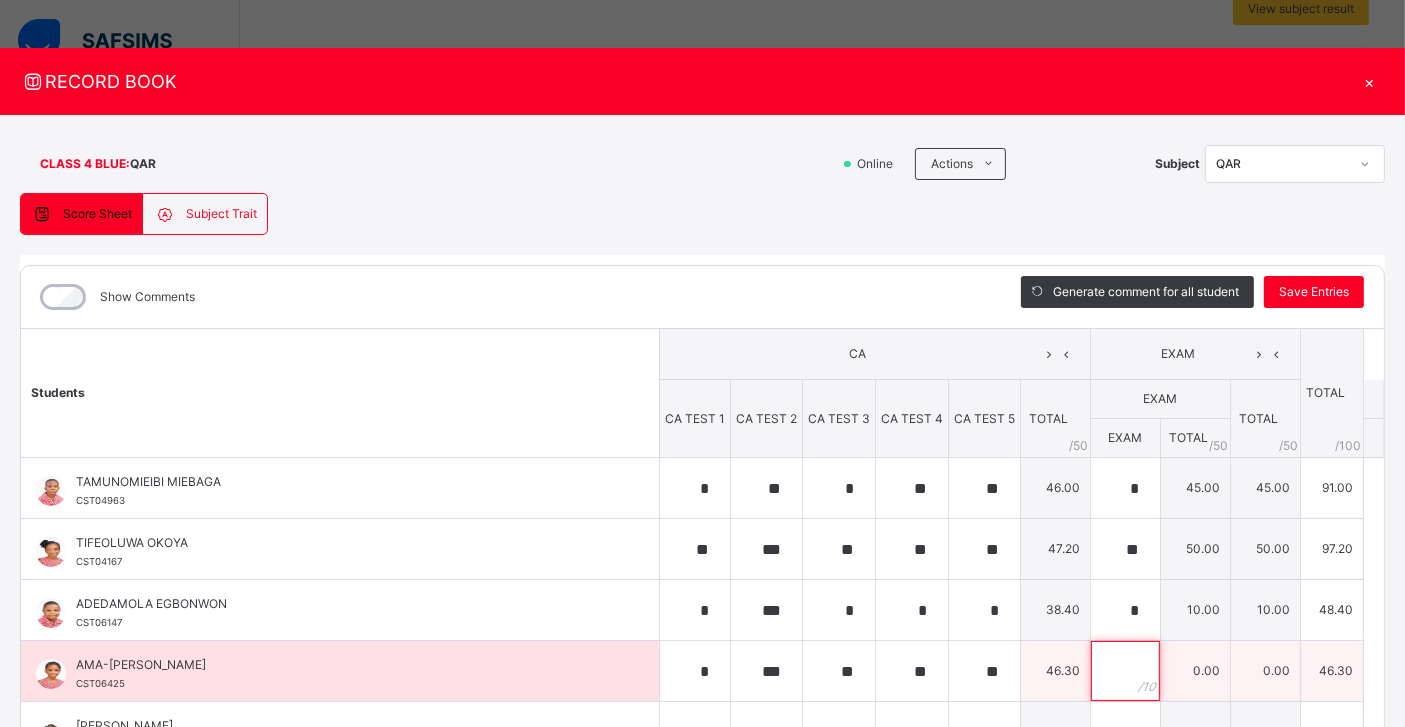 click at bounding box center (1125, 671) 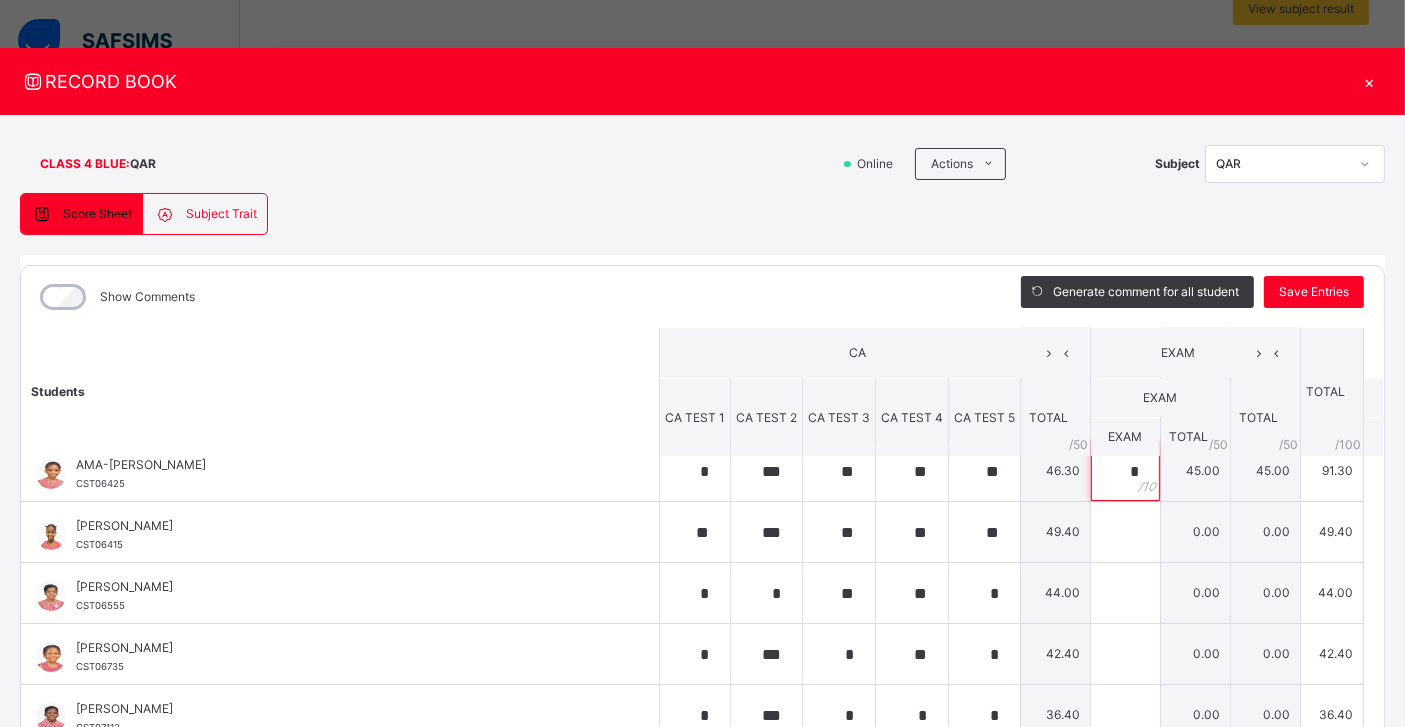 scroll, scrollTop: 206, scrollLeft: 0, axis: vertical 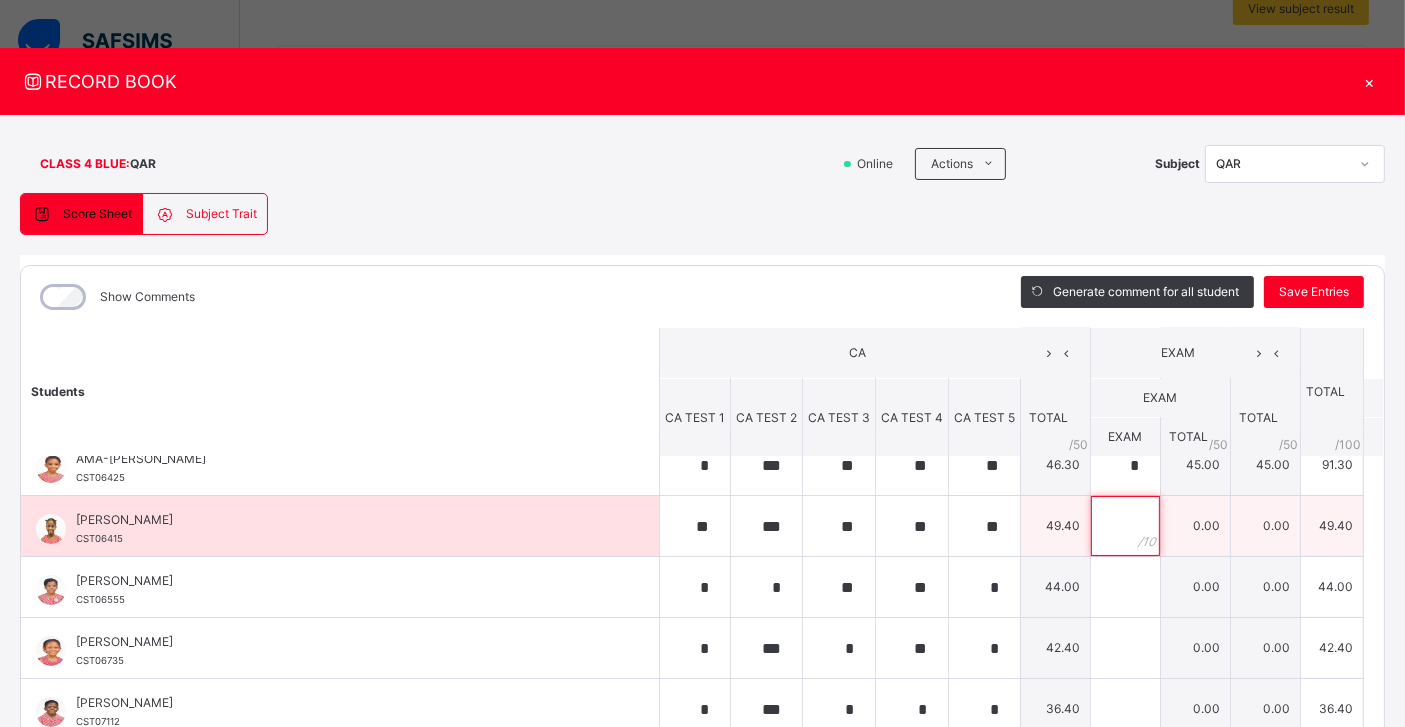 click at bounding box center (1125, 526) 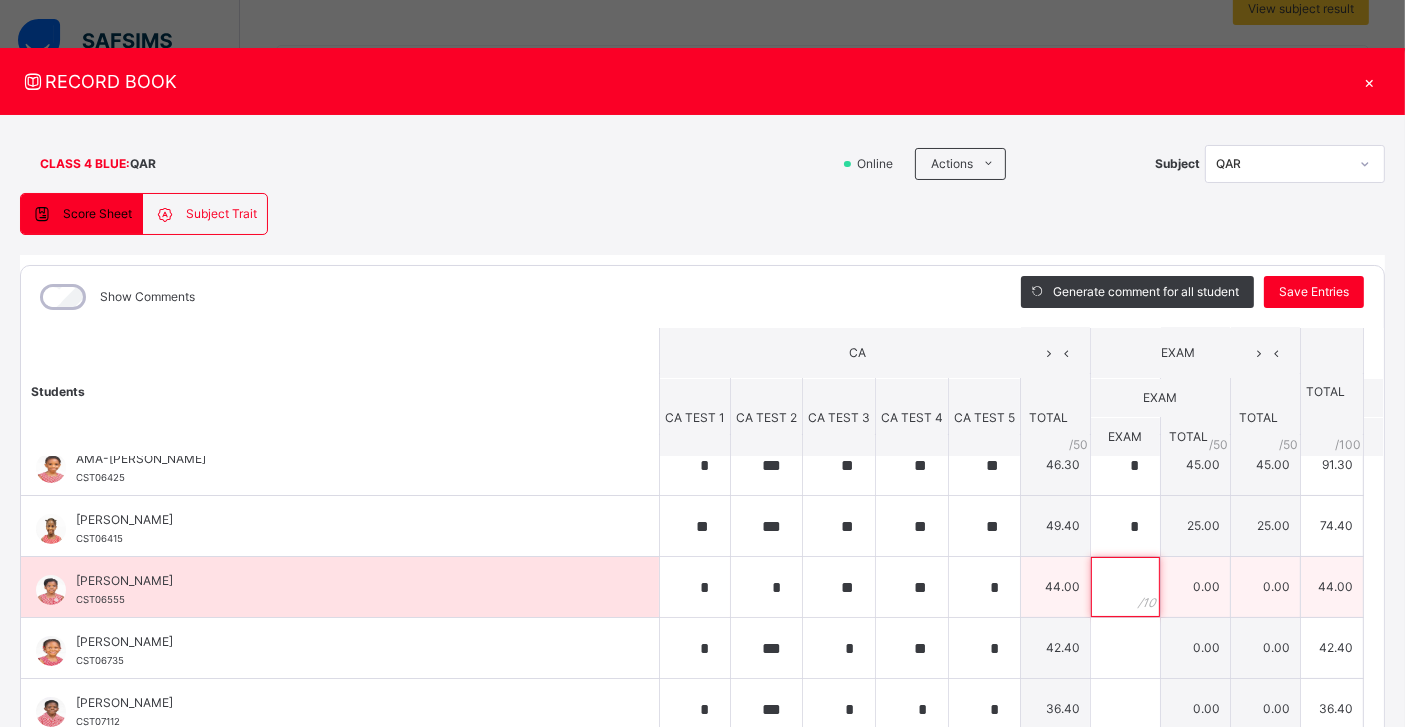 click at bounding box center (1125, 587) 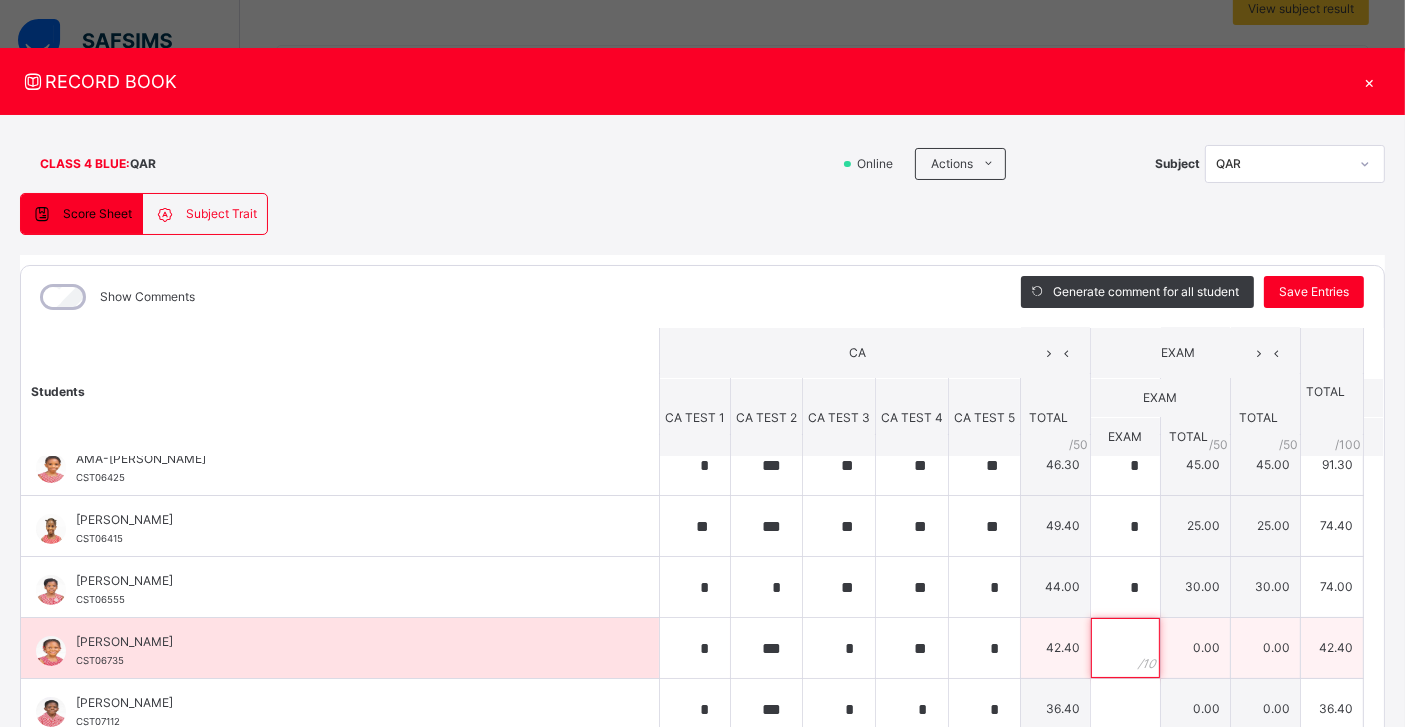 click at bounding box center [1125, 648] 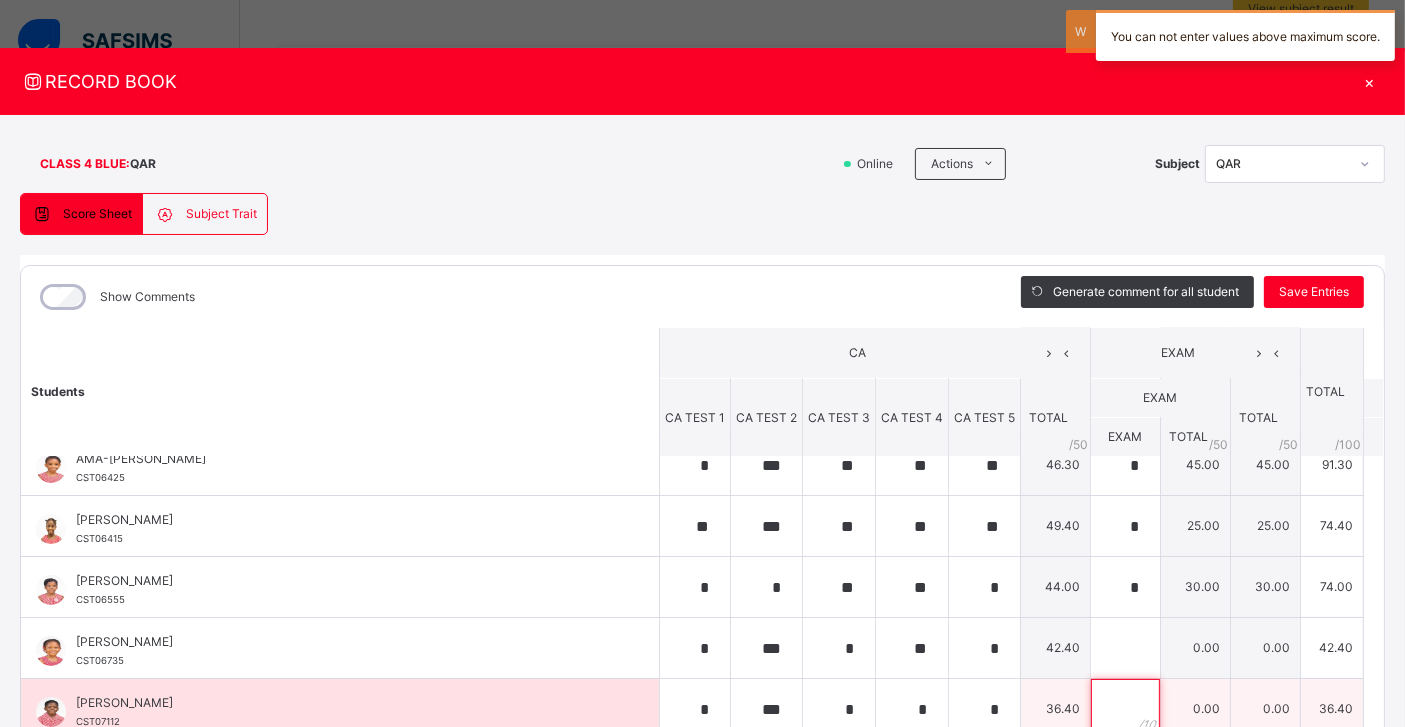 click at bounding box center (1125, 709) 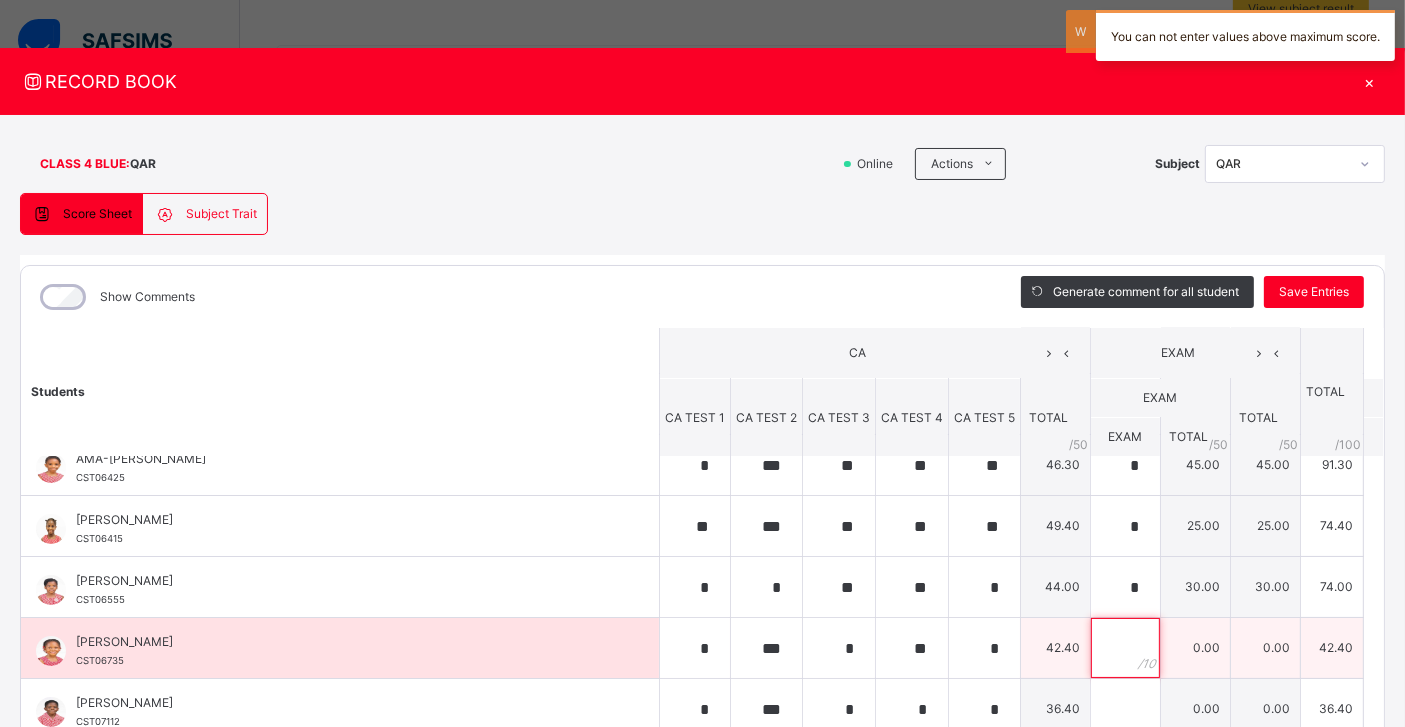 click at bounding box center [1125, 648] 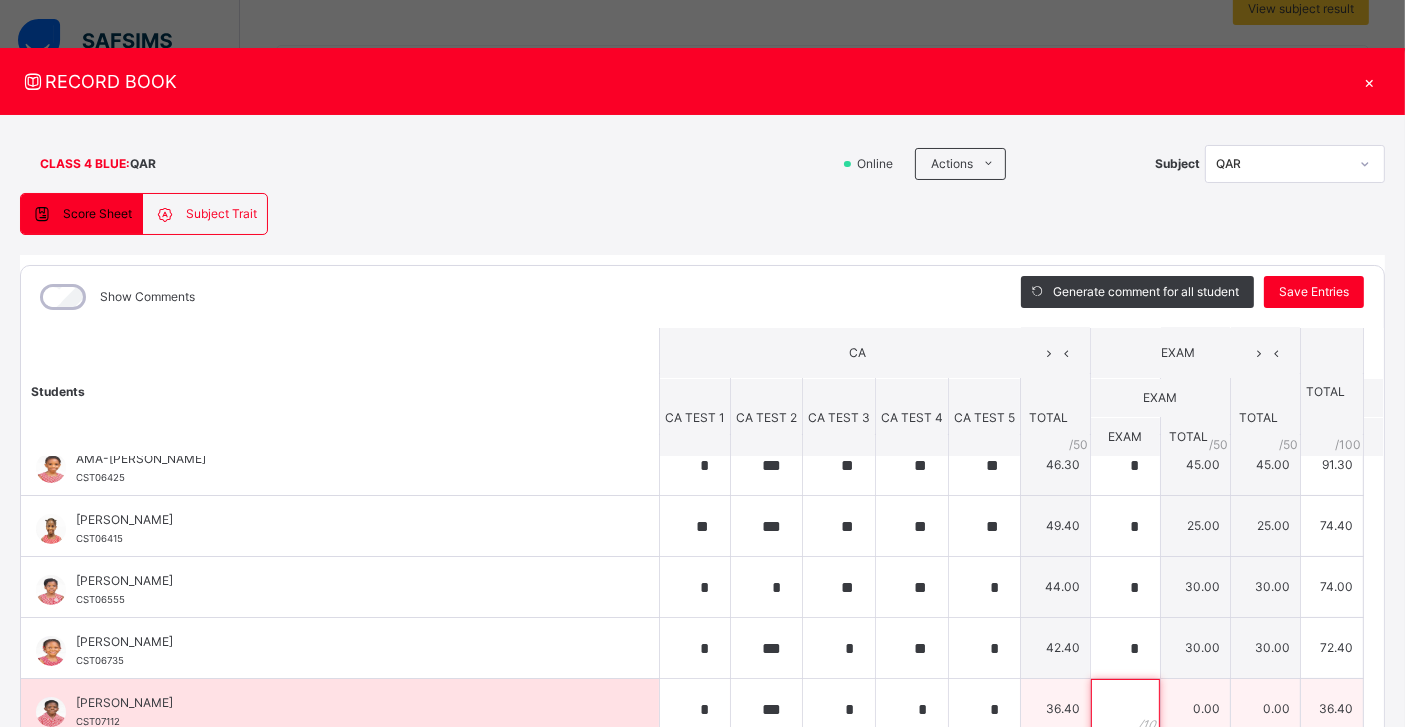 click at bounding box center [1125, 709] 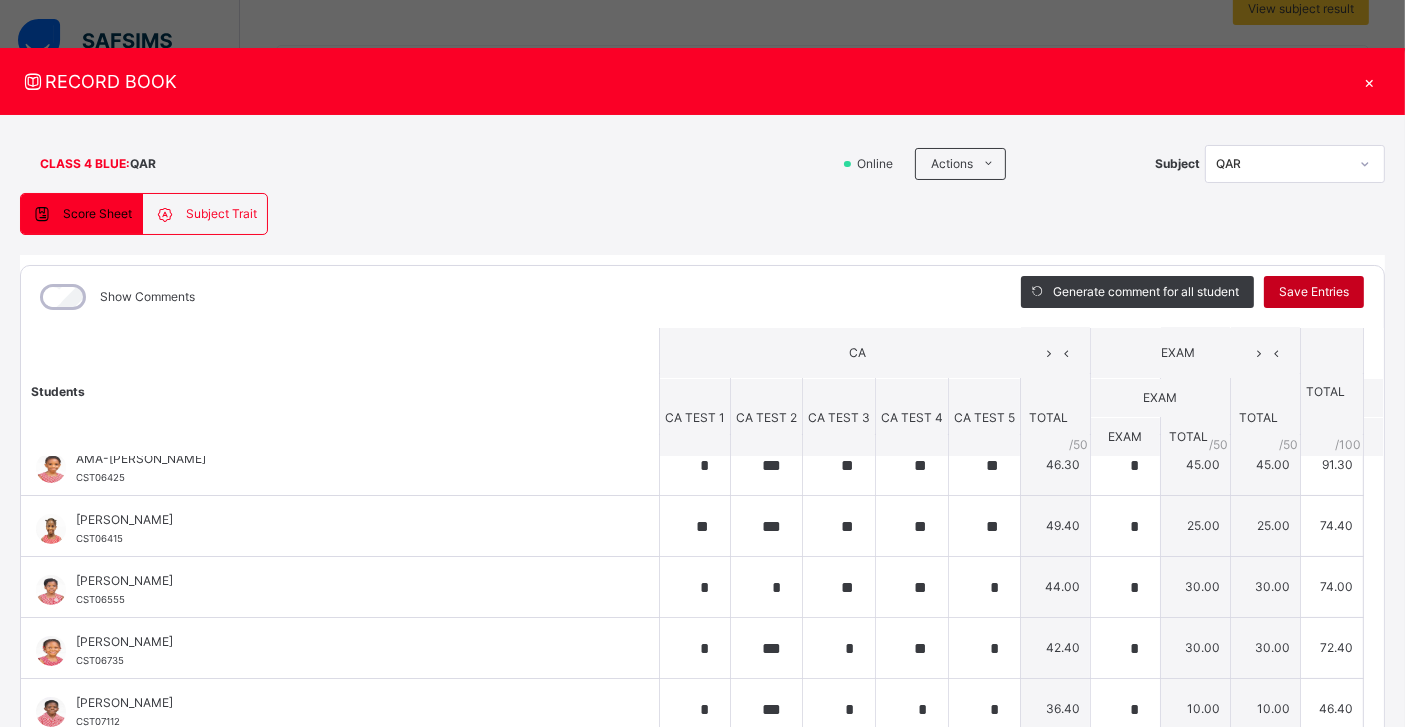 click on "Save Entries" at bounding box center (1314, 292) 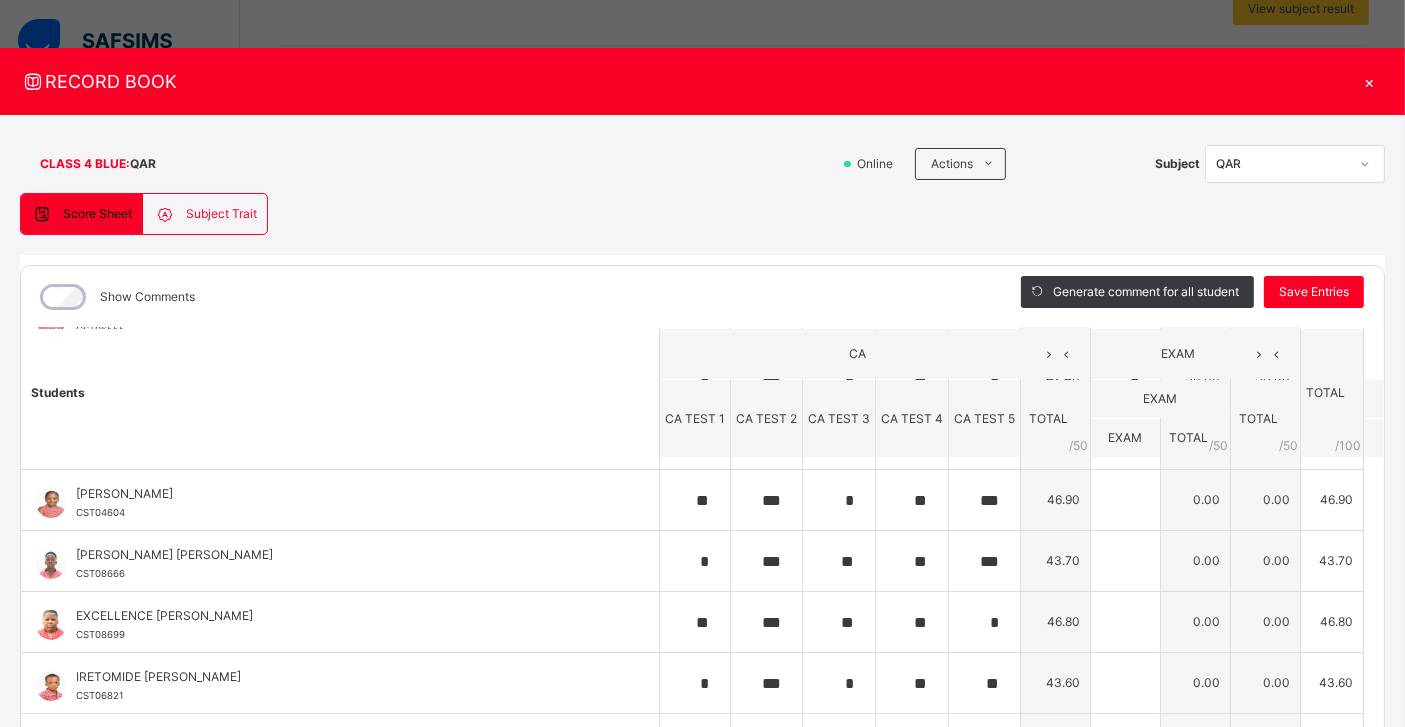 scroll, scrollTop: 482, scrollLeft: 0, axis: vertical 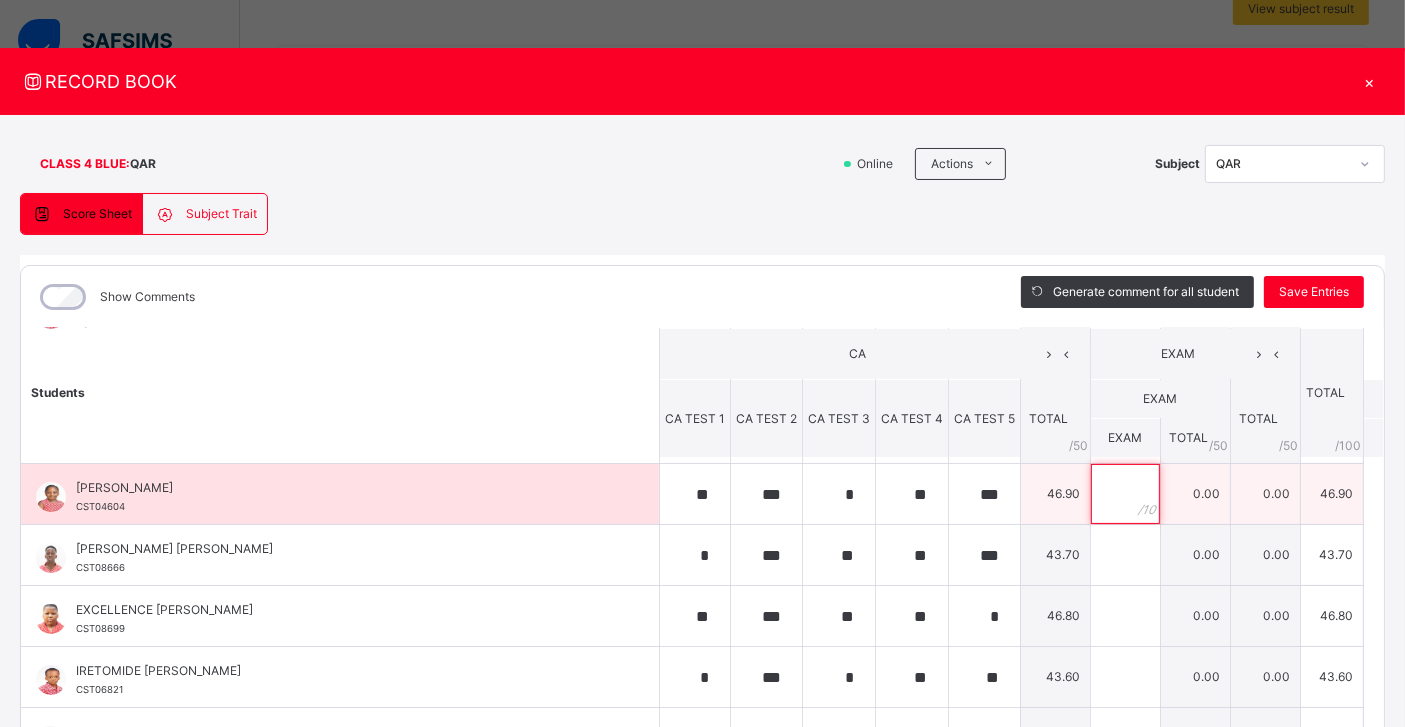 click at bounding box center [1125, 494] 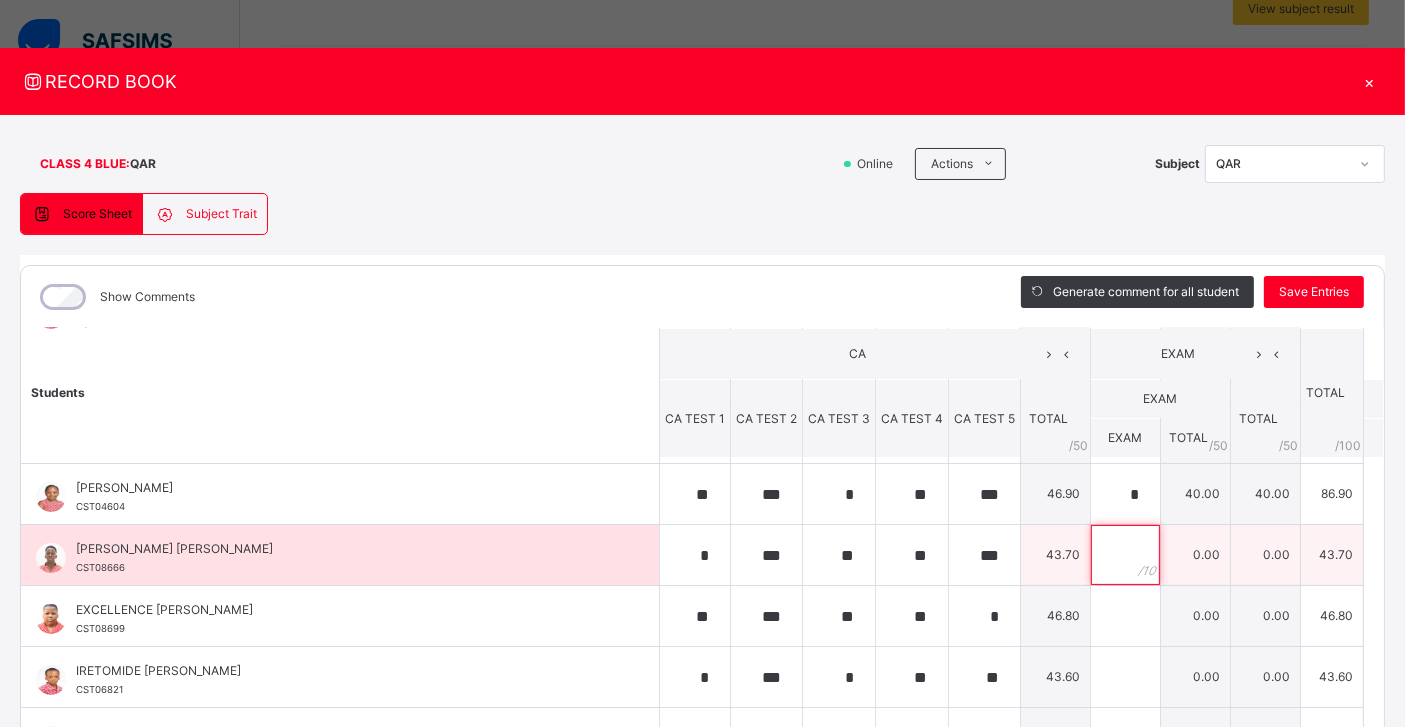 click at bounding box center (1125, 555) 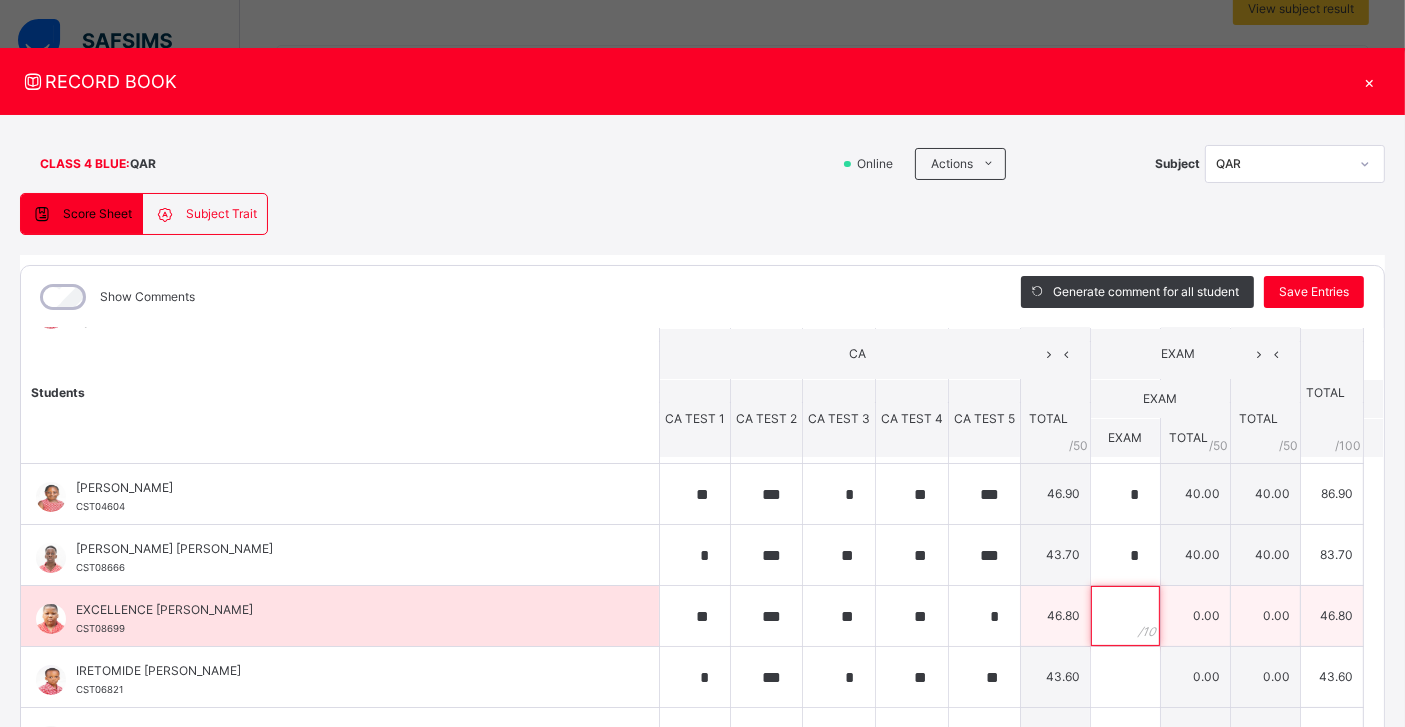 click at bounding box center [1125, 616] 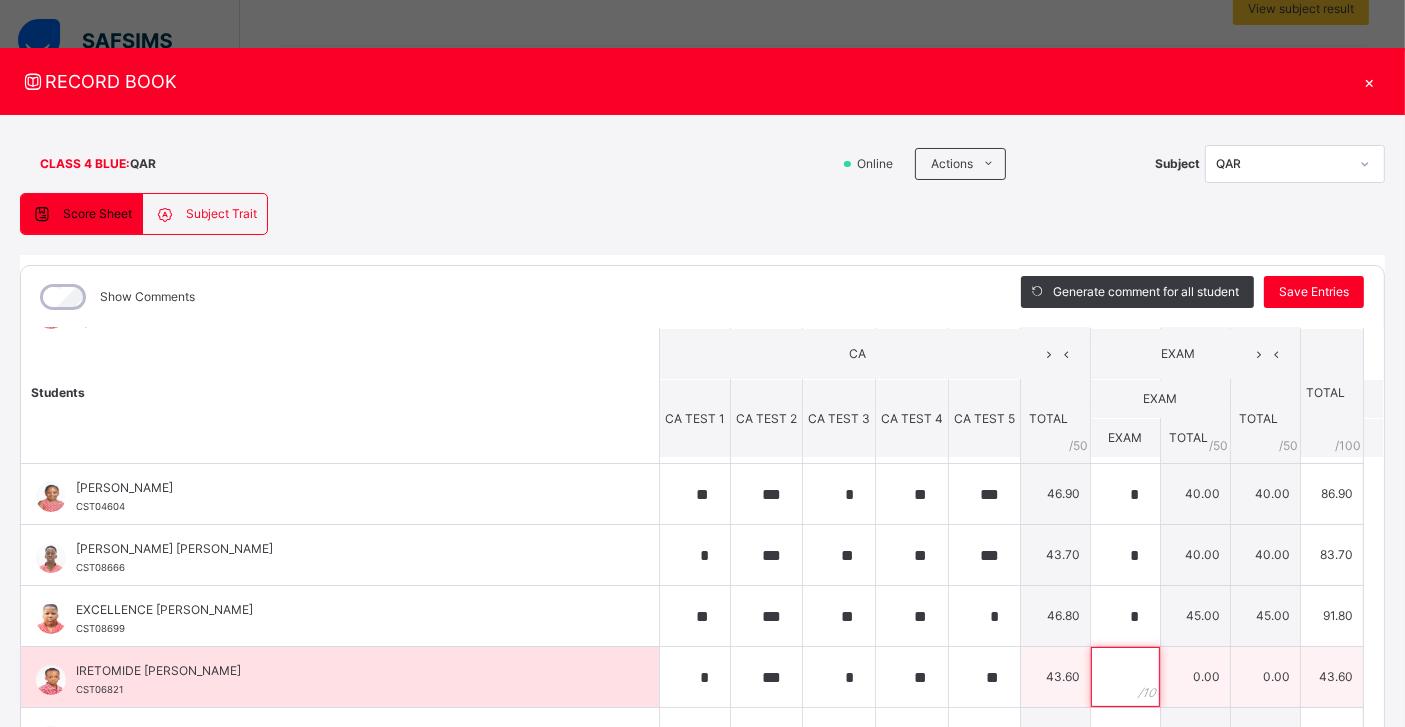 click at bounding box center (1125, 677) 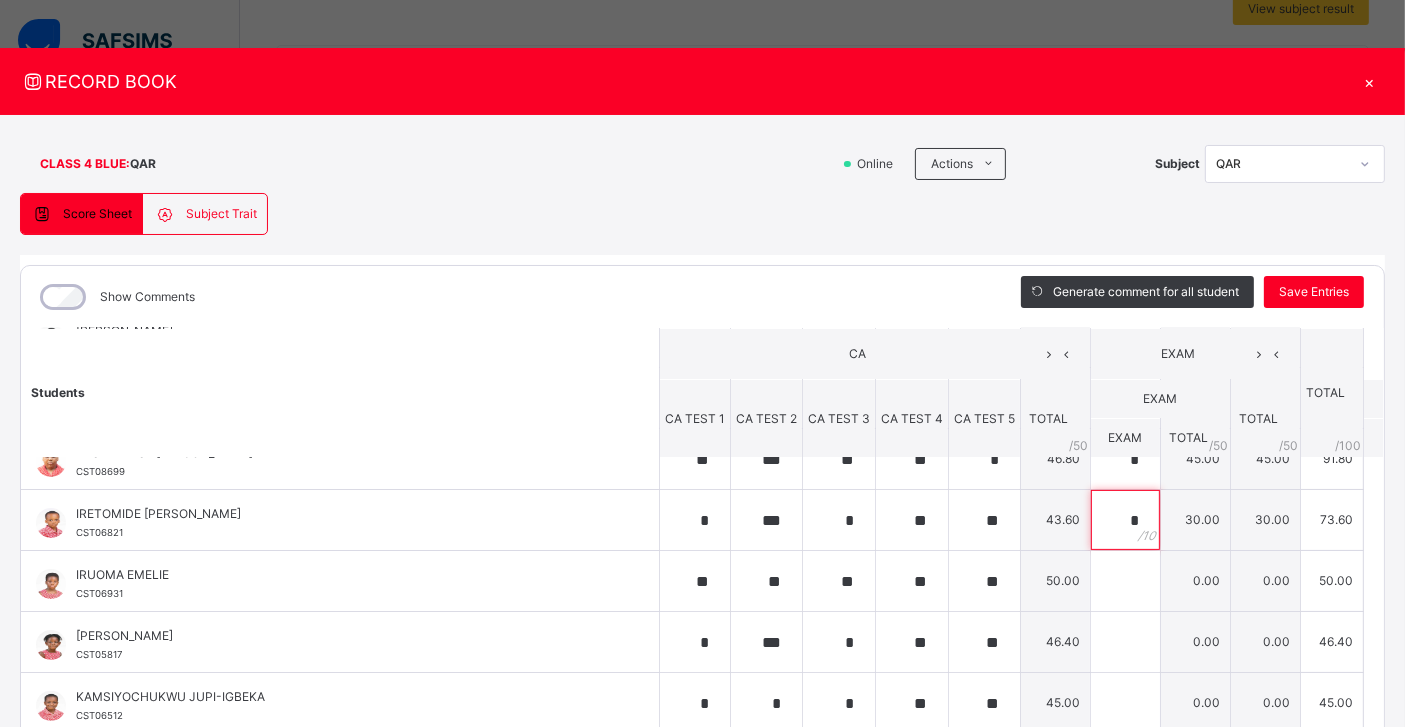 scroll, scrollTop: 635, scrollLeft: 0, axis: vertical 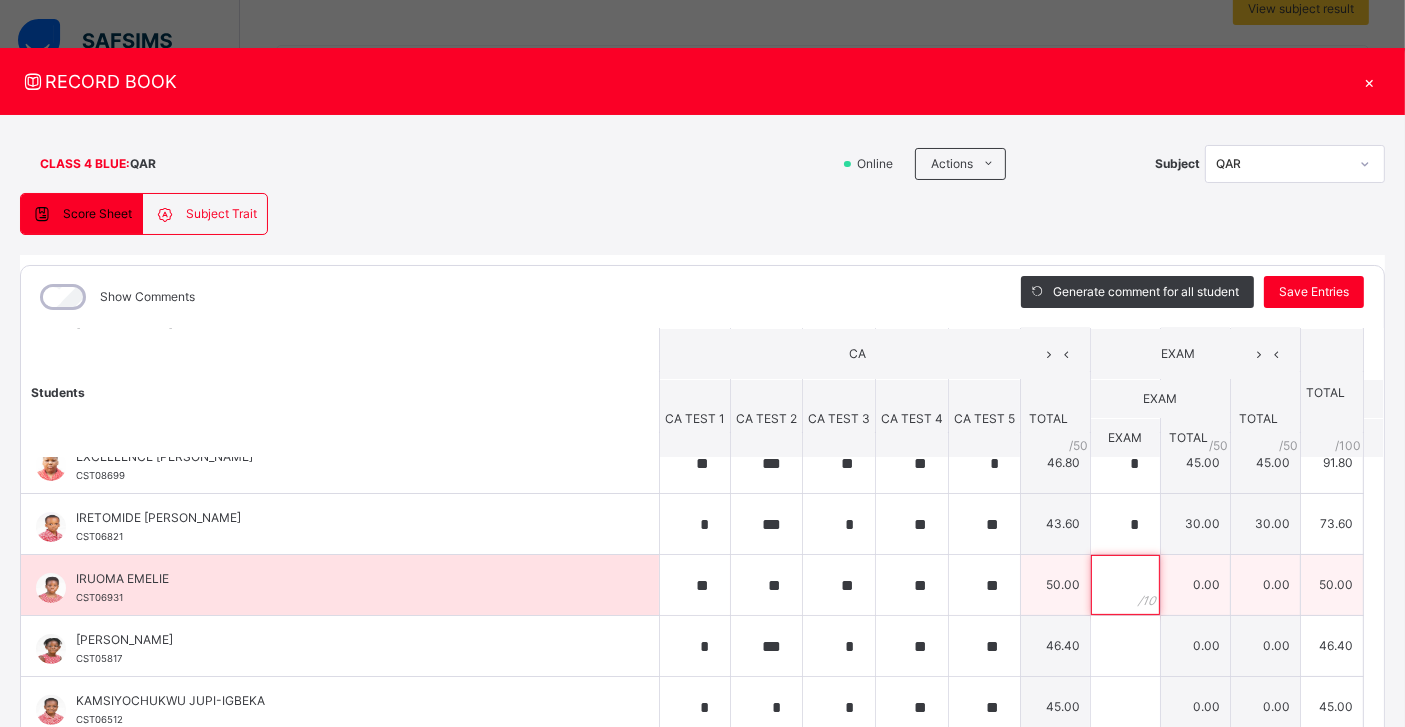 click at bounding box center (1125, 585) 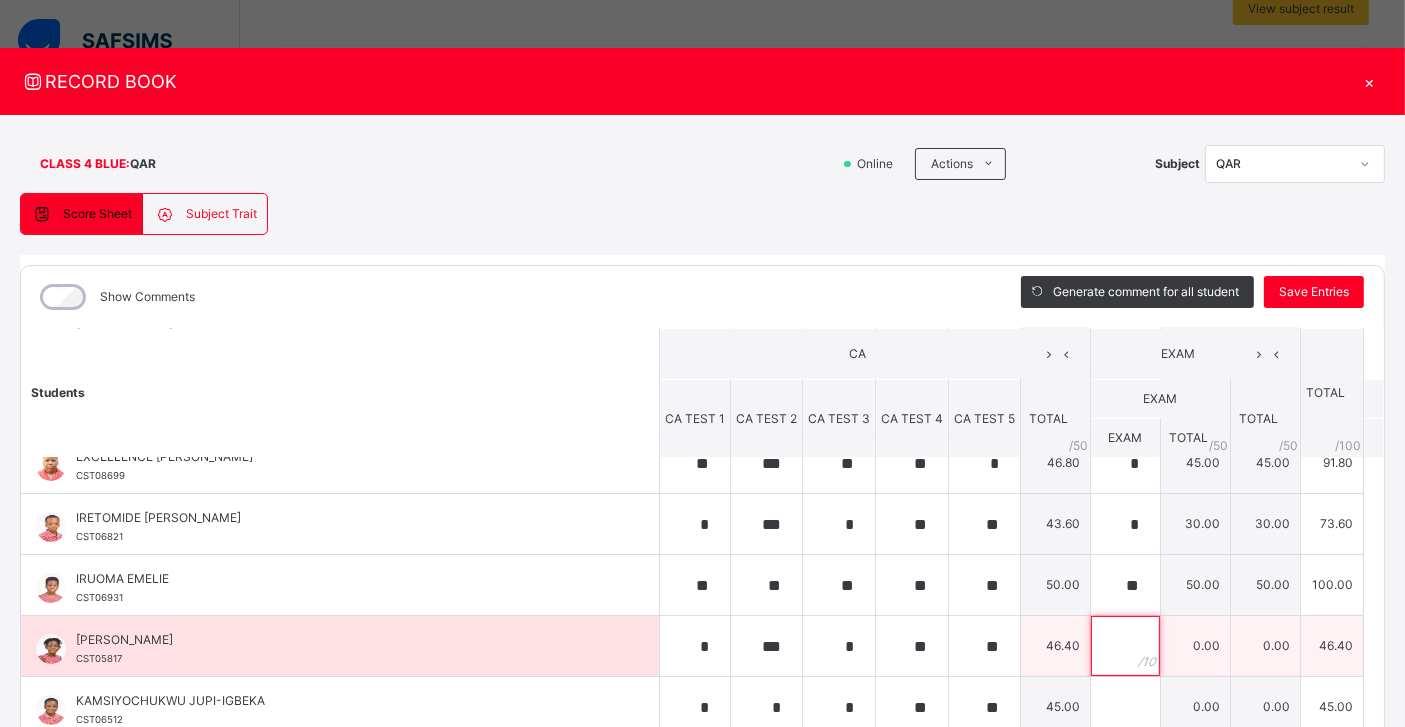 click at bounding box center (1125, 646) 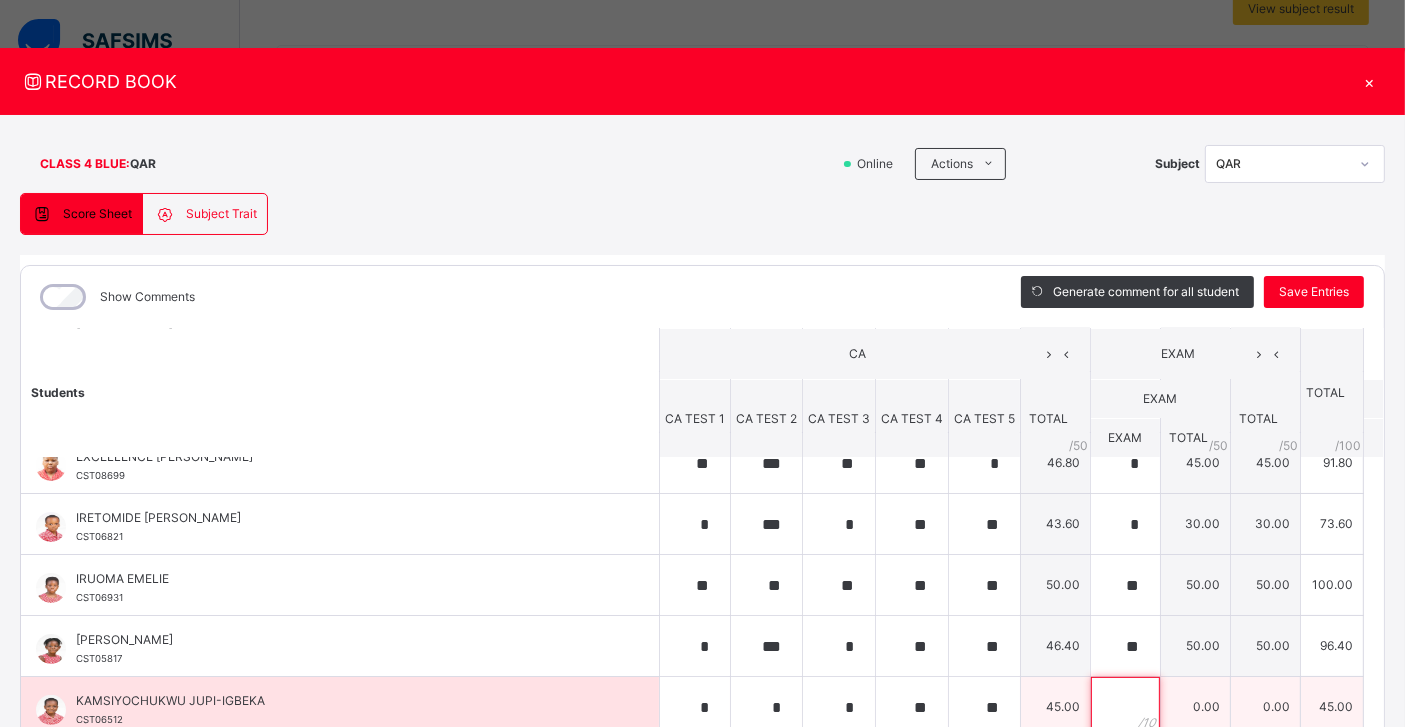 click at bounding box center [1125, 707] 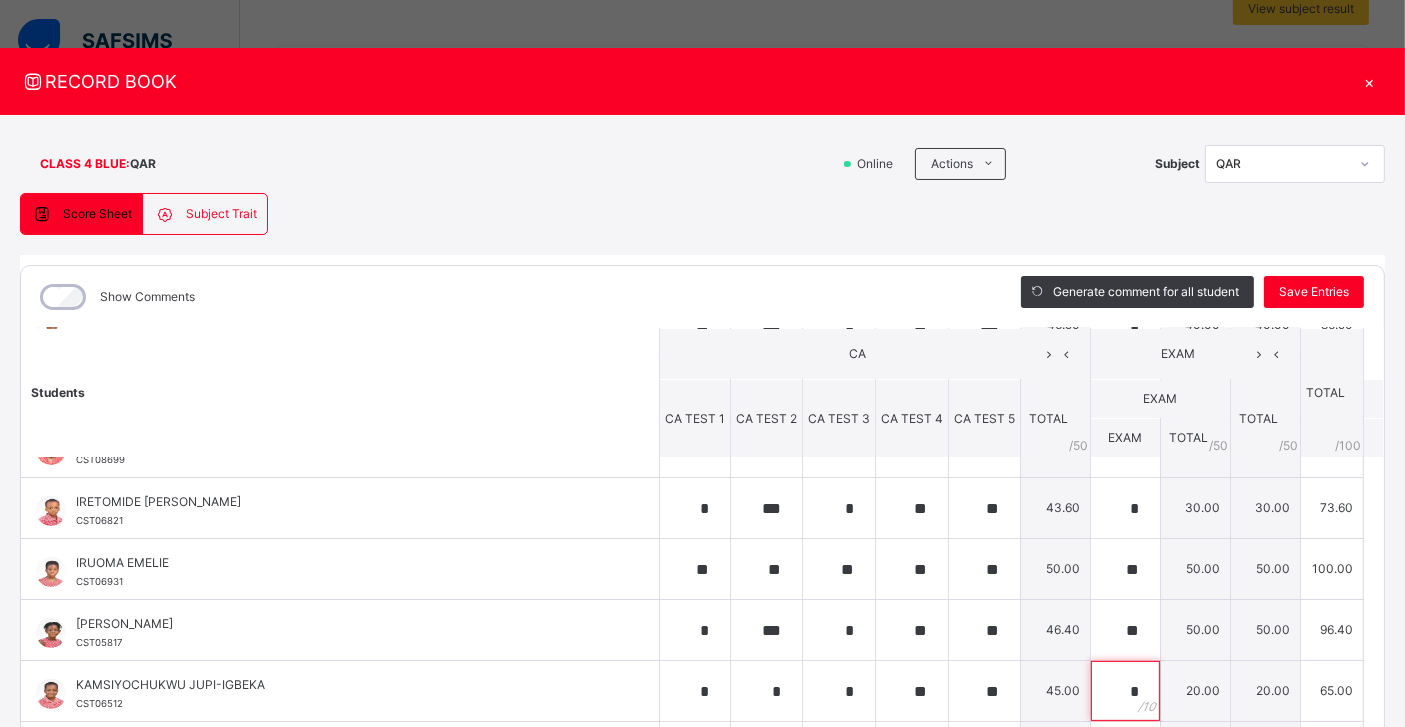 scroll, scrollTop: 722, scrollLeft: 0, axis: vertical 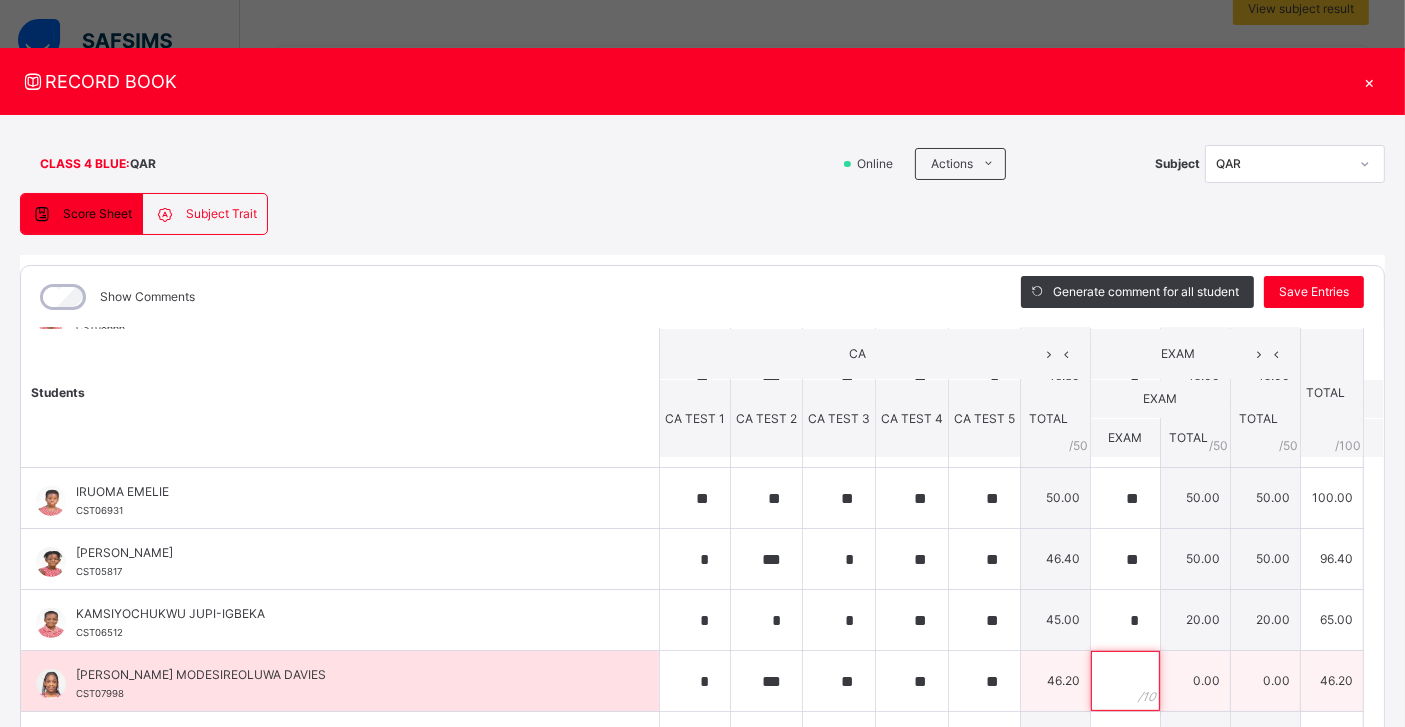 click at bounding box center (1125, 681) 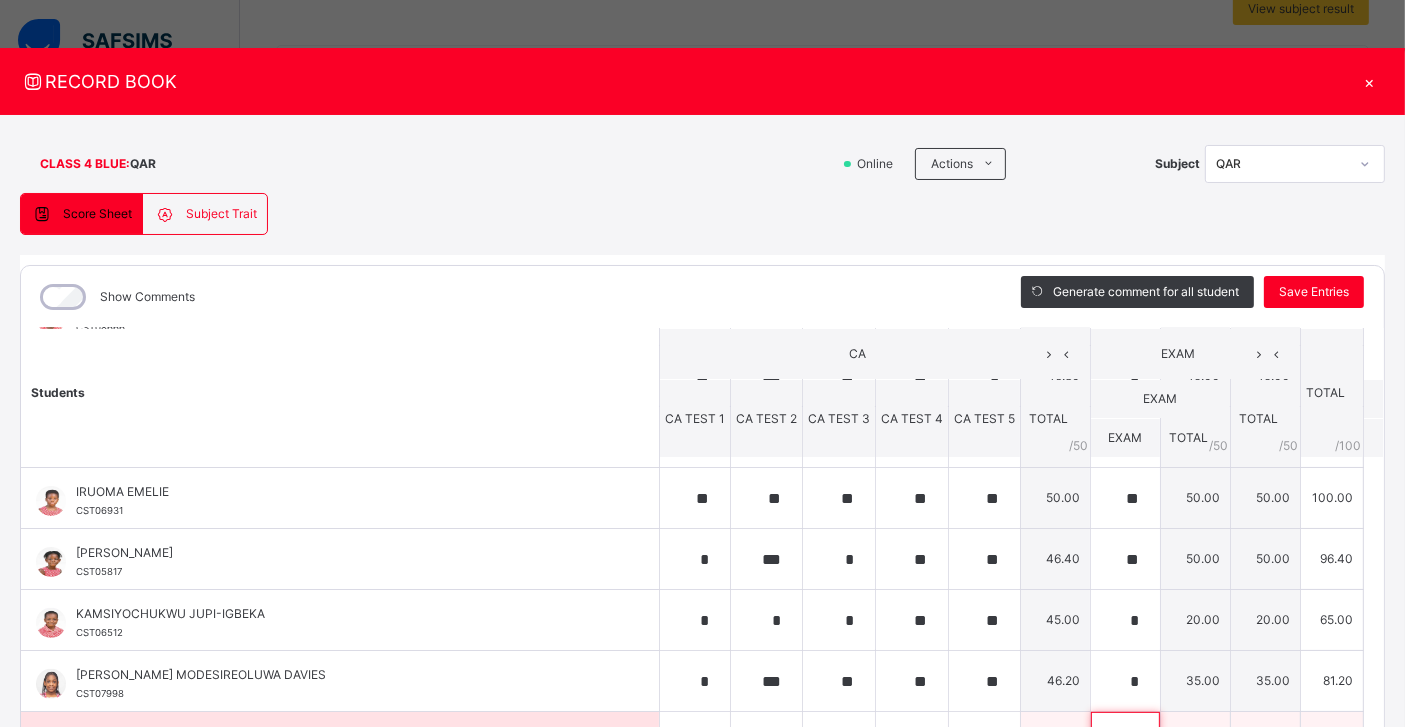 click at bounding box center [1125, 742] 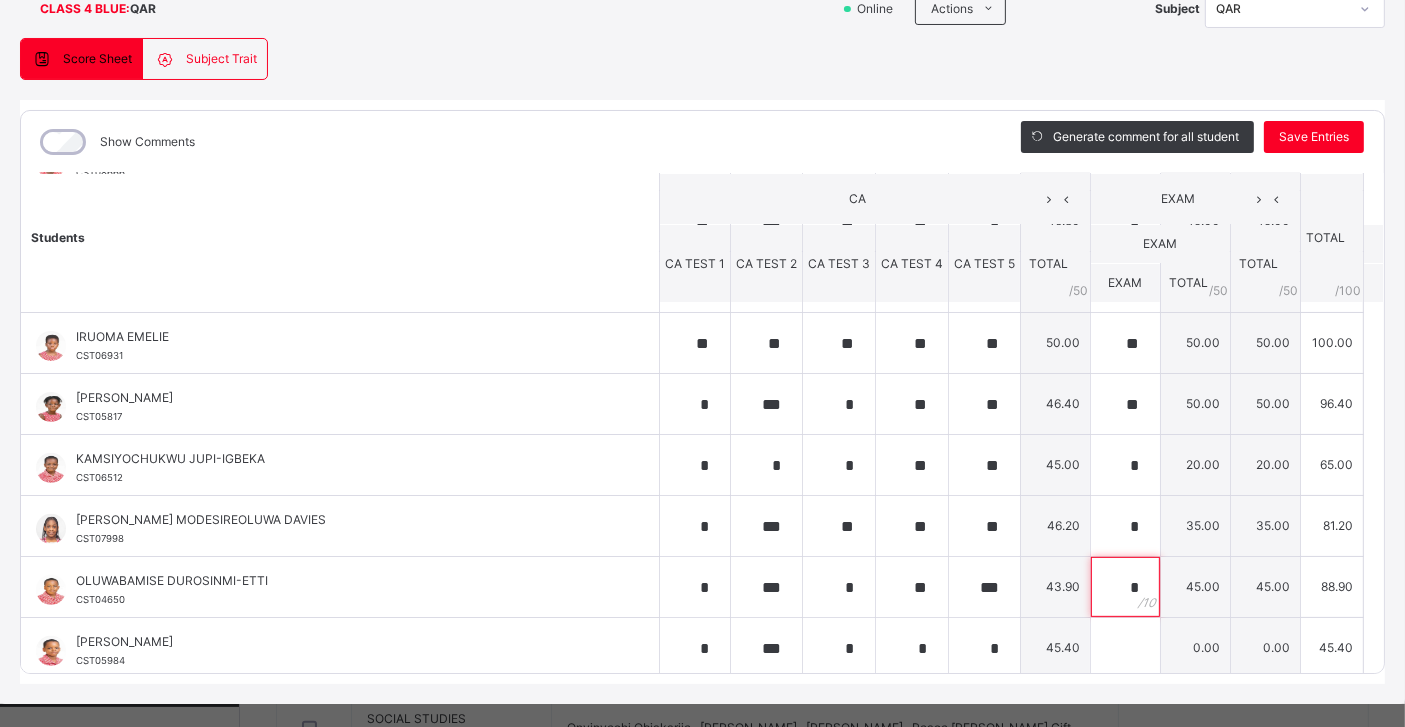 scroll, scrollTop: 158, scrollLeft: 0, axis: vertical 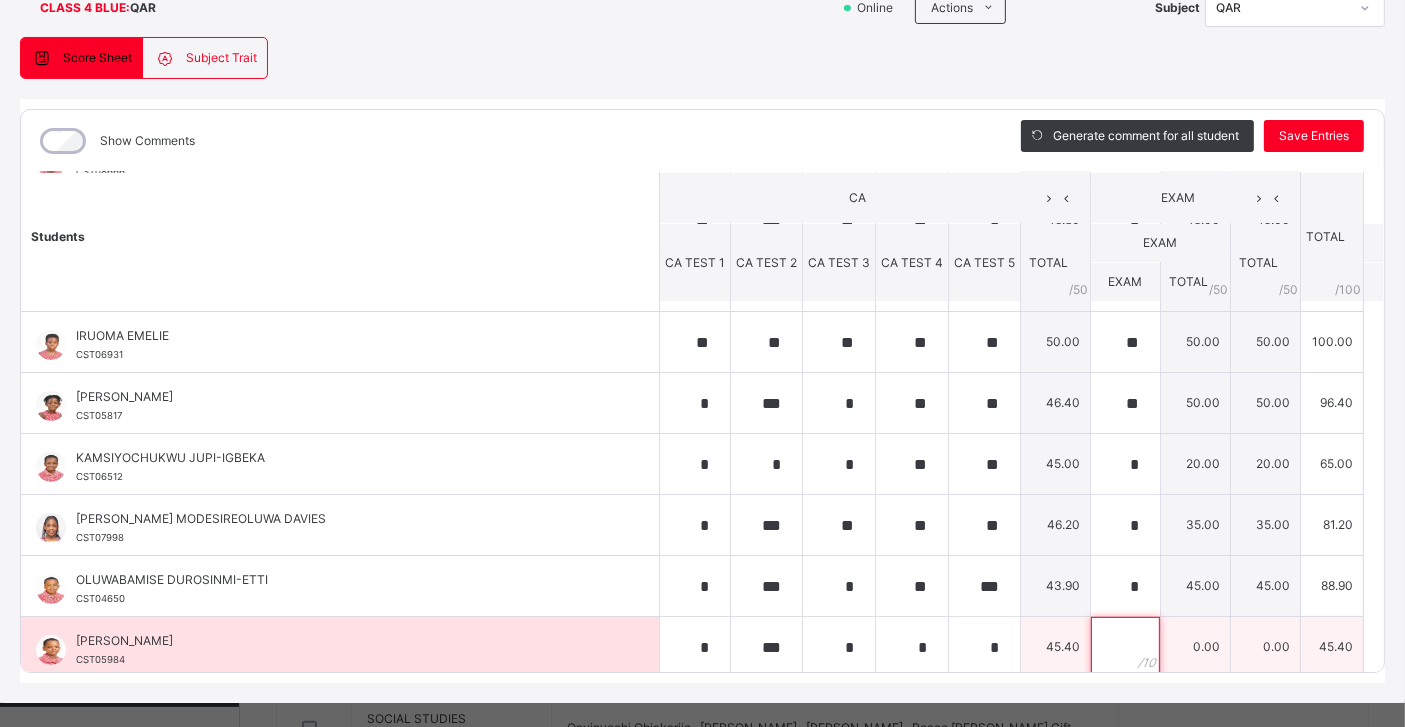 click at bounding box center (1125, 647) 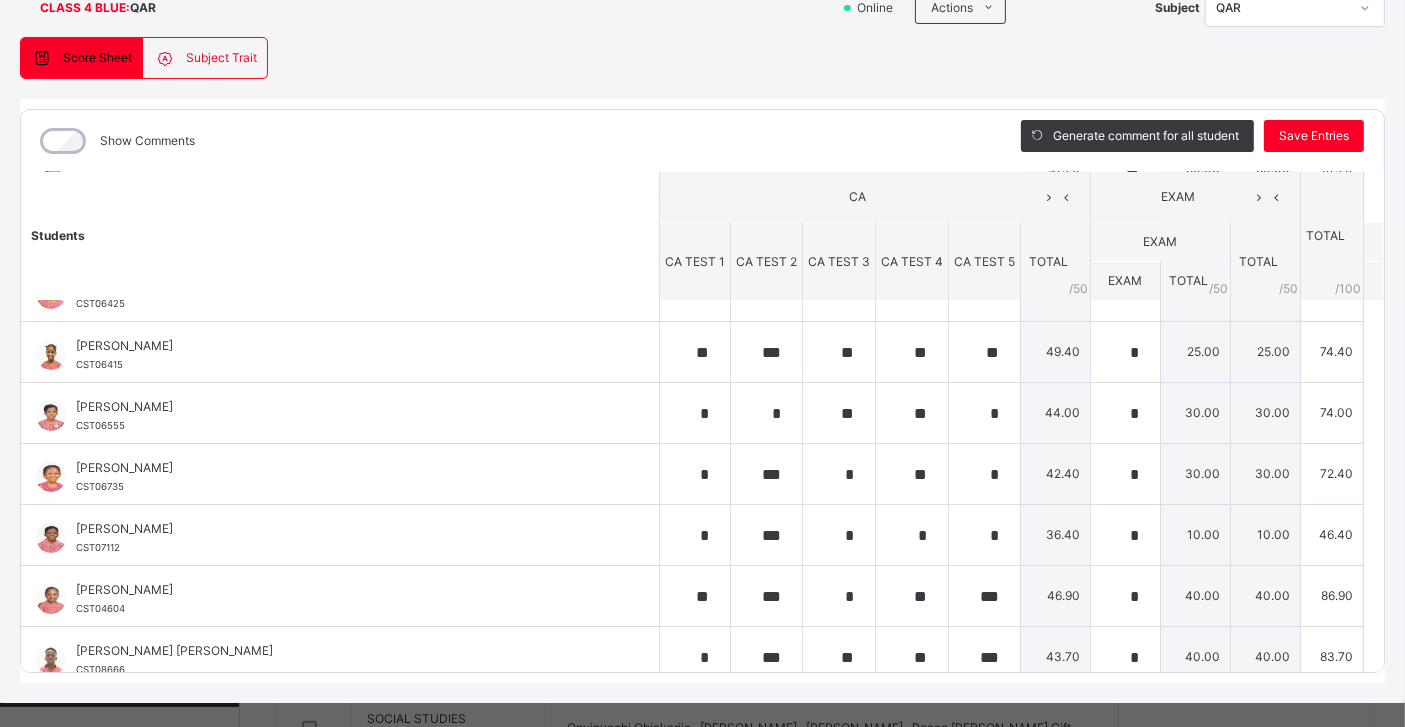 scroll, scrollTop: 210, scrollLeft: 0, axis: vertical 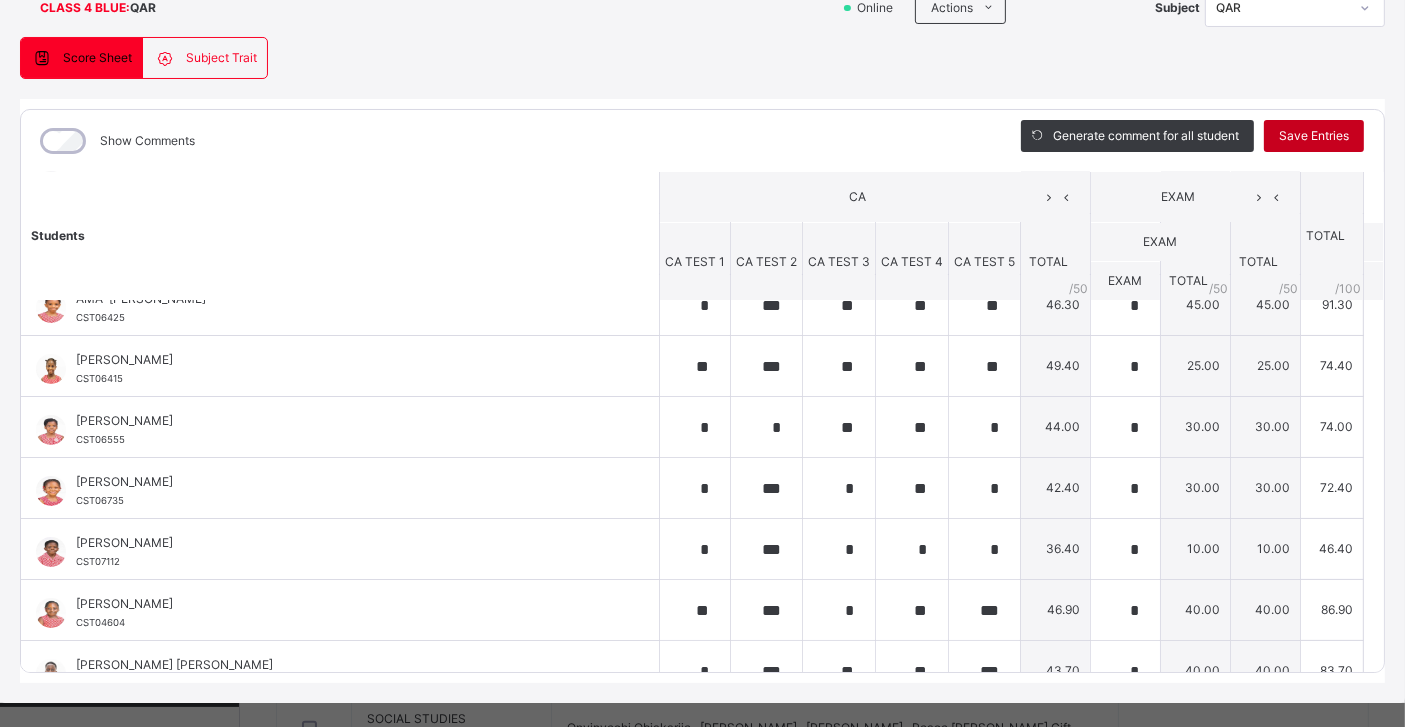 click on "Save Entries" at bounding box center [1314, 136] 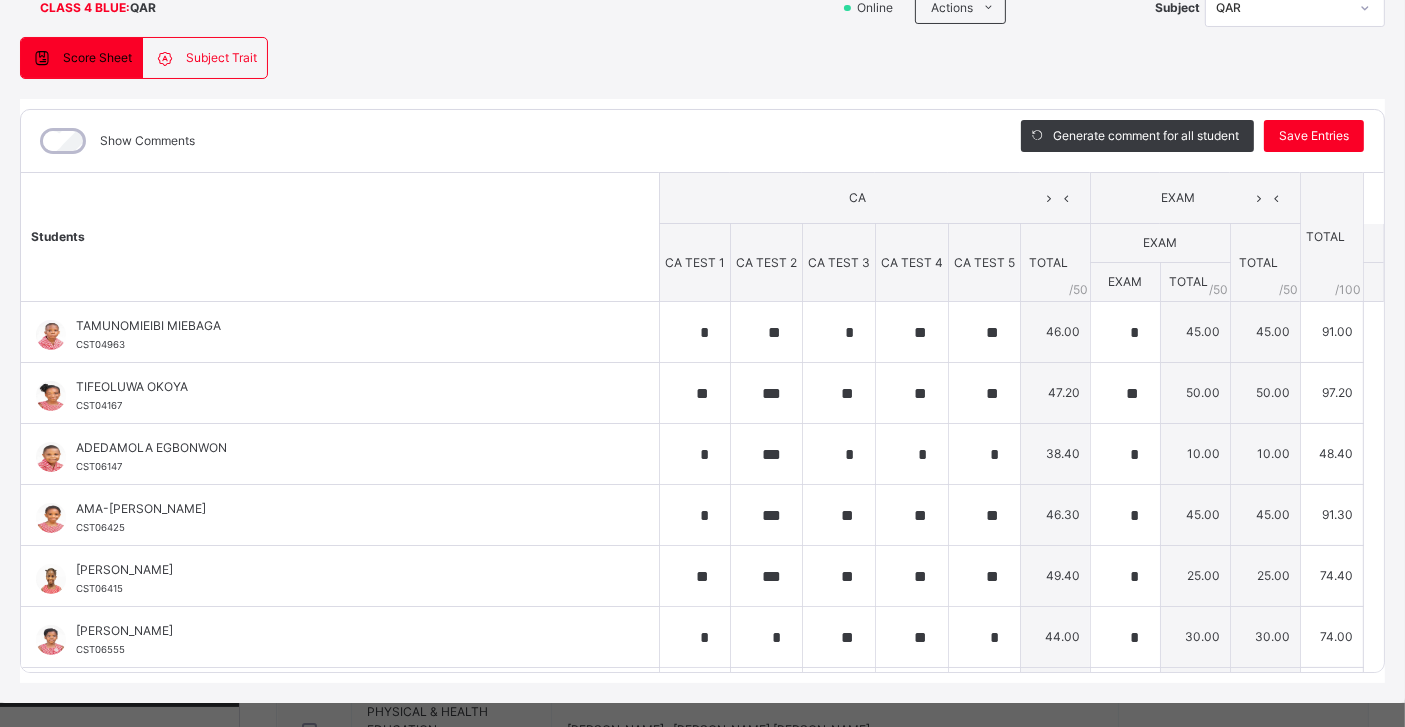 scroll, scrollTop: 0, scrollLeft: 0, axis: both 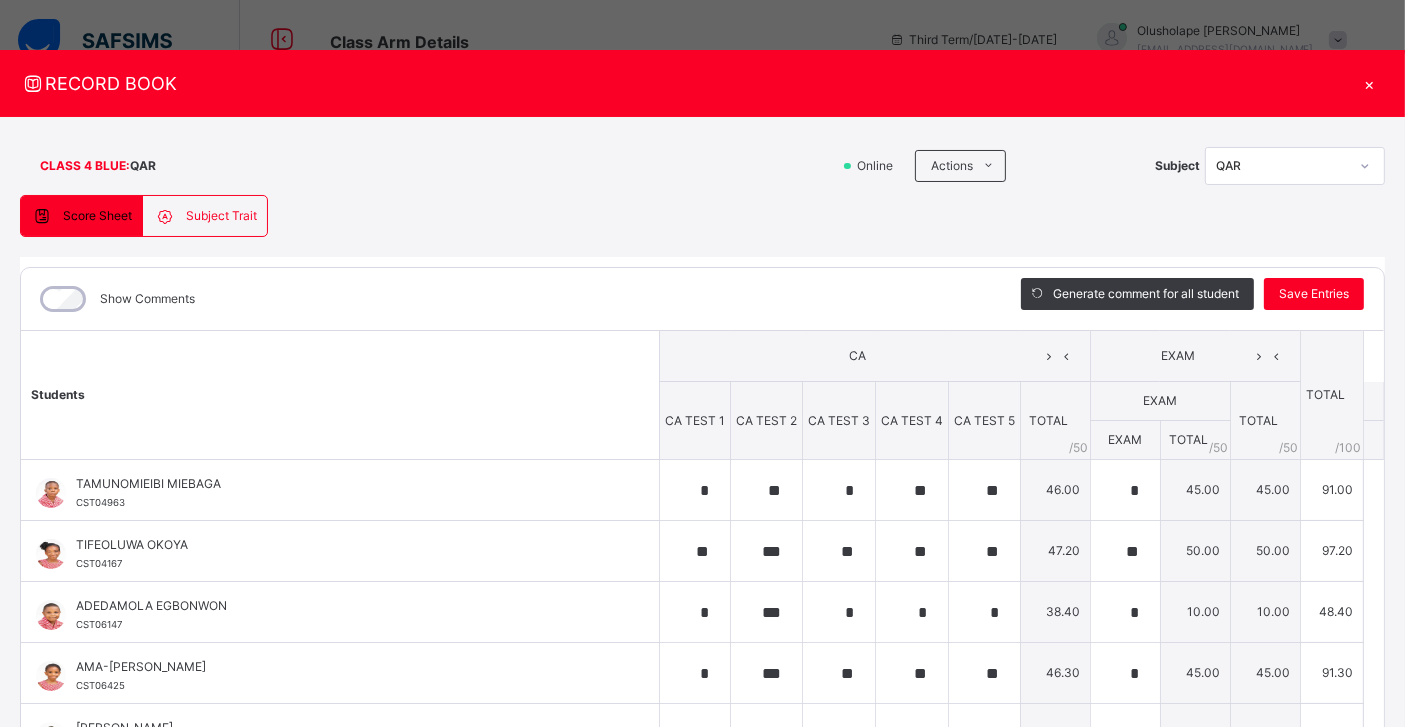 click on "×" at bounding box center [1370, 83] 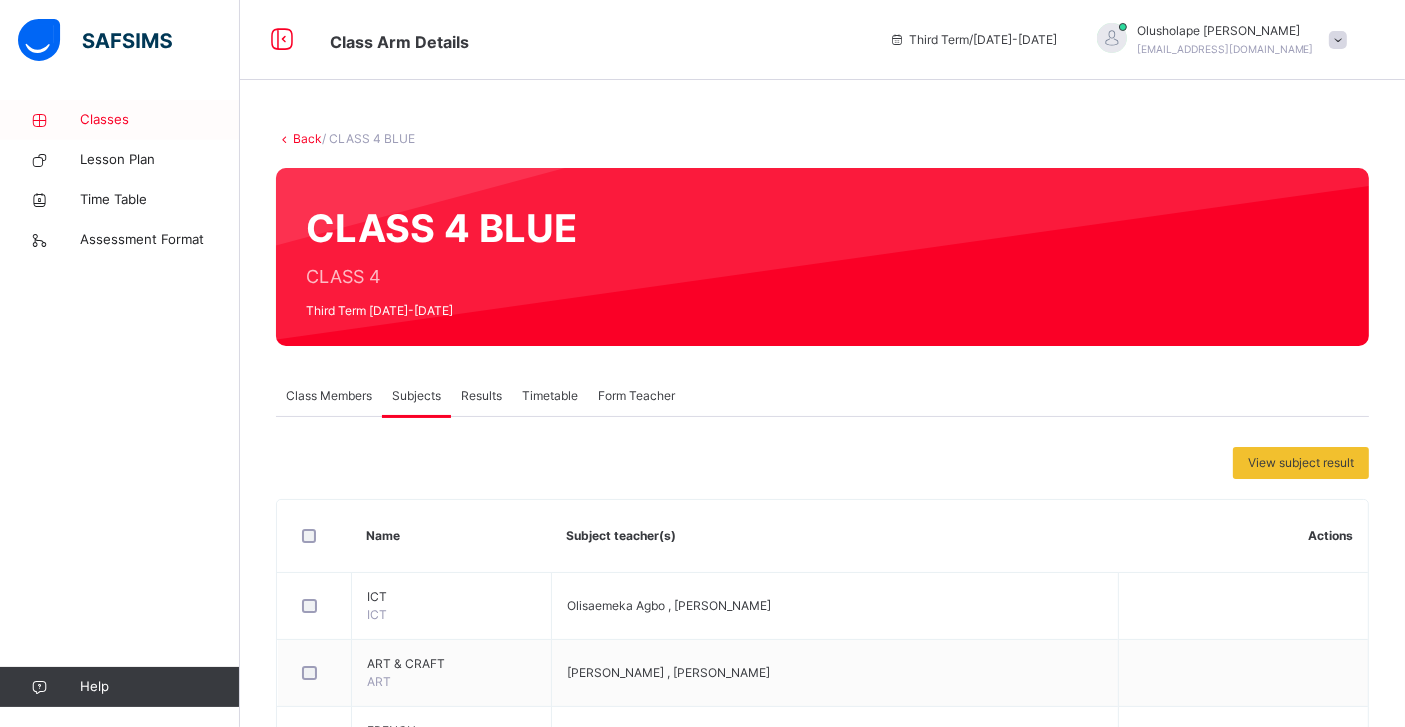 click on "Classes" at bounding box center (160, 120) 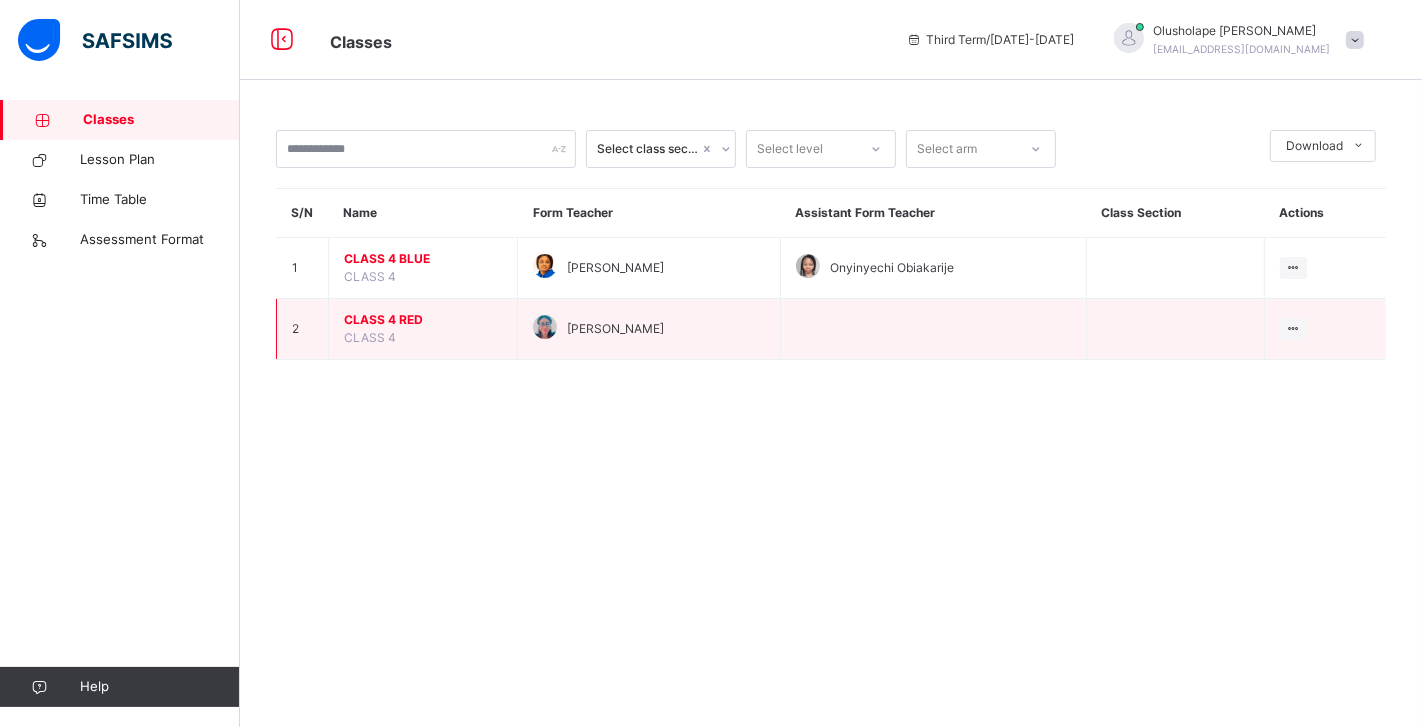 click on "CLASS 4   RED" at bounding box center [423, 320] 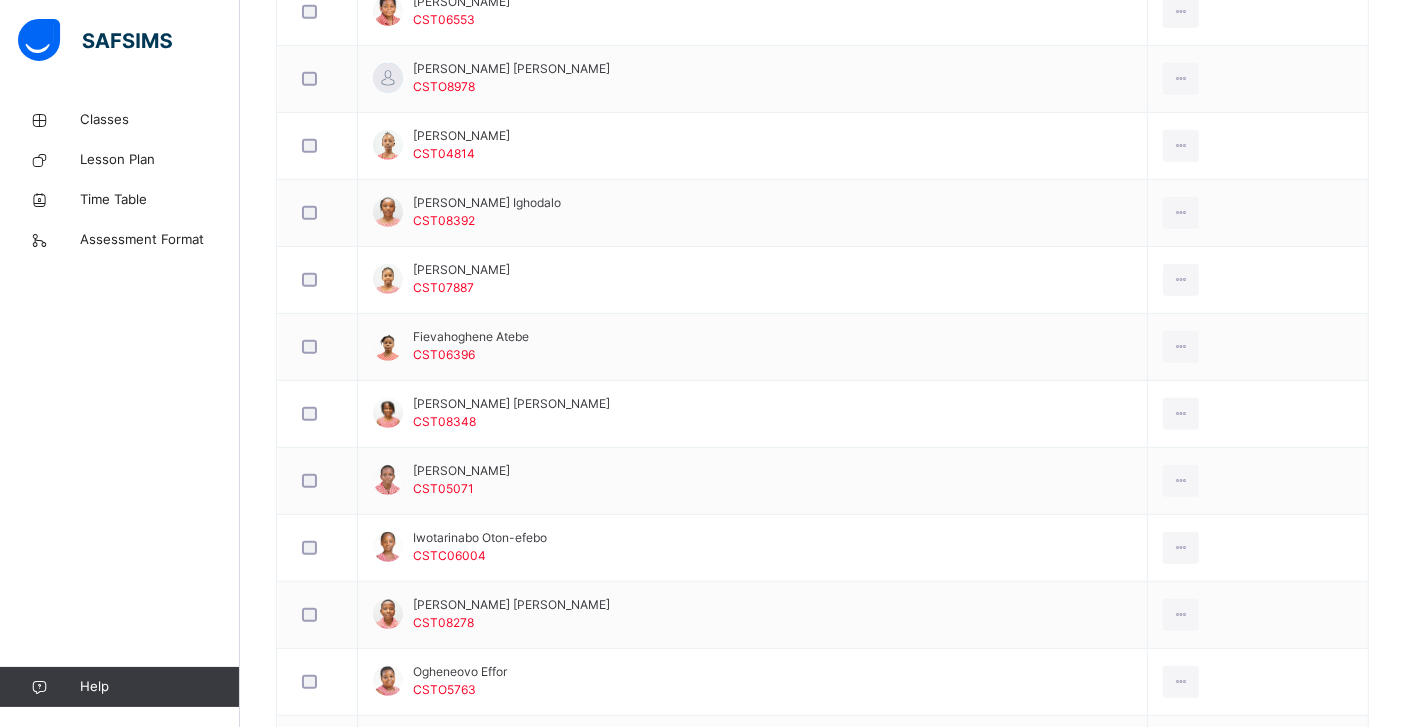 scroll, scrollTop: 961, scrollLeft: 0, axis: vertical 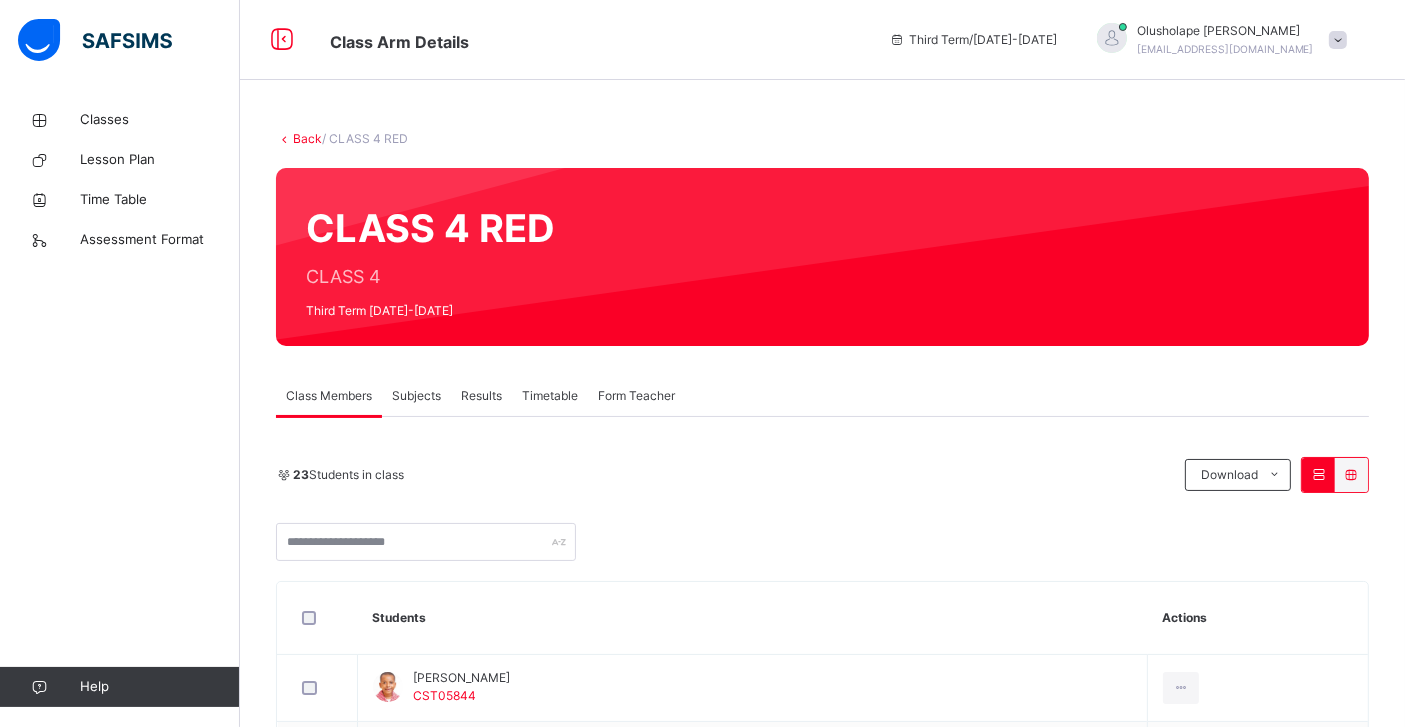 click on "Subjects" at bounding box center [416, 396] 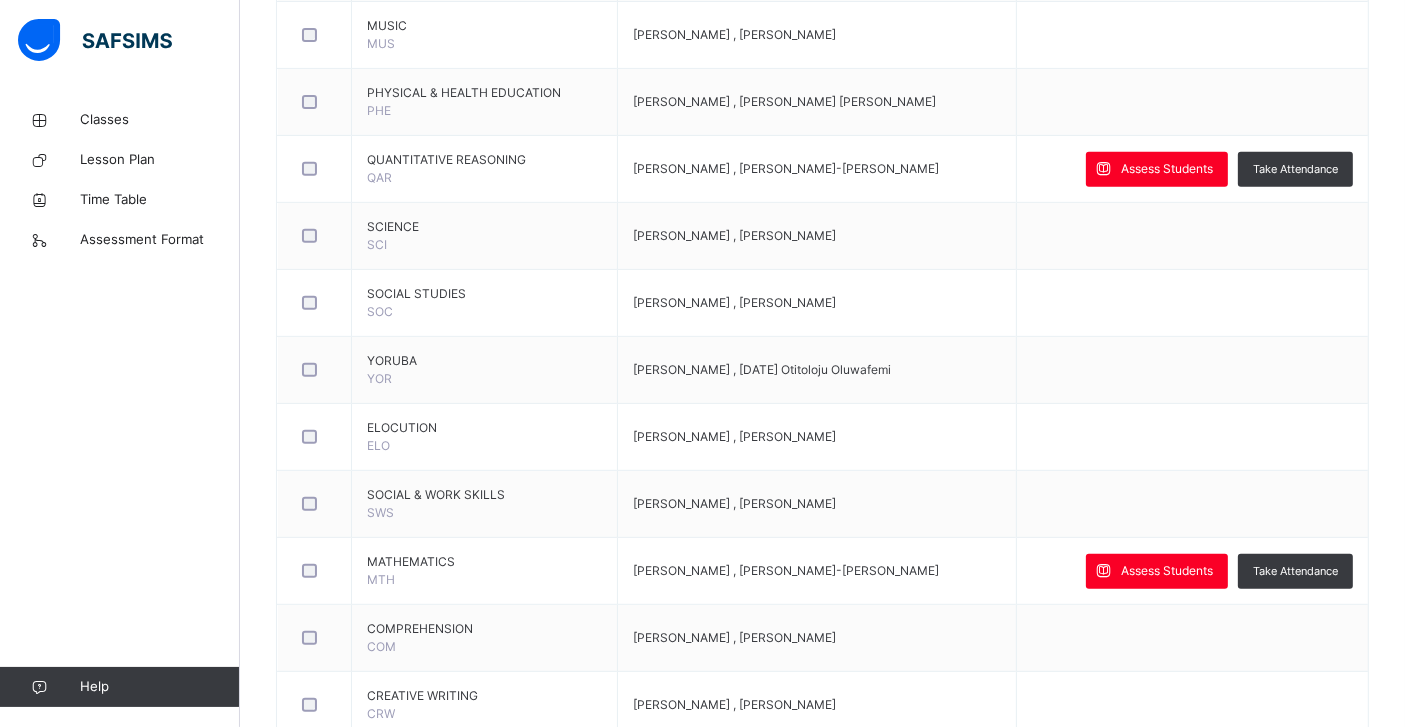 scroll, scrollTop: 977, scrollLeft: 0, axis: vertical 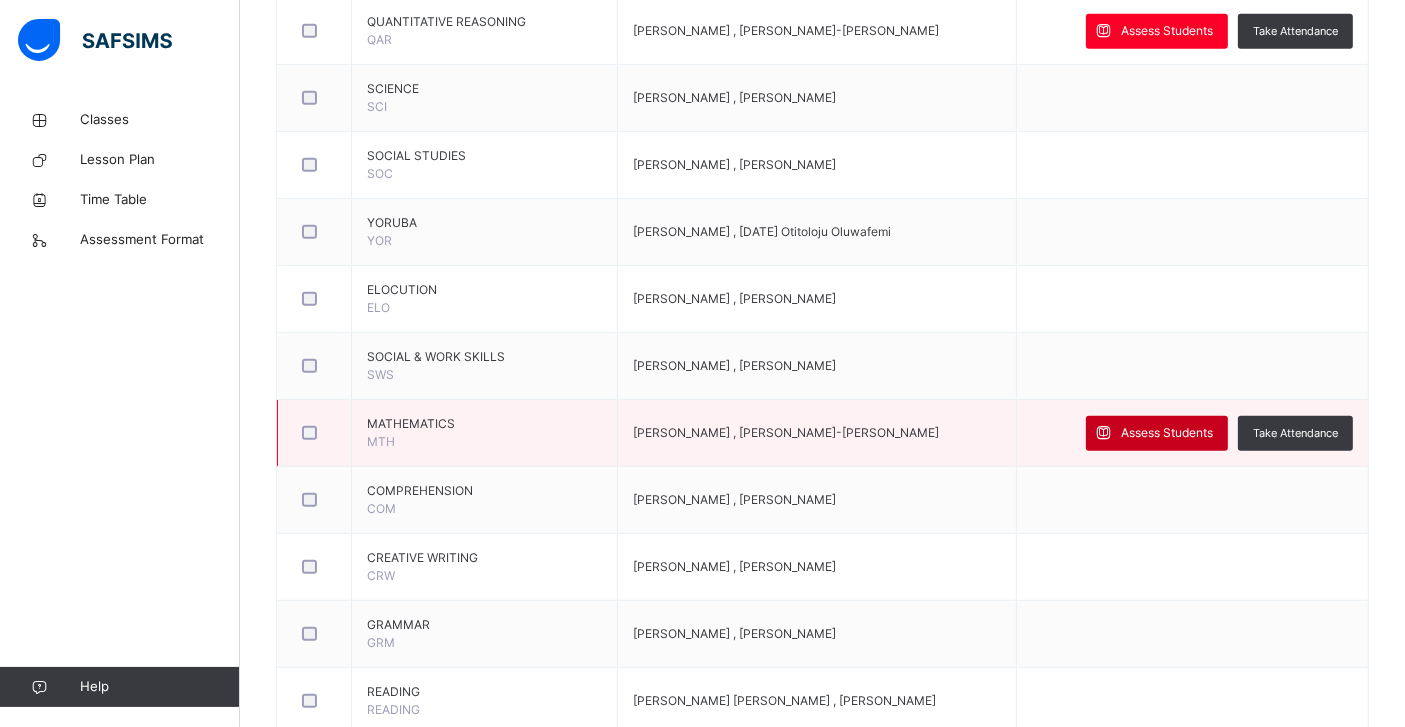 click on "Assess Students" at bounding box center [1157, 433] 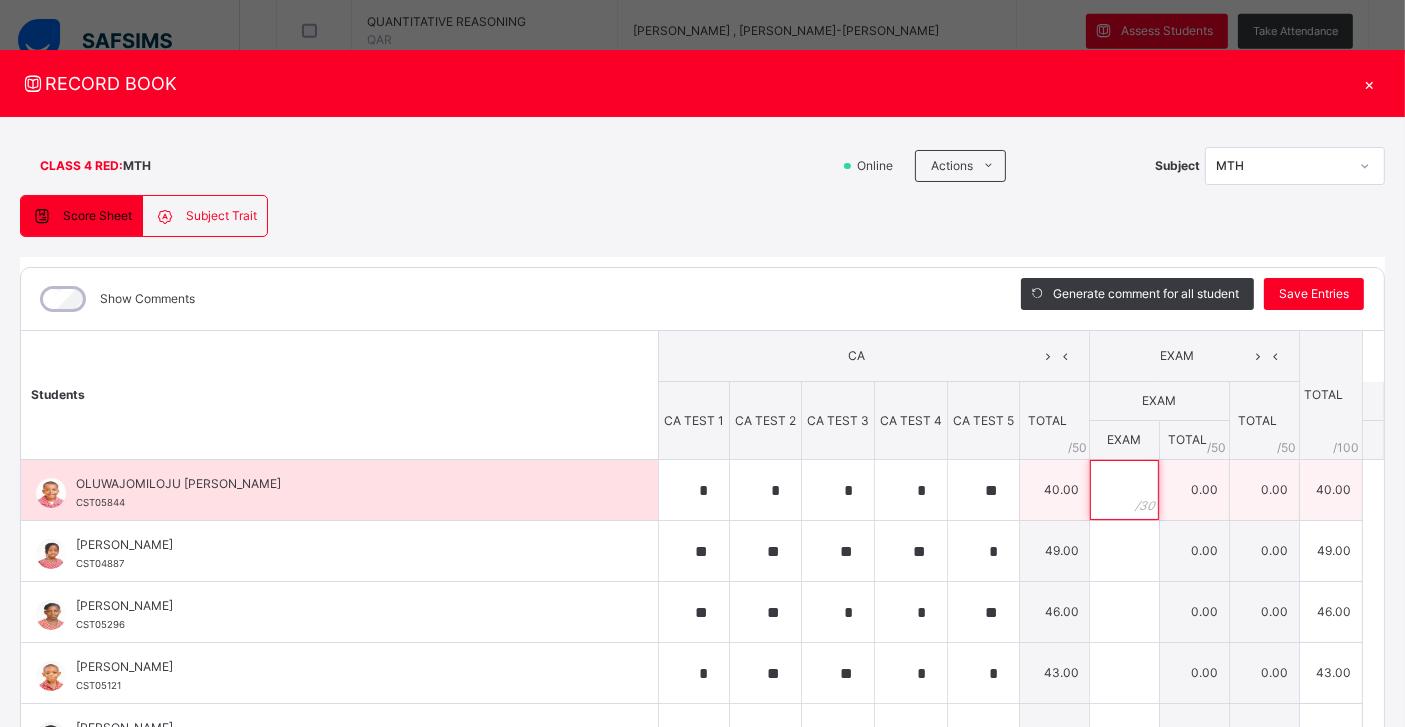click at bounding box center (1124, 490) 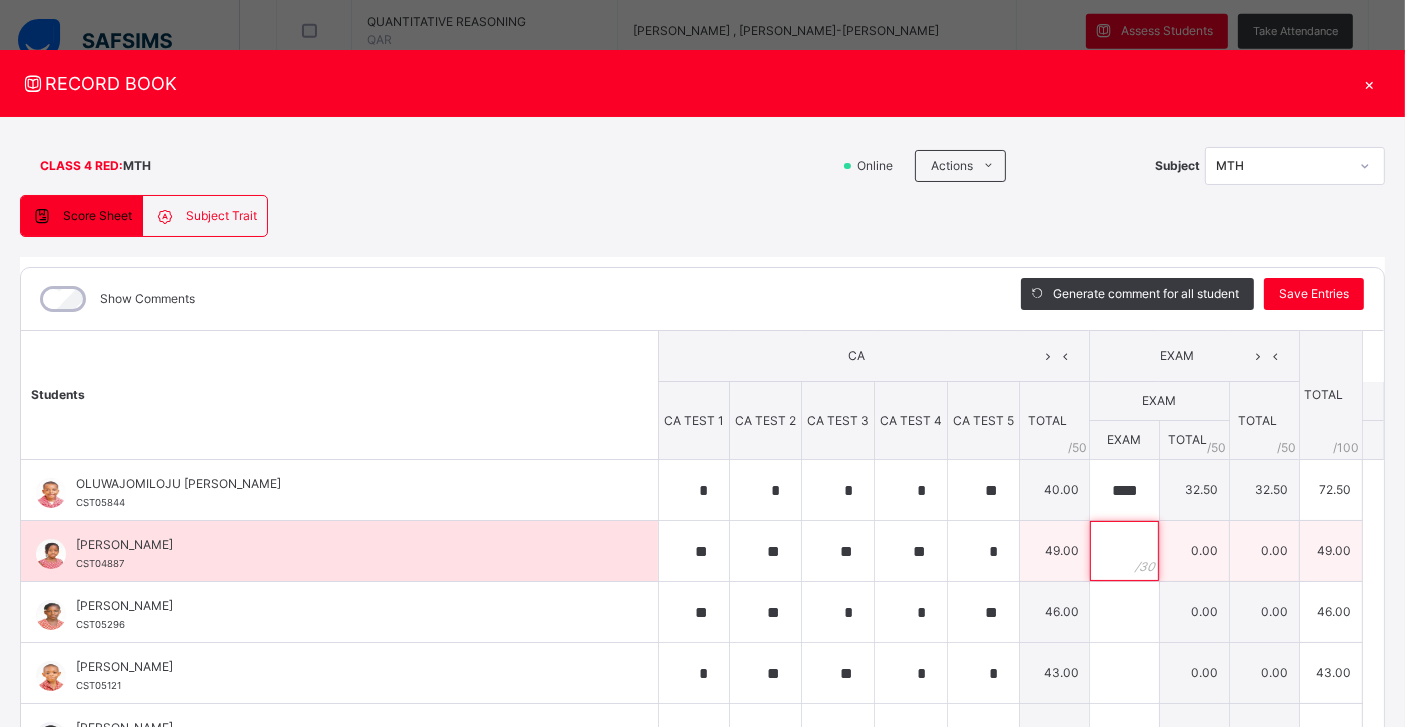 click at bounding box center [1124, 551] 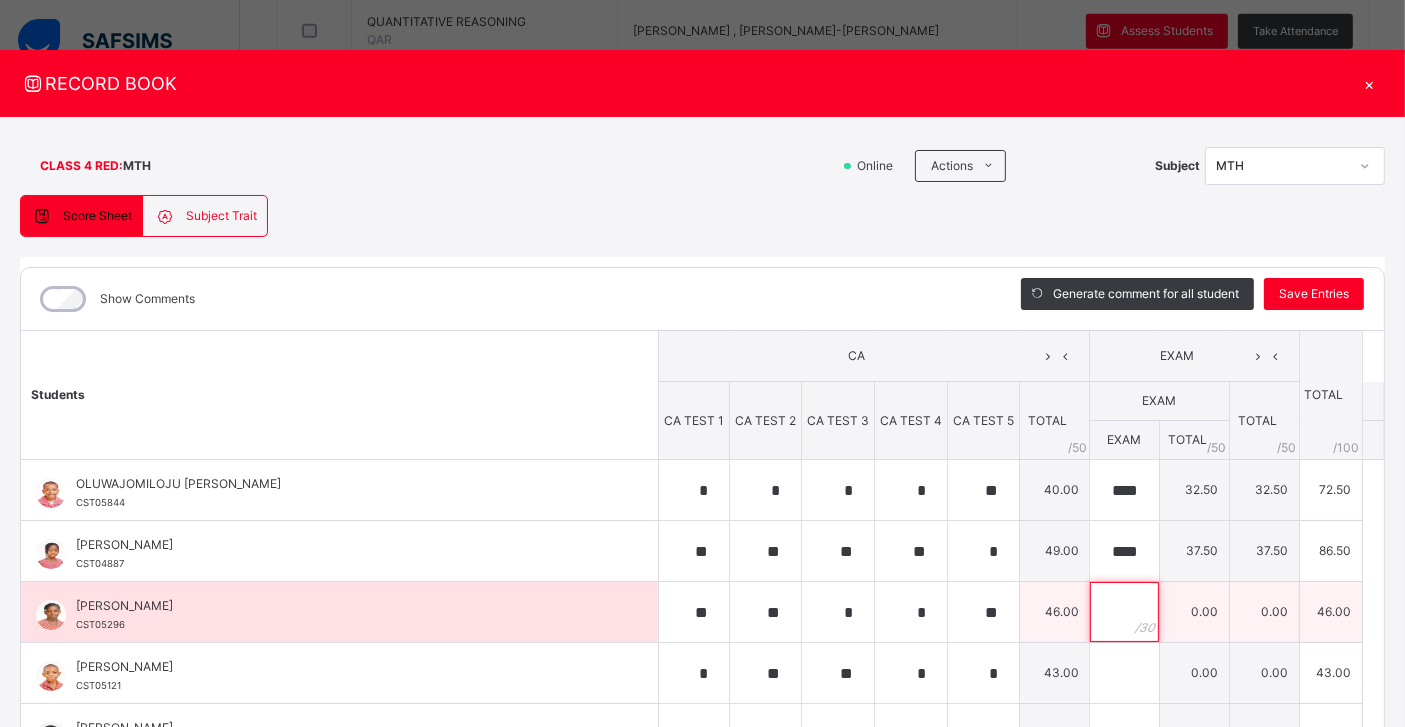 click at bounding box center [1124, 612] 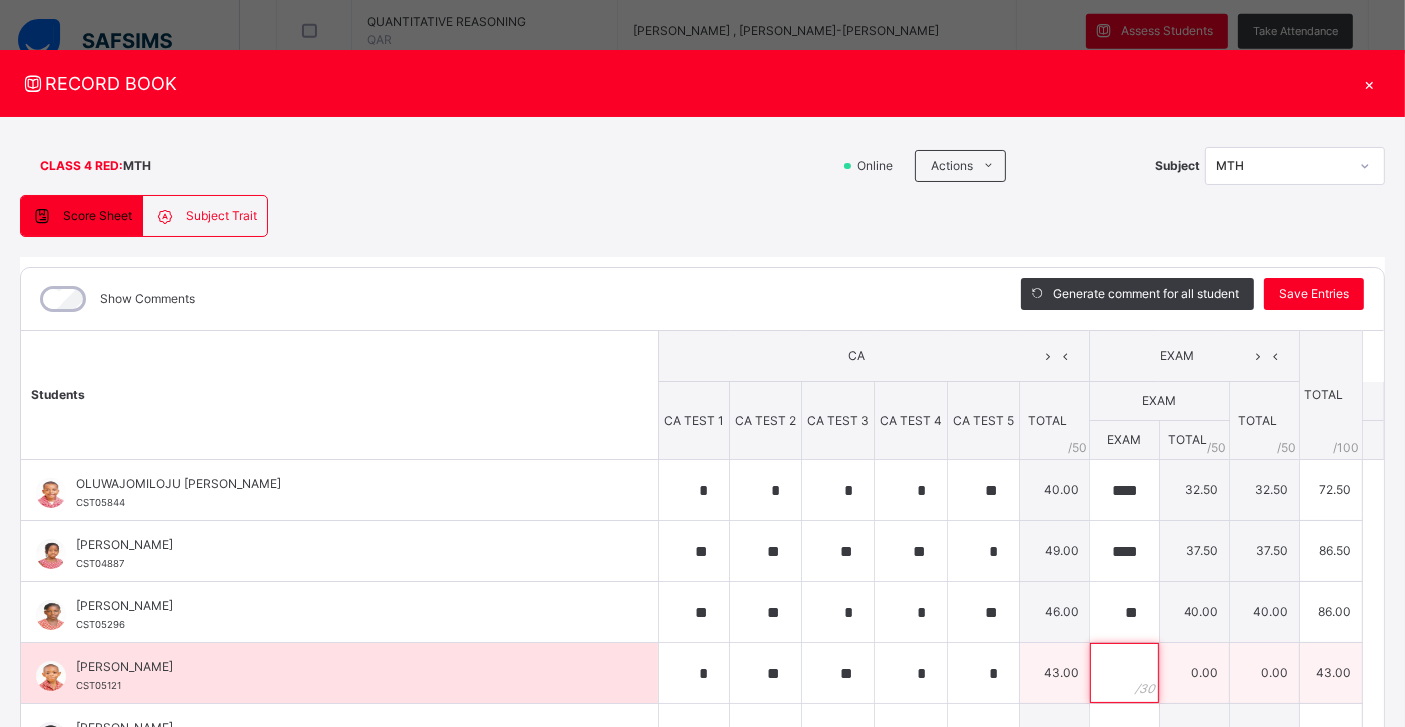 click at bounding box center (1124, 673) 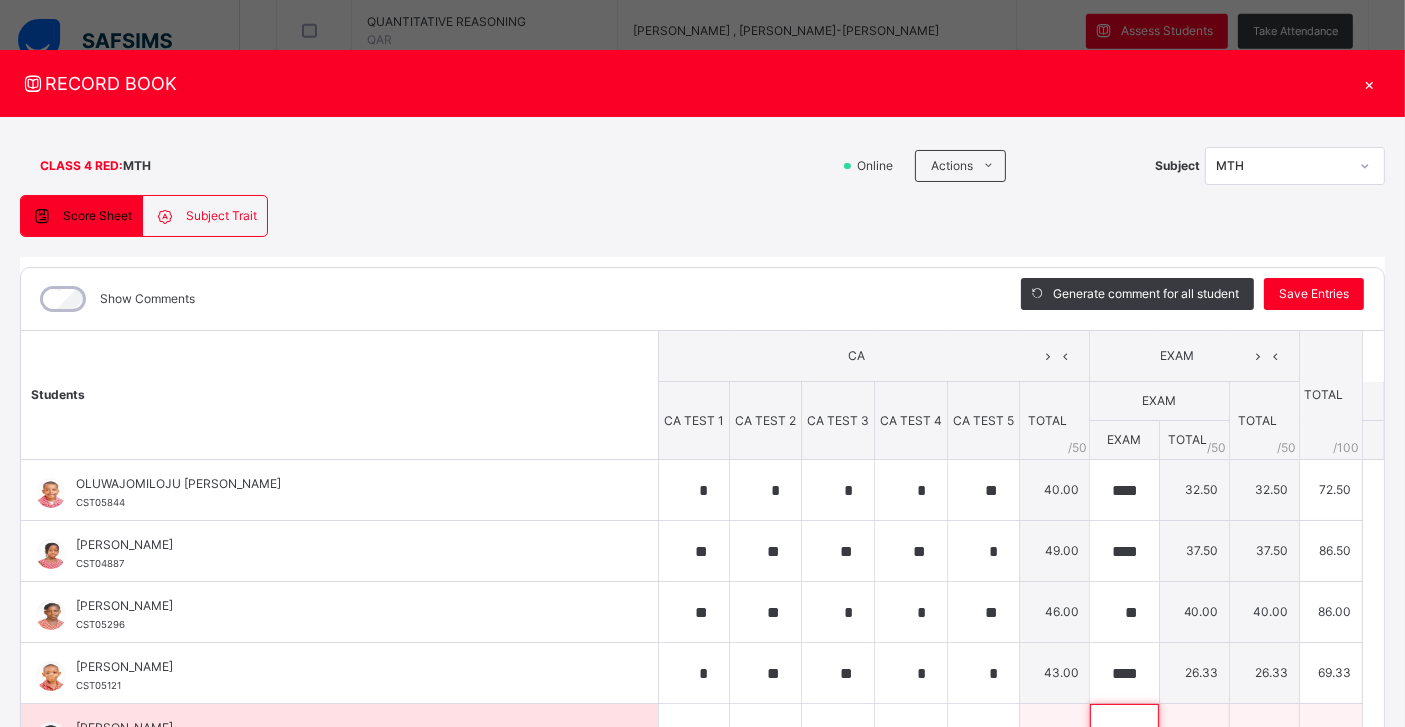 click at bounding box center [1124, 734] 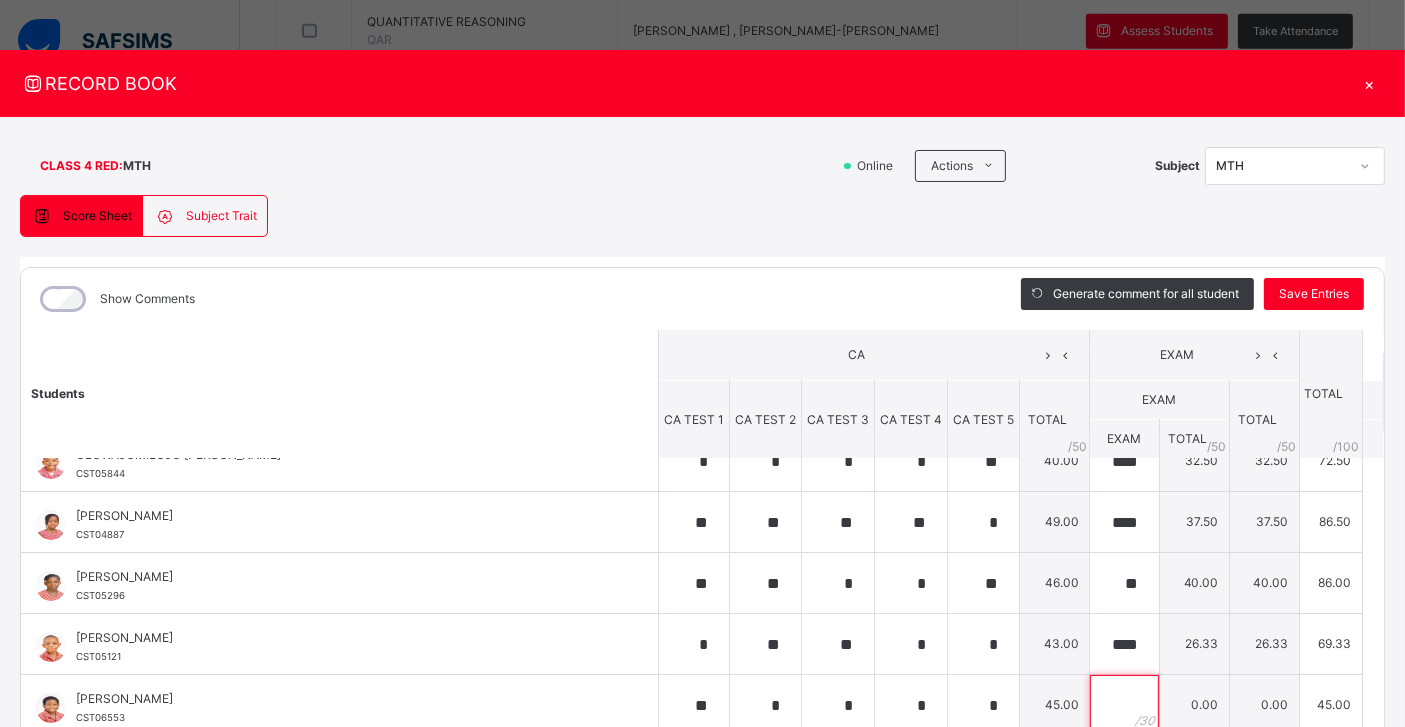 scroll, scrollTop: 12, scrollLeft: 0, axis: vertical 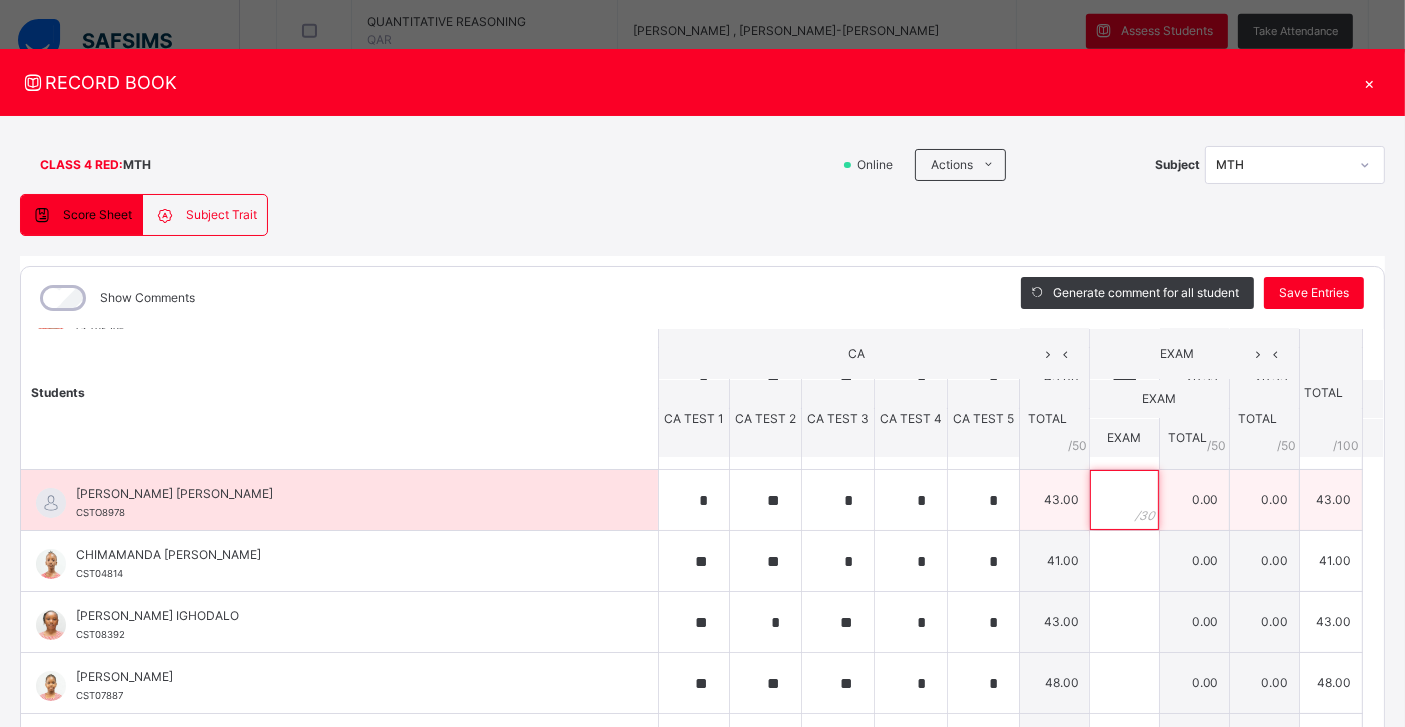 click at bounding box center [1124, 500] 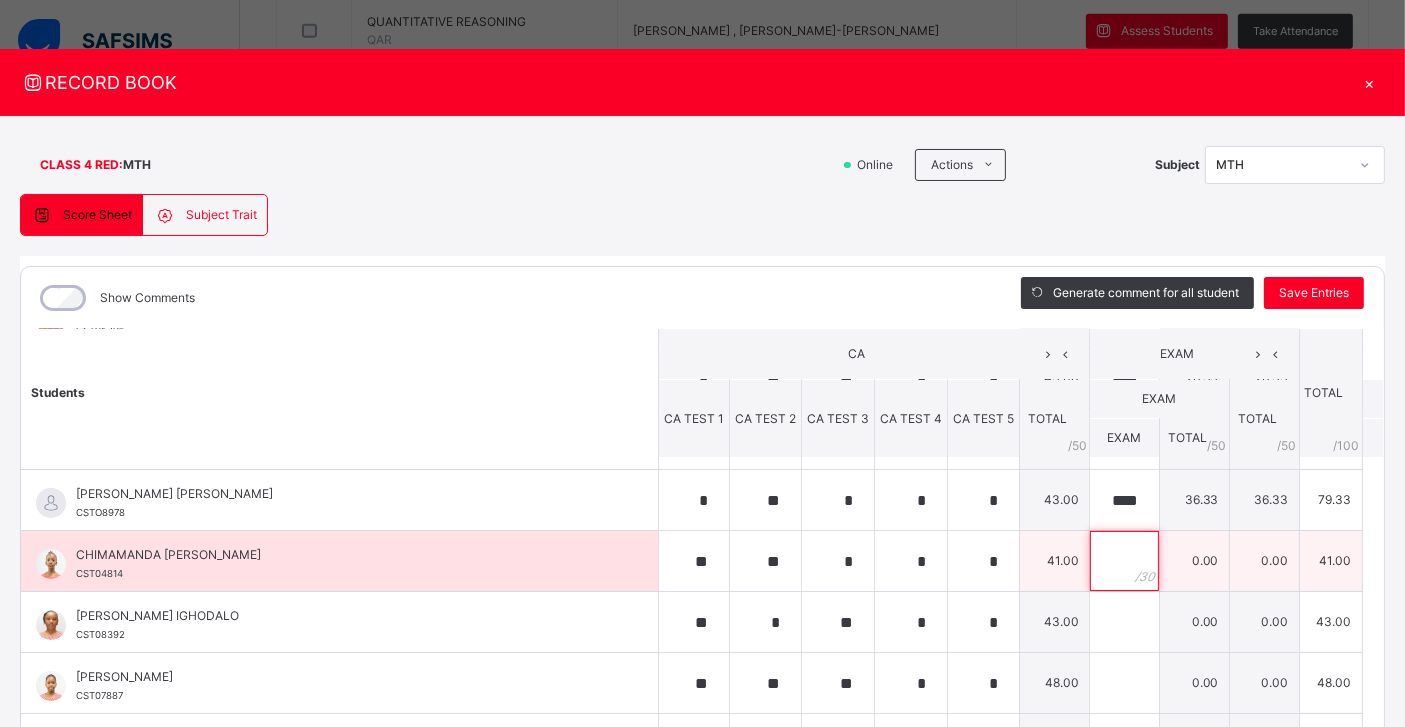 click at bounding box center (1124, 561) 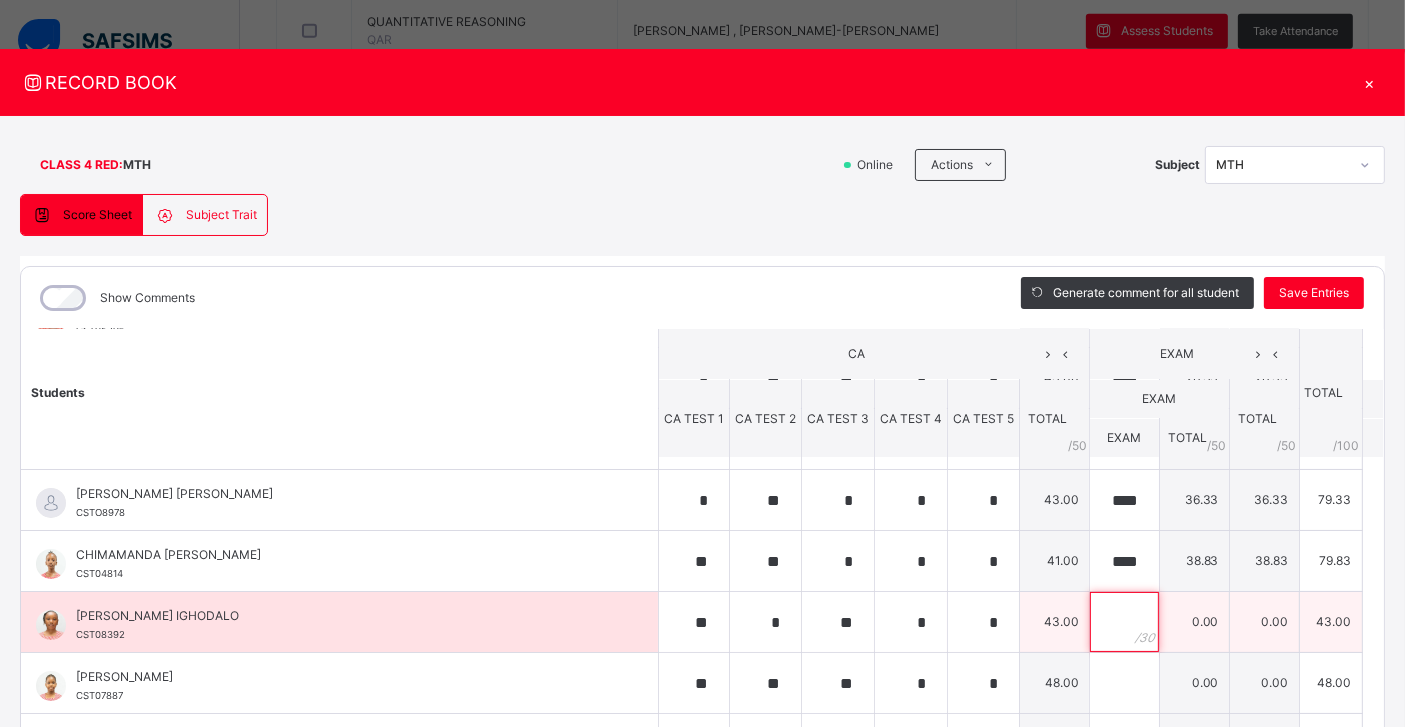 click at bounding box center [1124, 622] 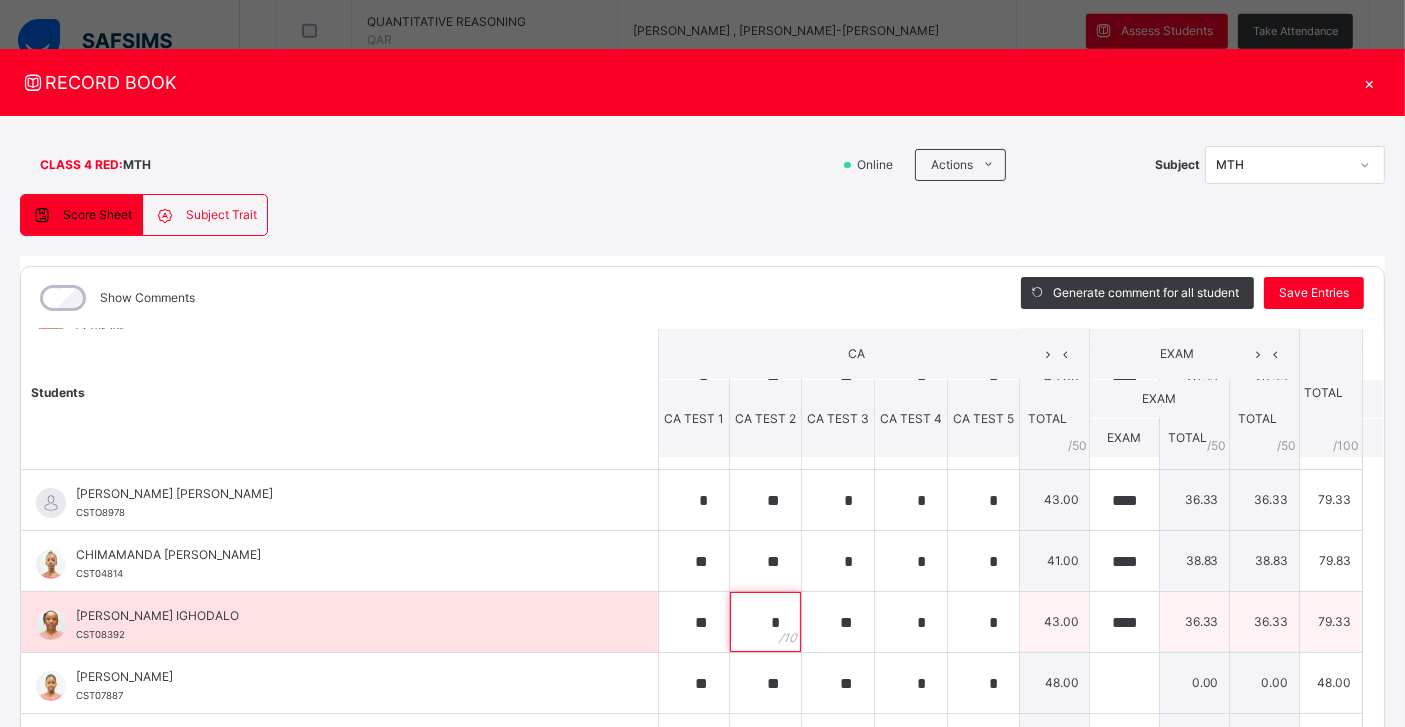click on "*" at bounding box center [765, 622] 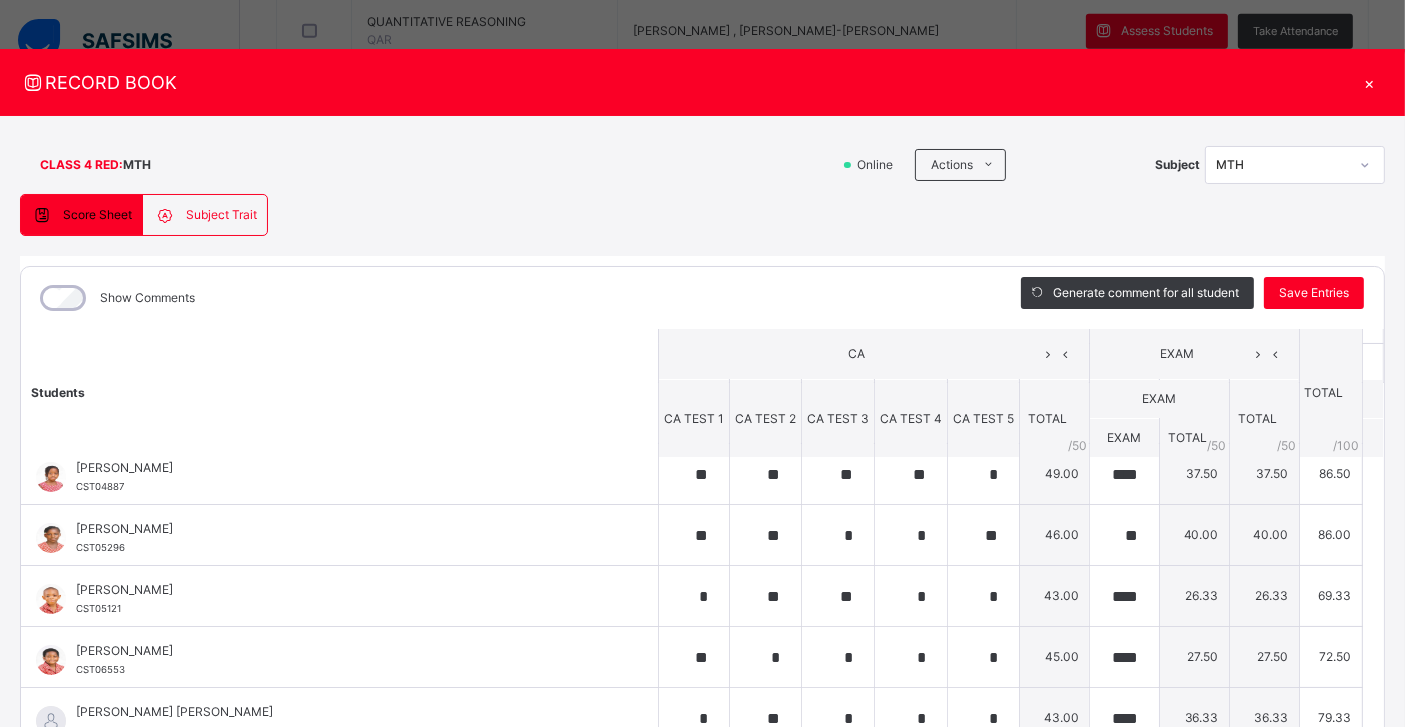 scroll, scrollTop: 71, scrollLeft: 0, axis: vertical 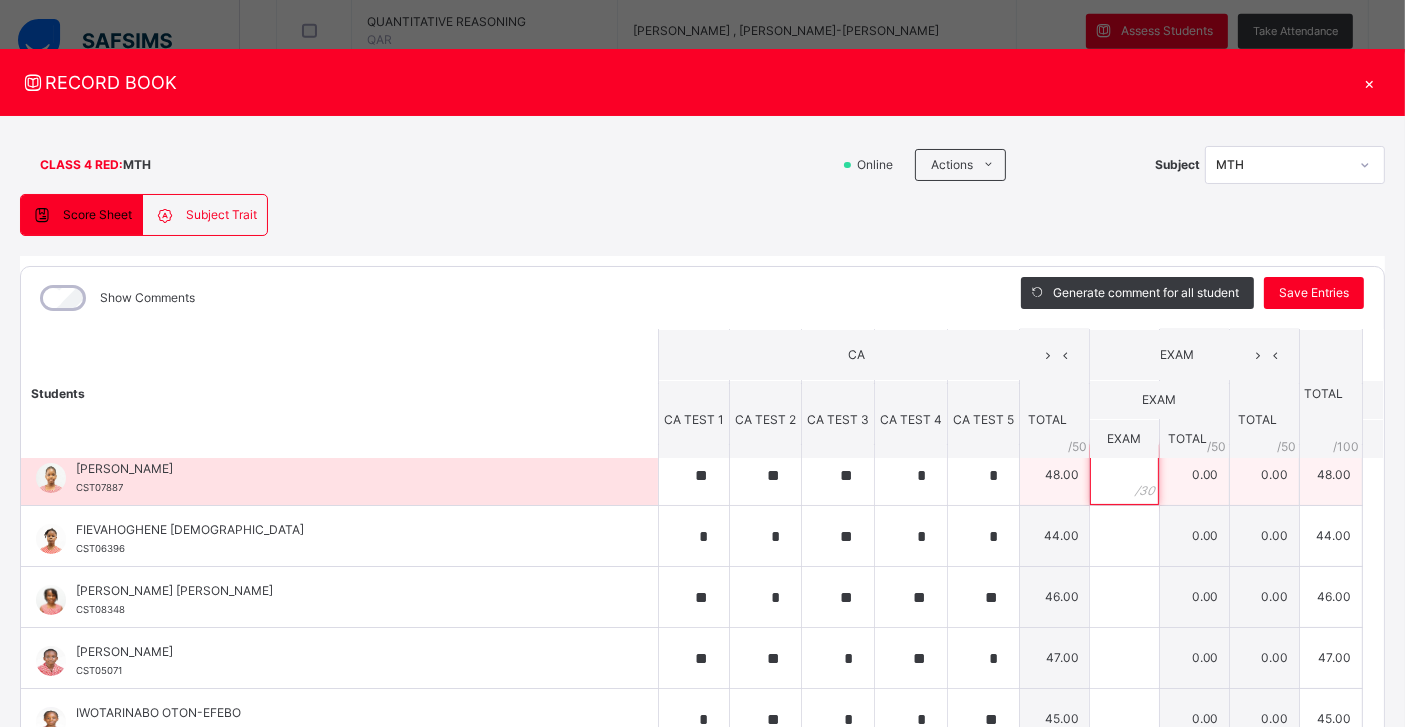 click at bounding box center [1124, 475] 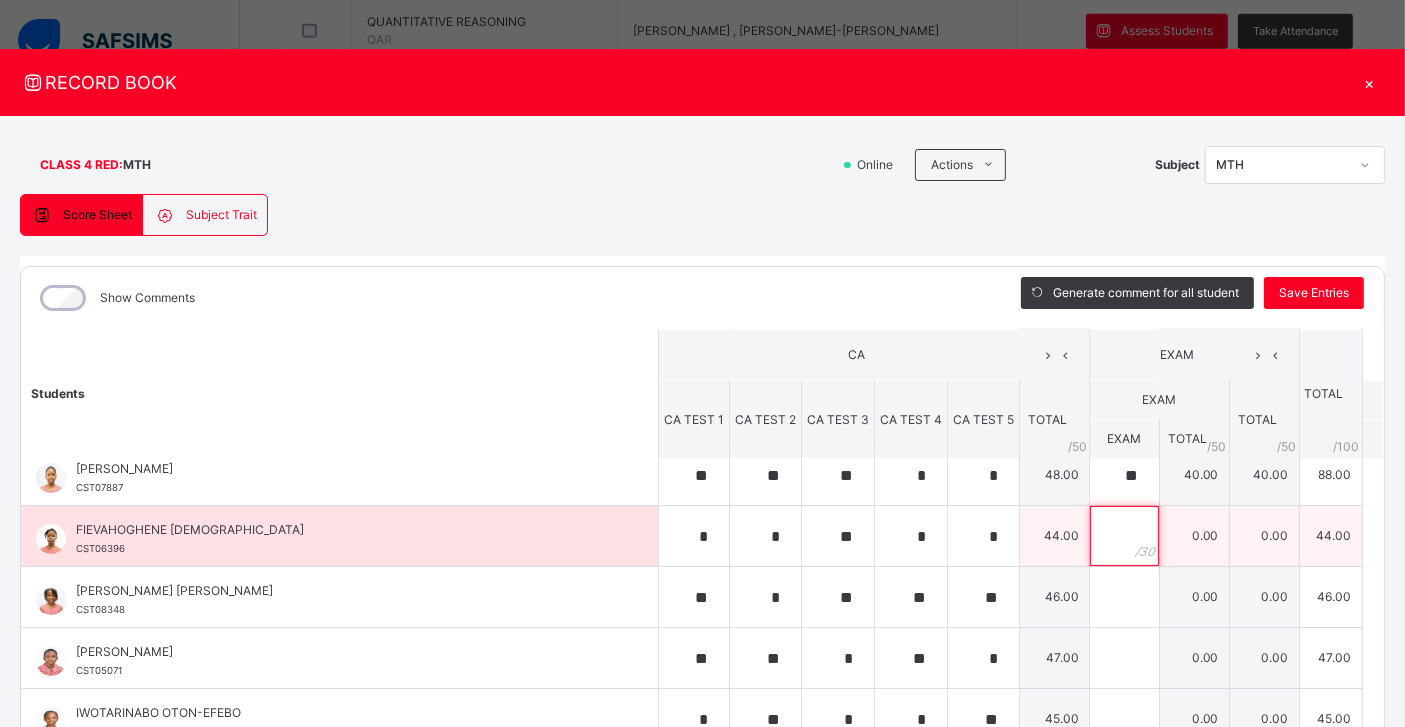click at bounding box center [1124, 536] 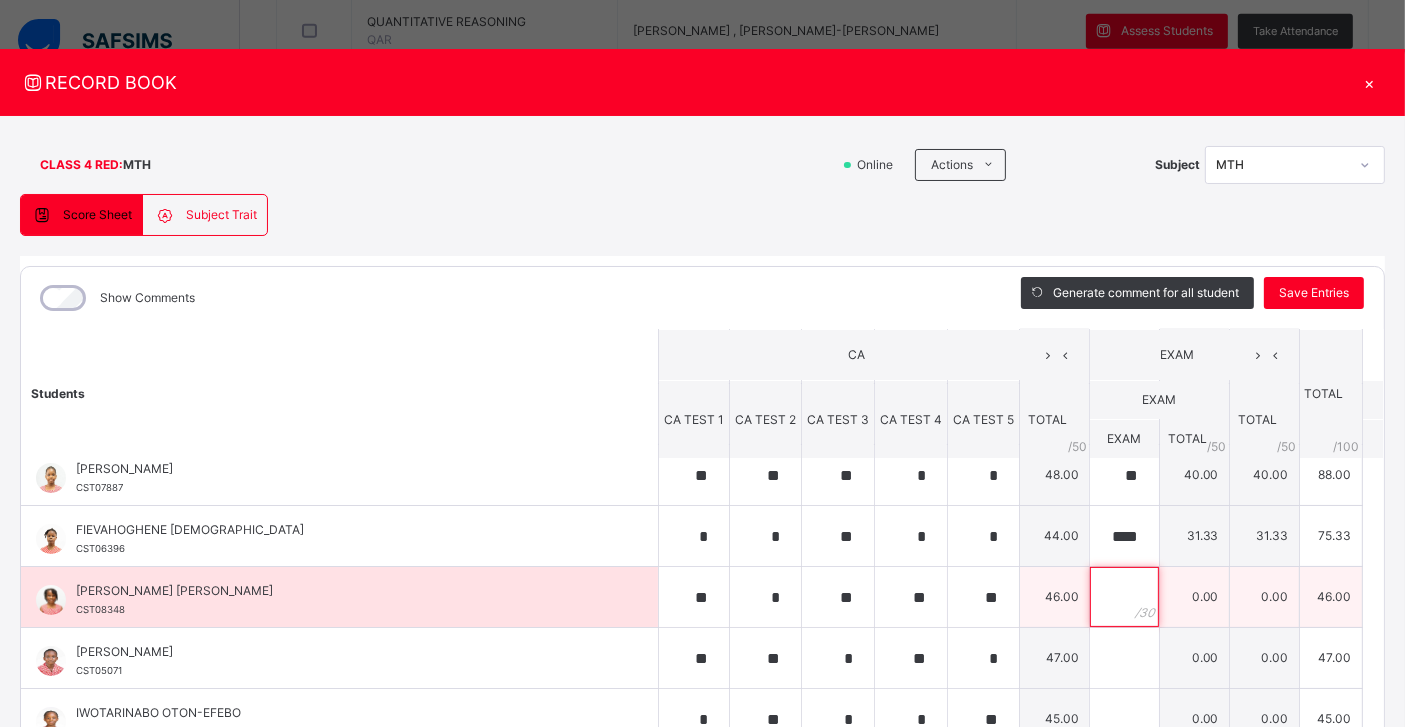 click at bounding box center [1124, 597] 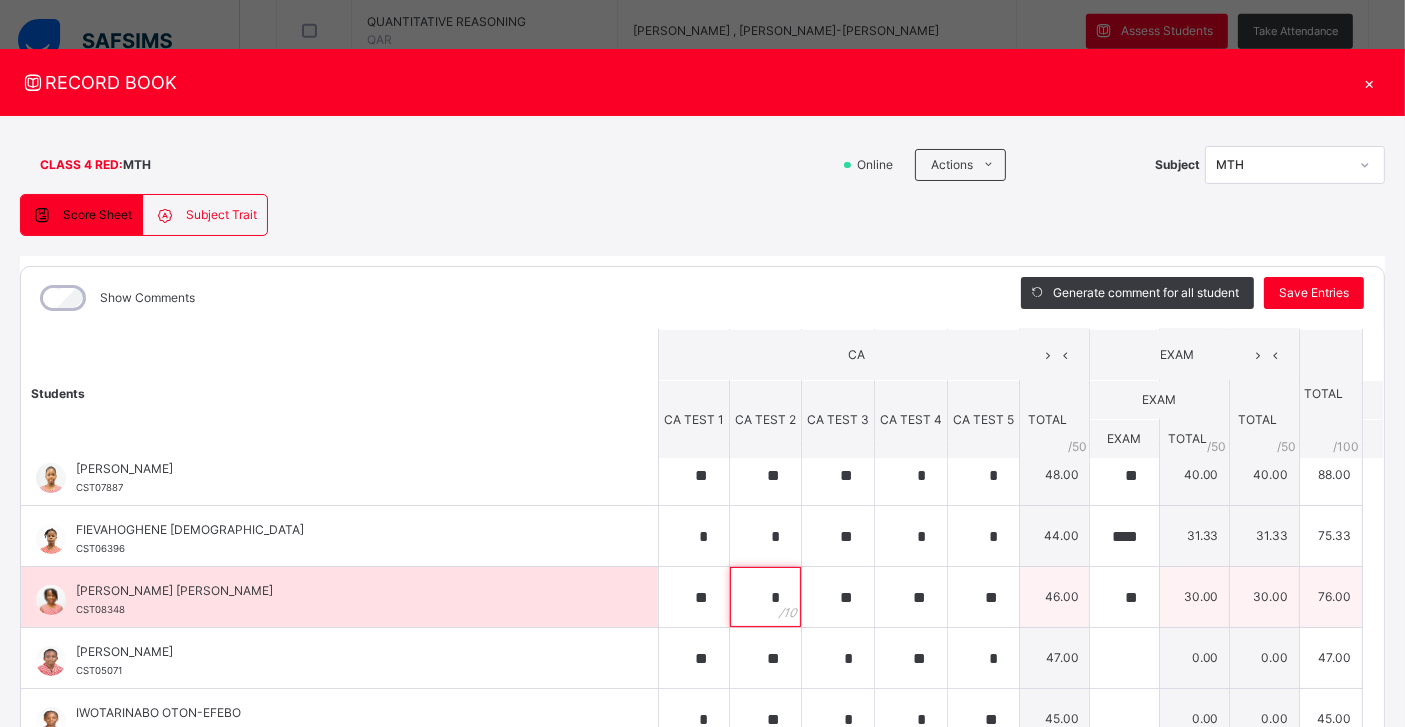 click on "*" at bounding box center [765, 597] 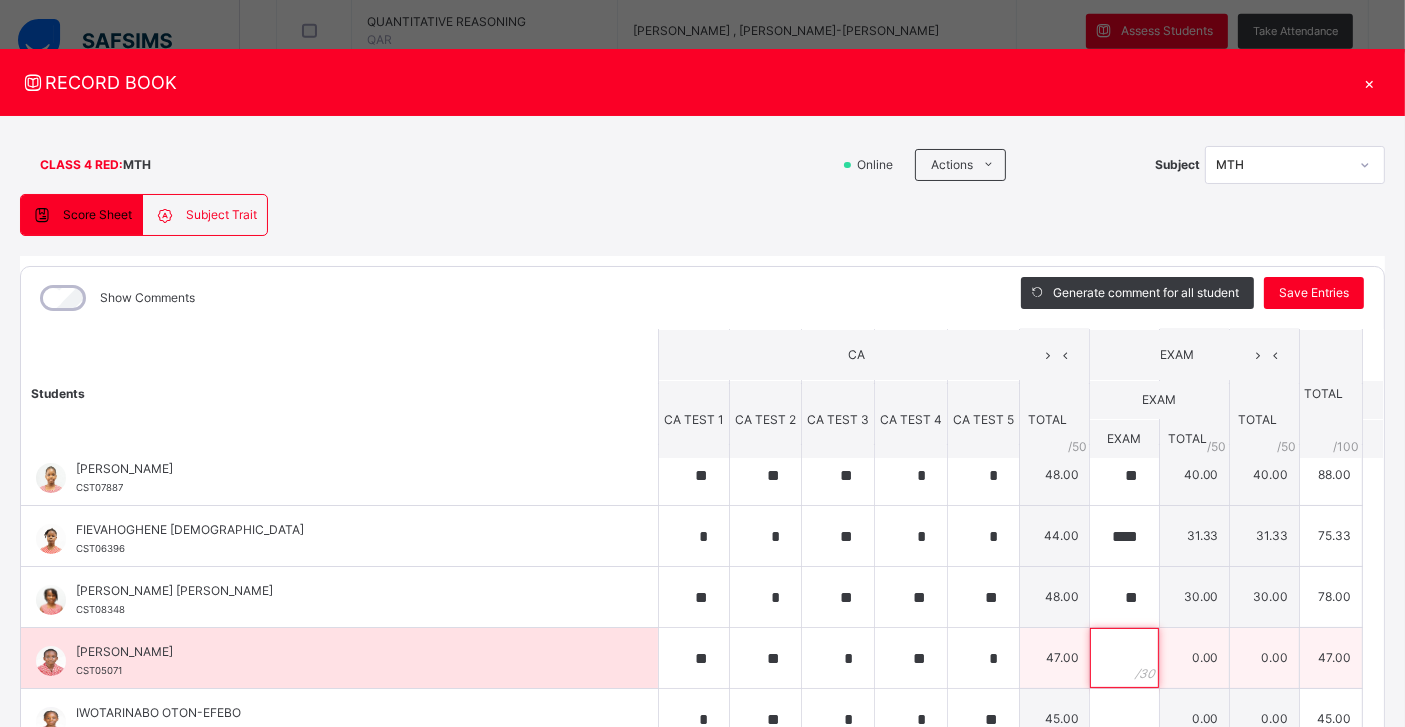 click at bounding box center [1124, 658] 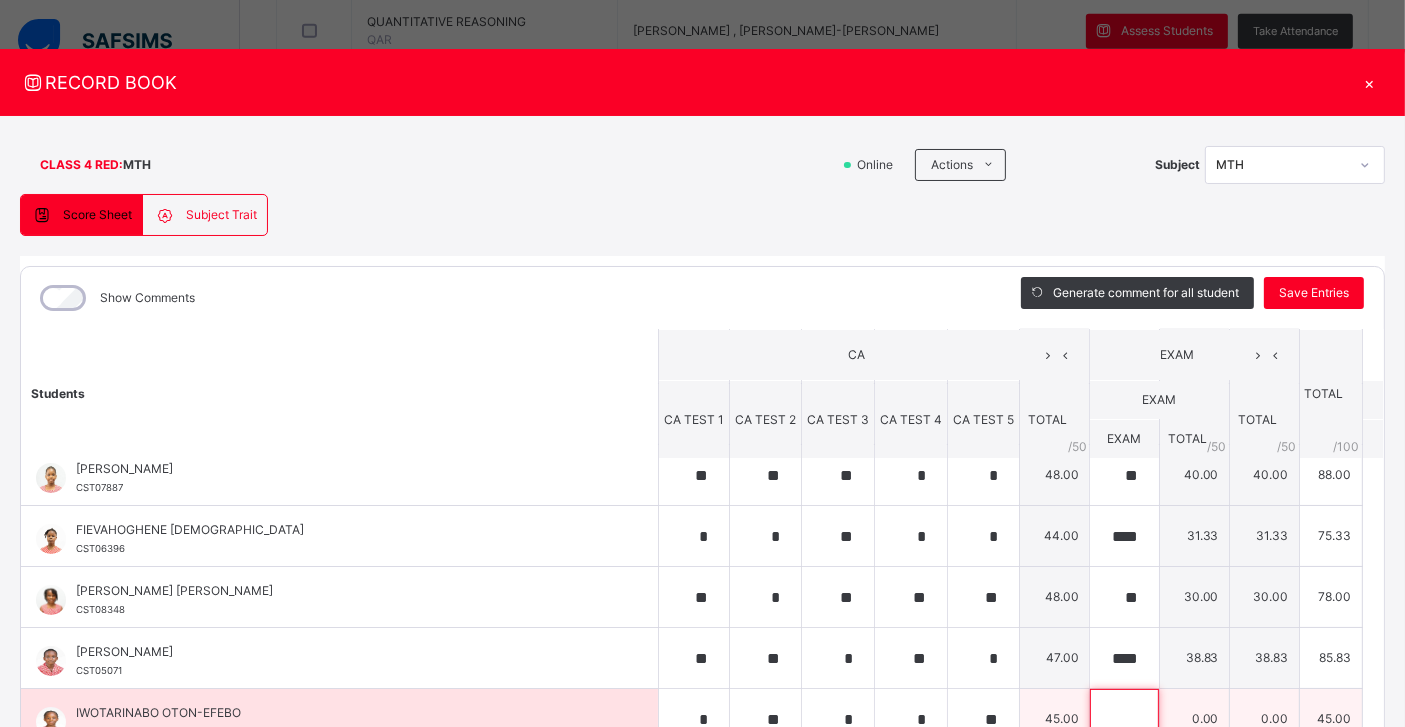 click at bounding box center [1124, 719] 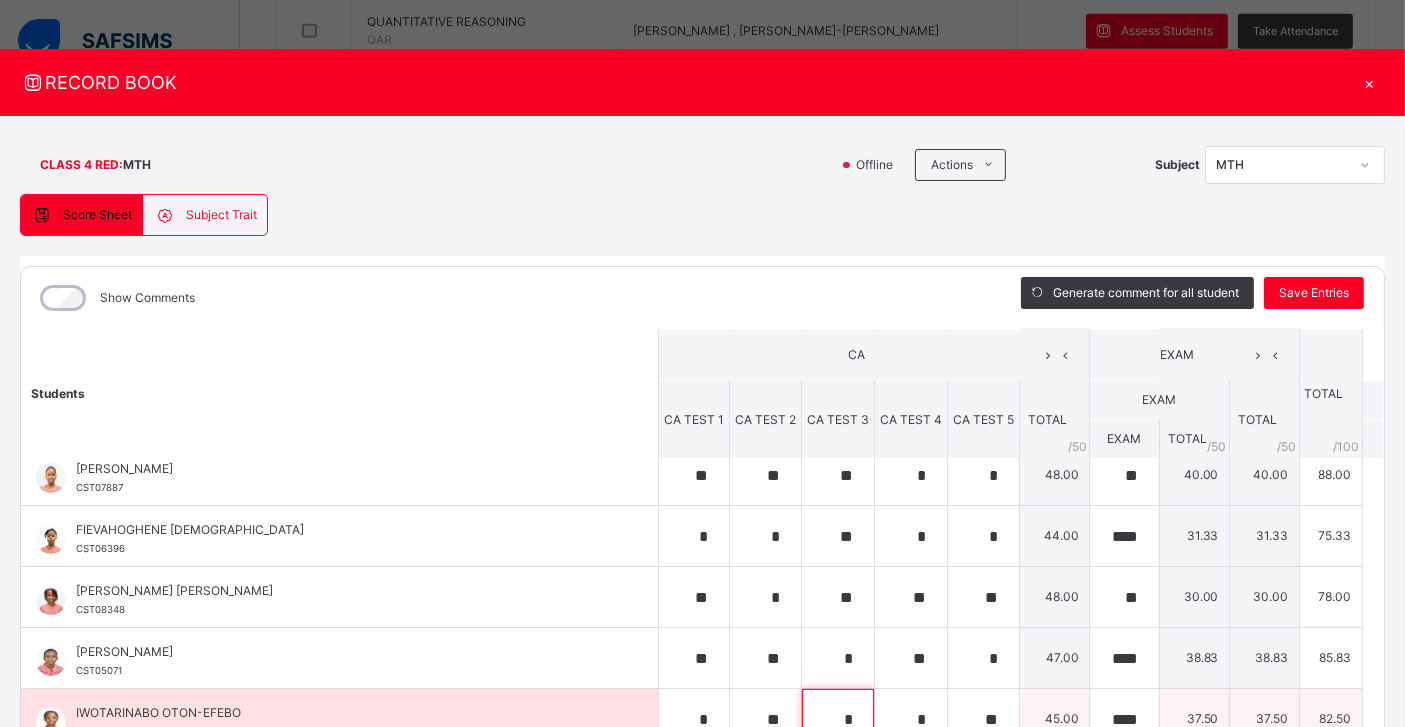 click on "*" at bounding box center [838, 719] 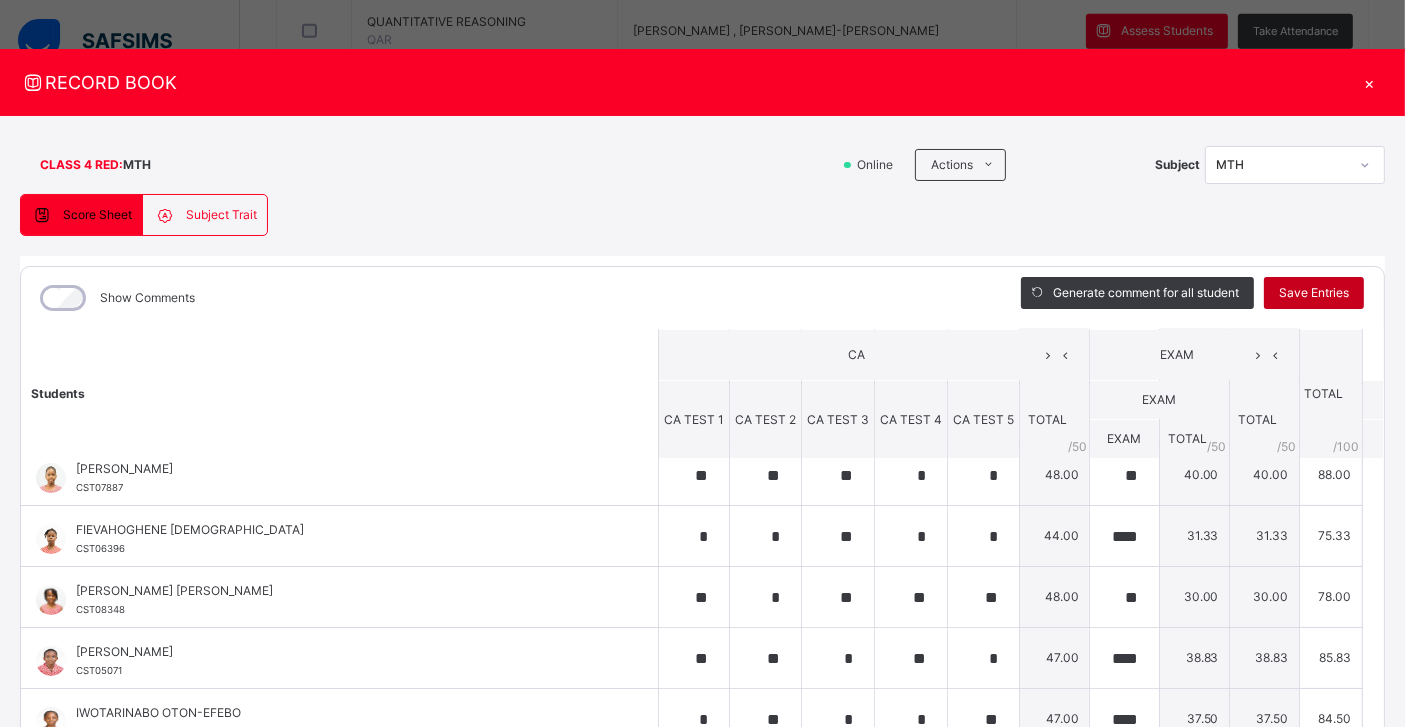 click on "Save Entries" at bounding box center (1314, 293) 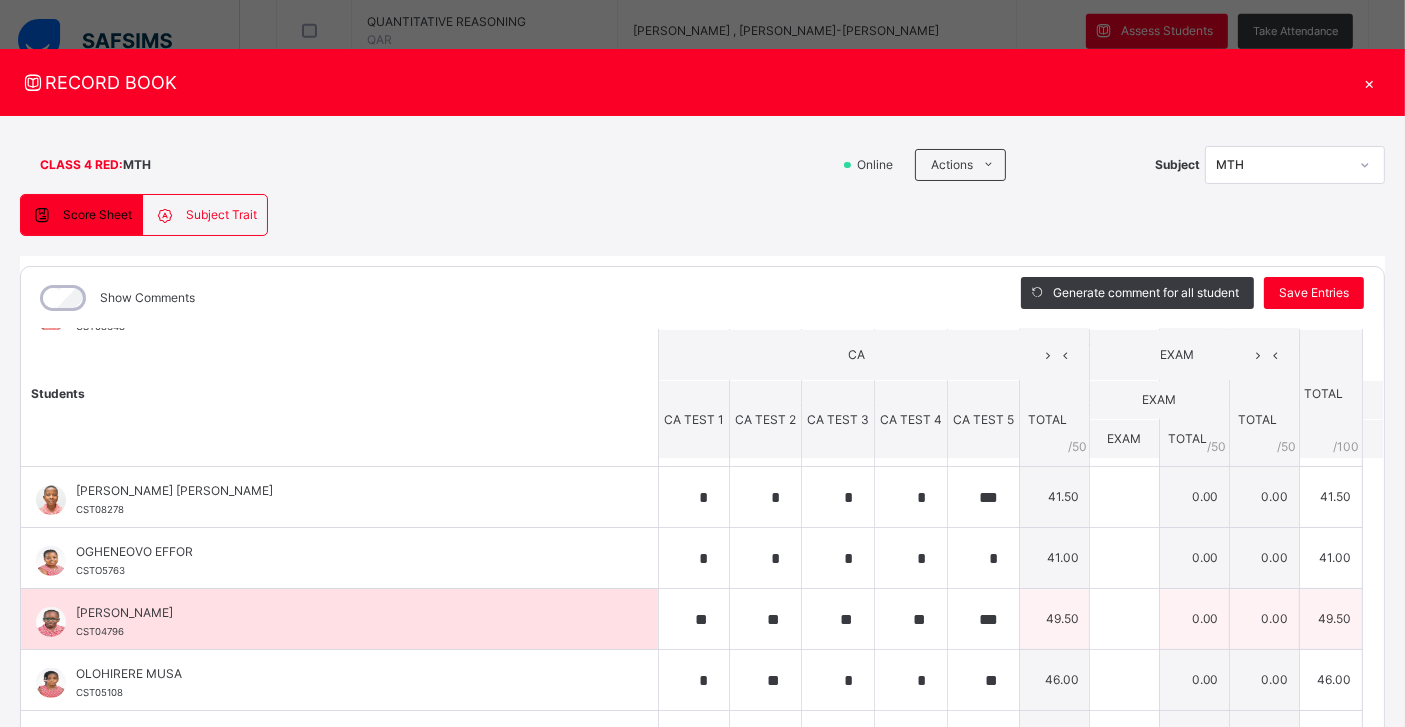 scroll, scrollTop: 790, scrollLeft: 0, axis: vertical 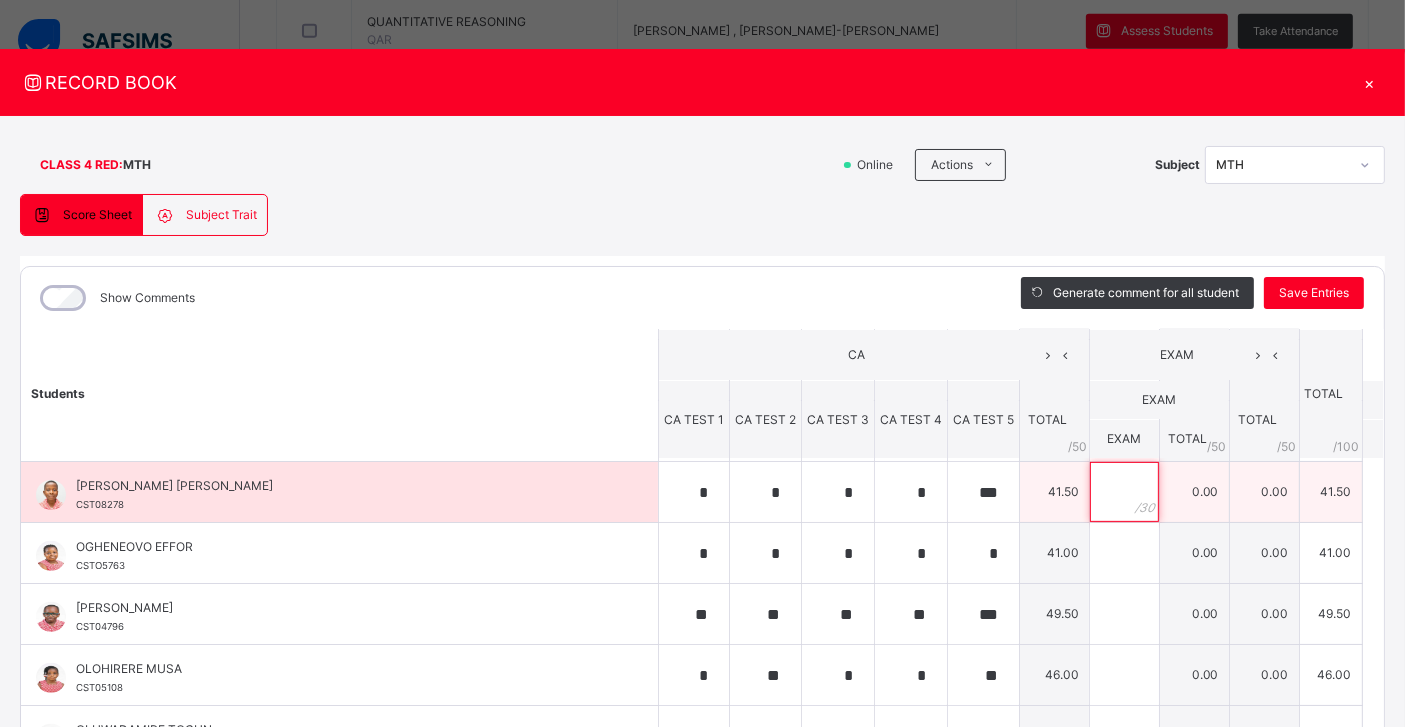 click at bounding box center (1124, 492) 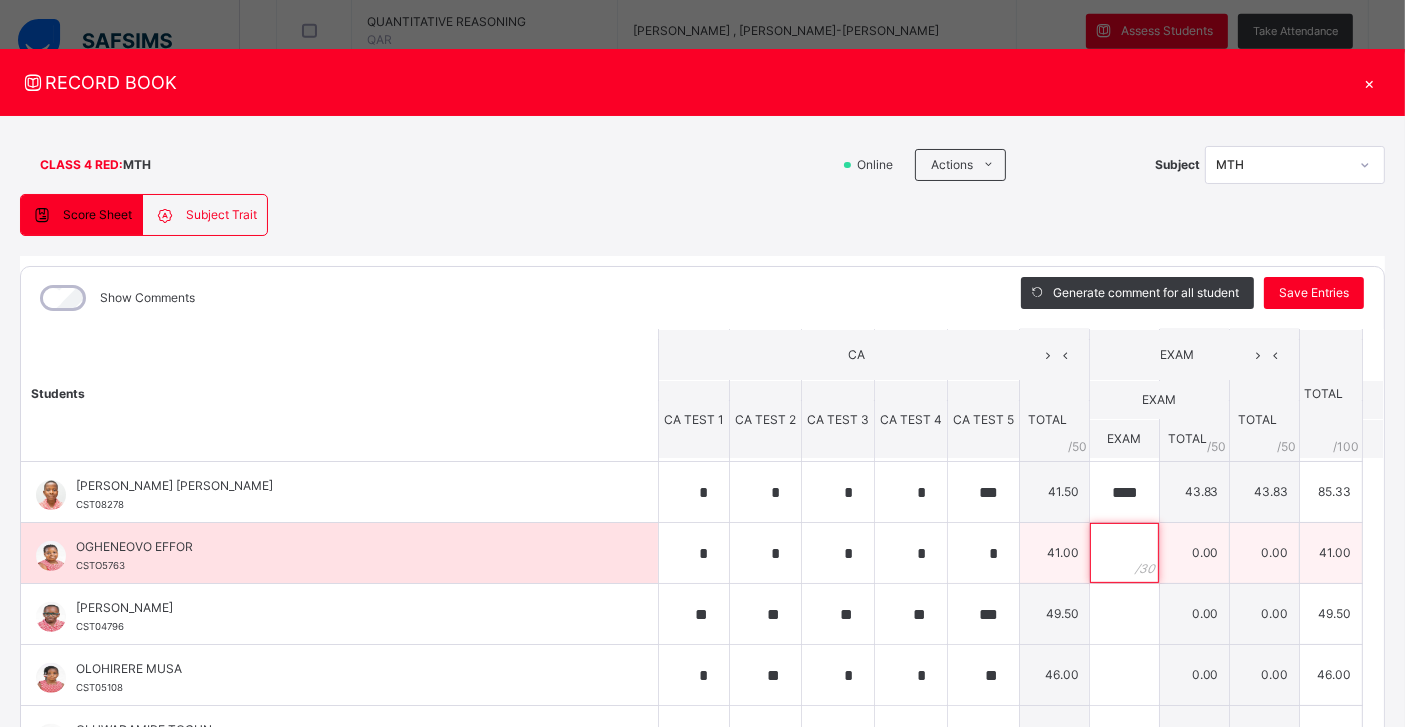 click at bounding box center [1124, 553] 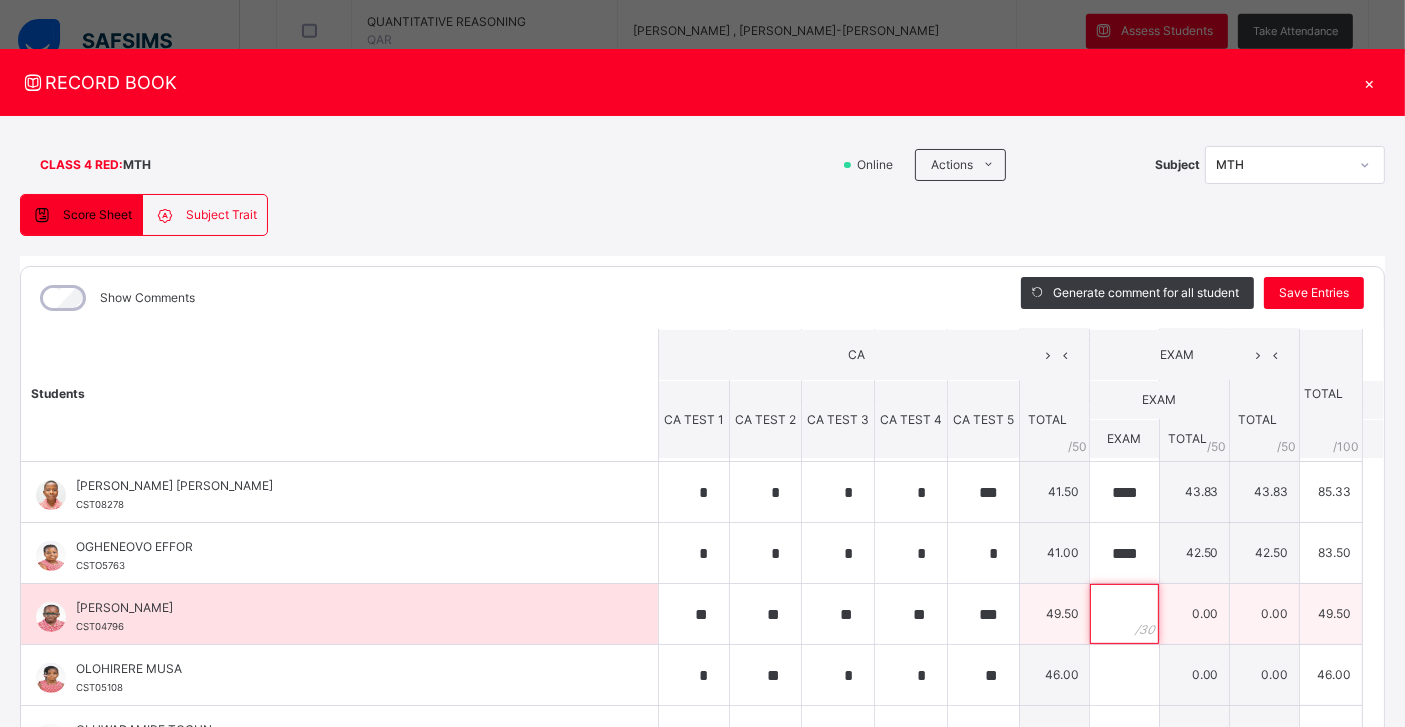 click at bounding box center [1124, 614] 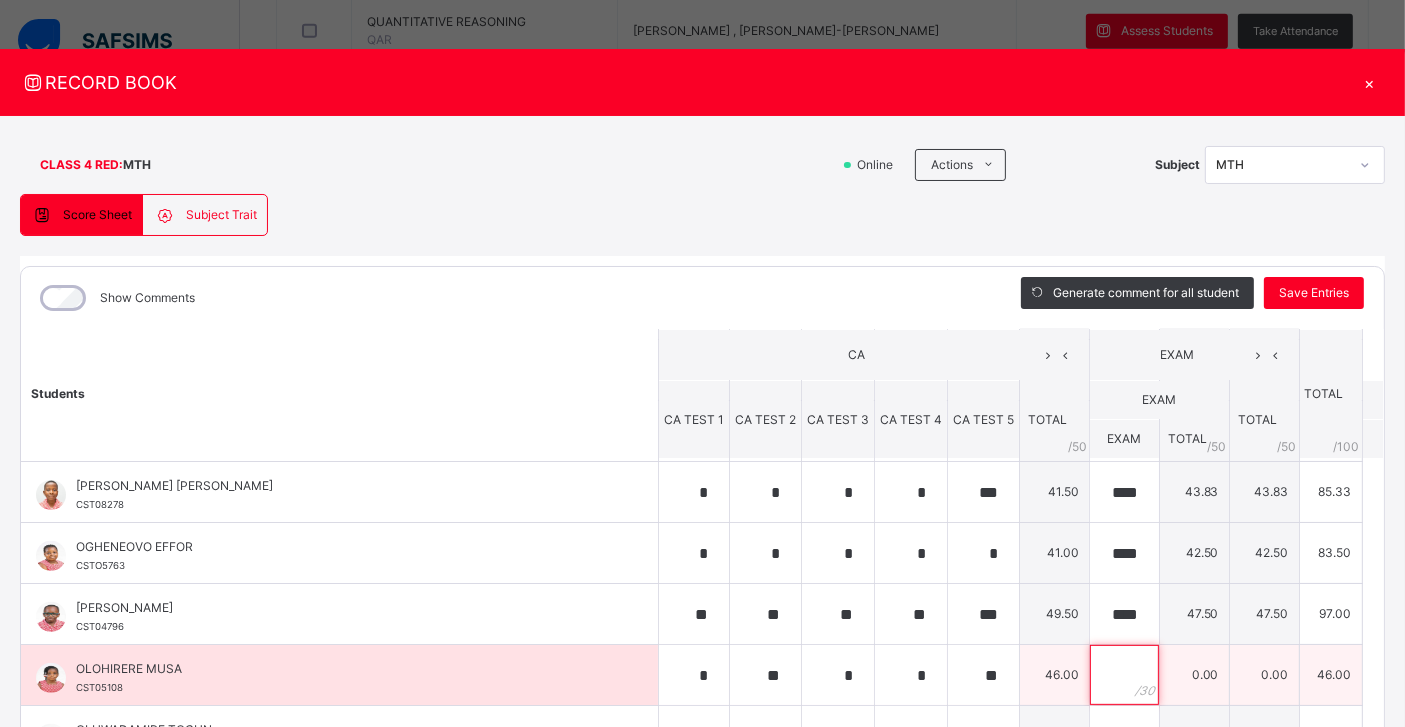 click at bounding box center (1124, 675) 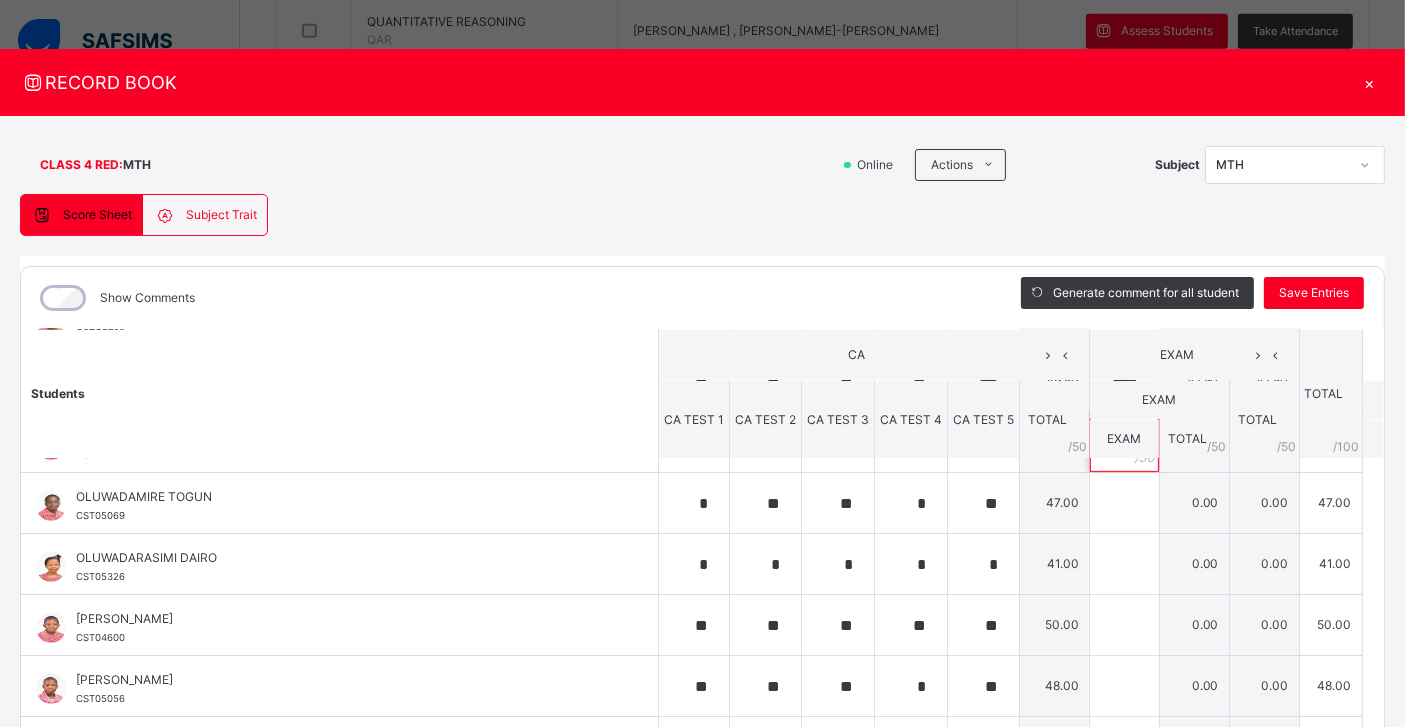 scroll, scrollTop: 1025, scrollLeft: 0, axis: vertical 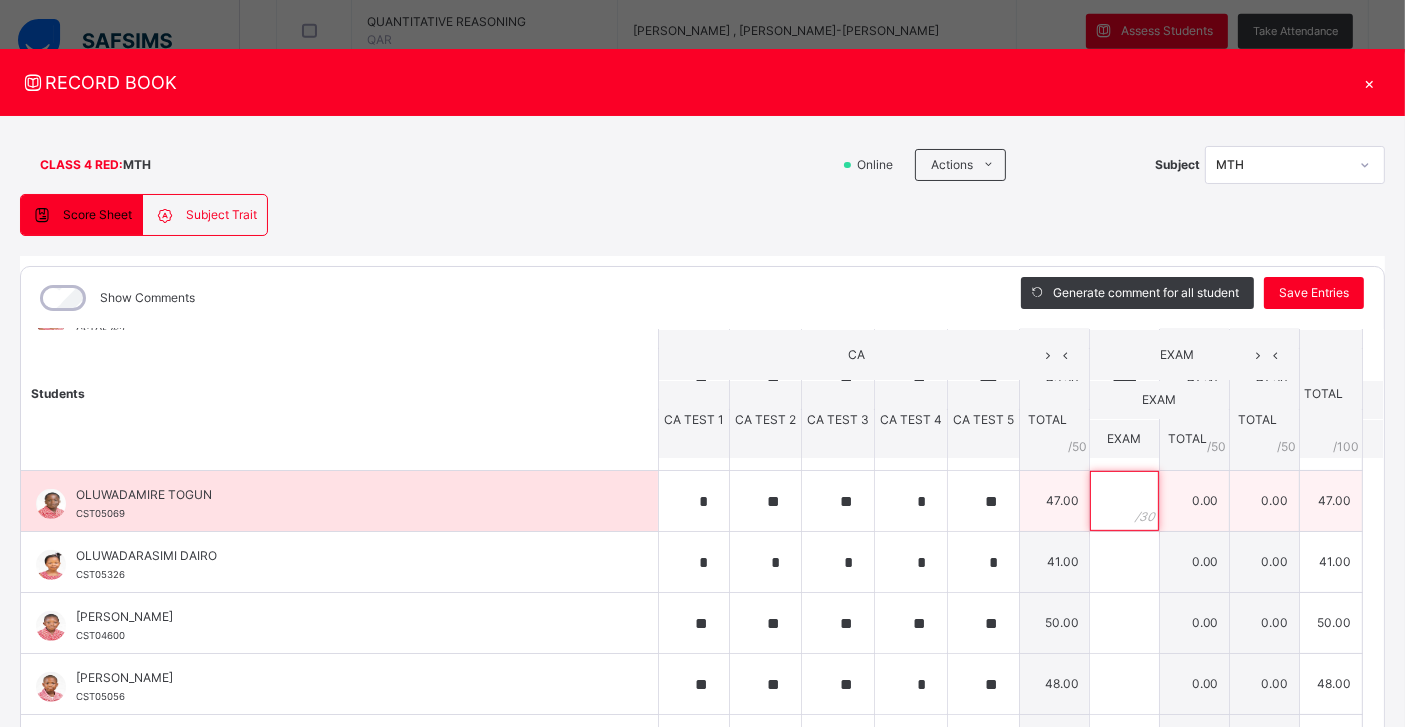 click at bounding box center (1124, 501) 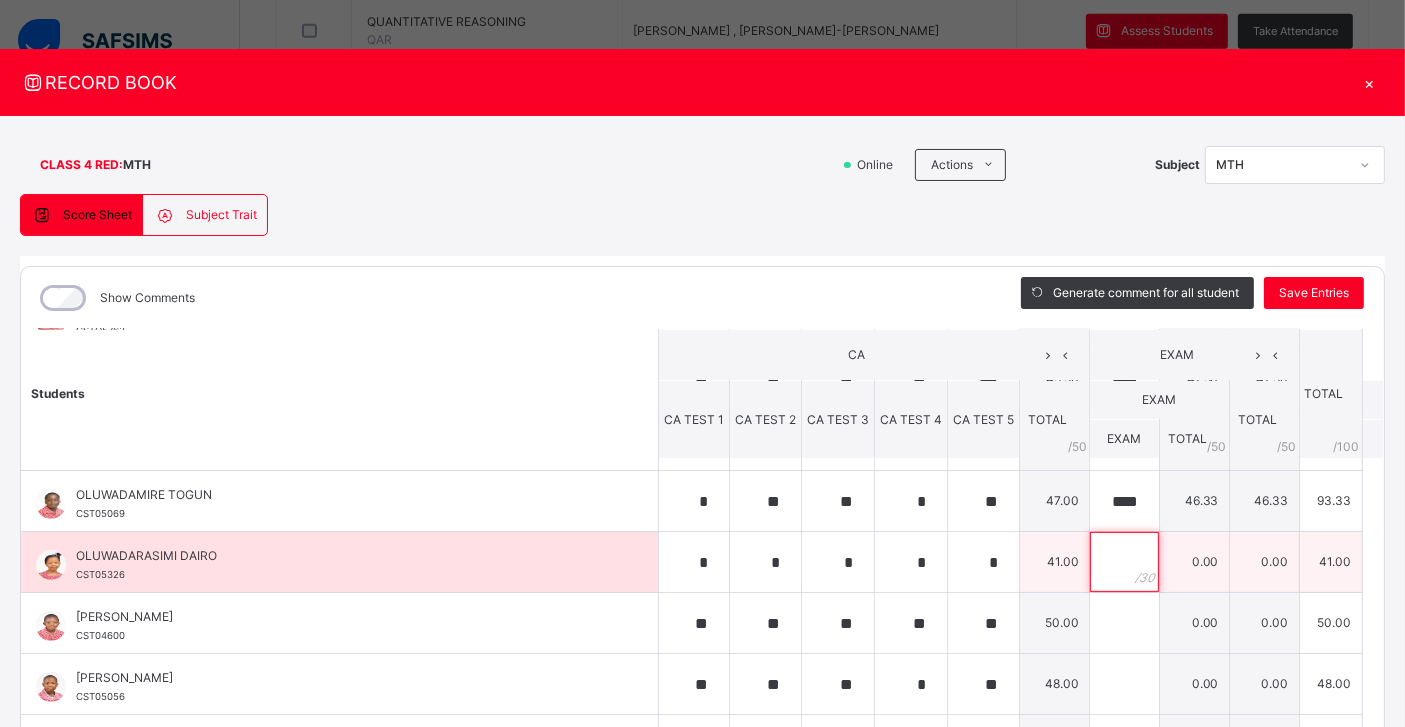 click at bounding box center (1124, 562) 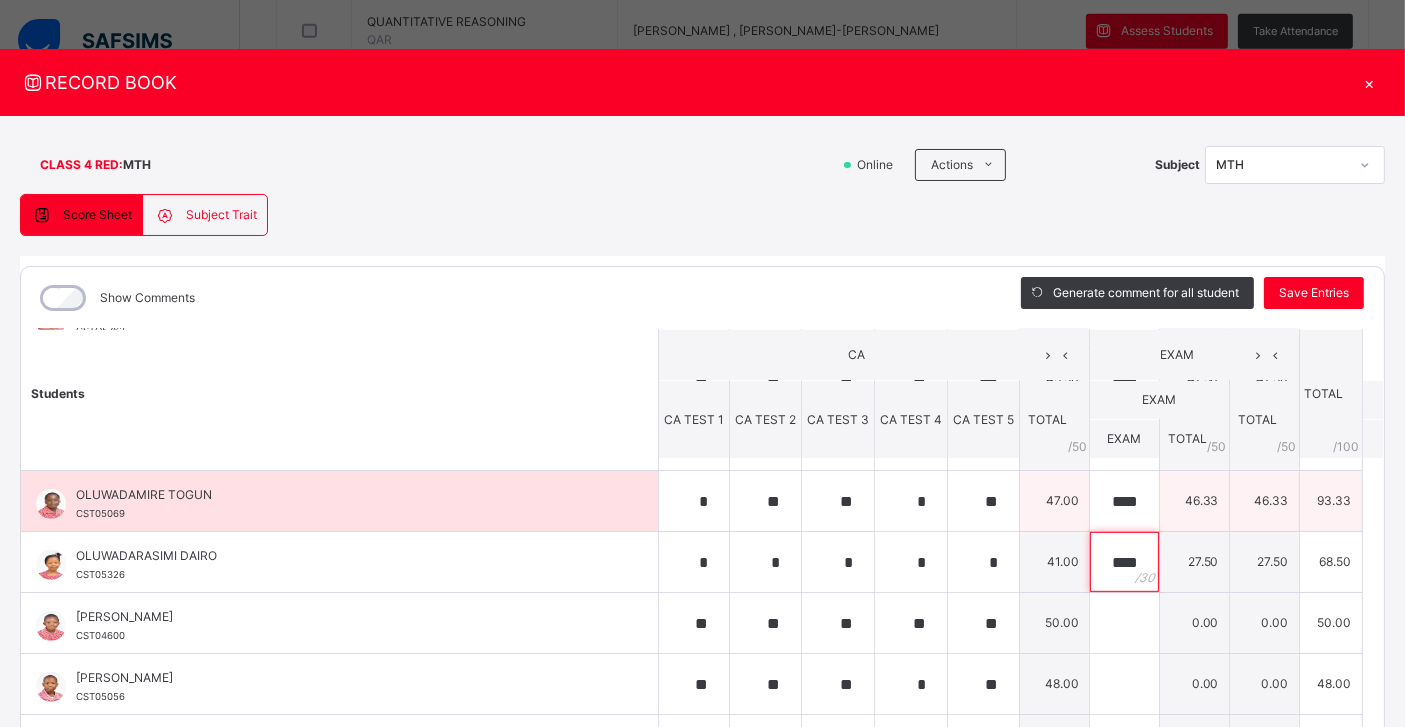 scroll, scrollTop: 1011, scrollLeft: 0, axis: vertical 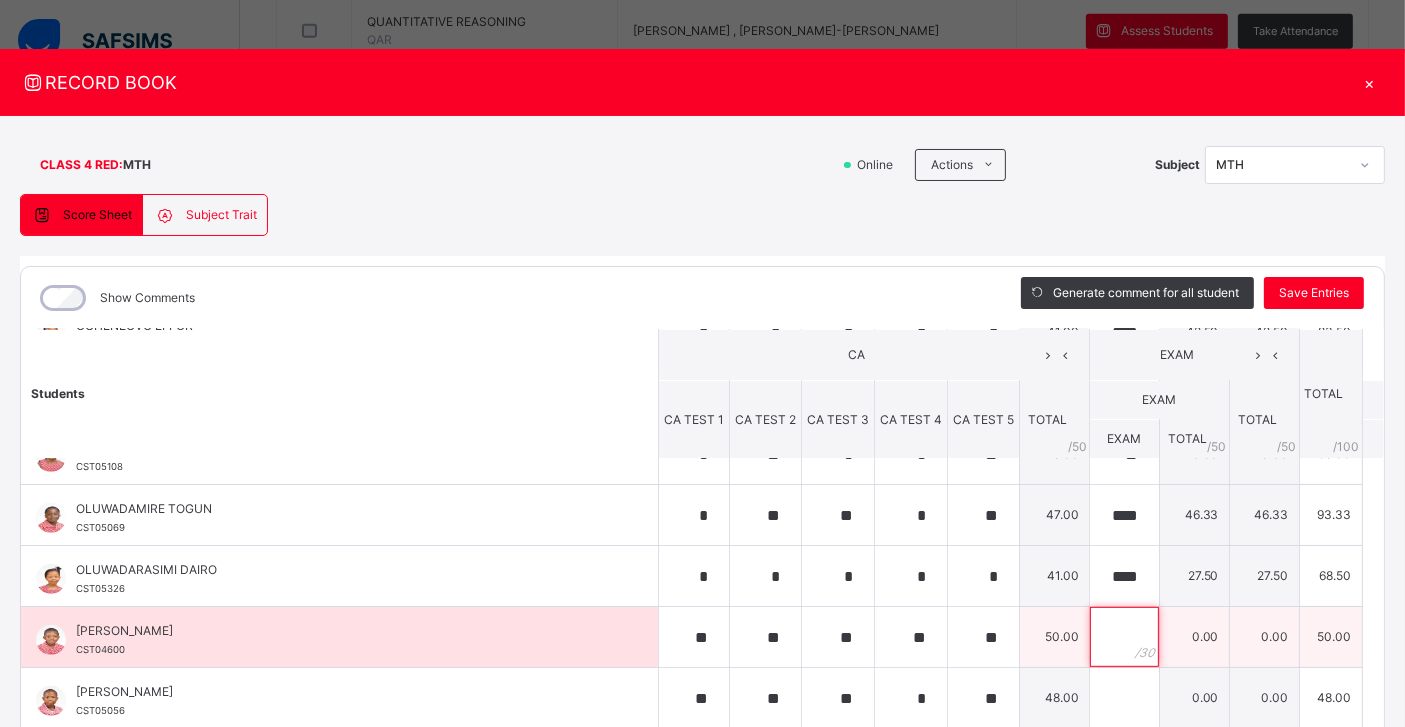 click at bounding box center [1124, 637] 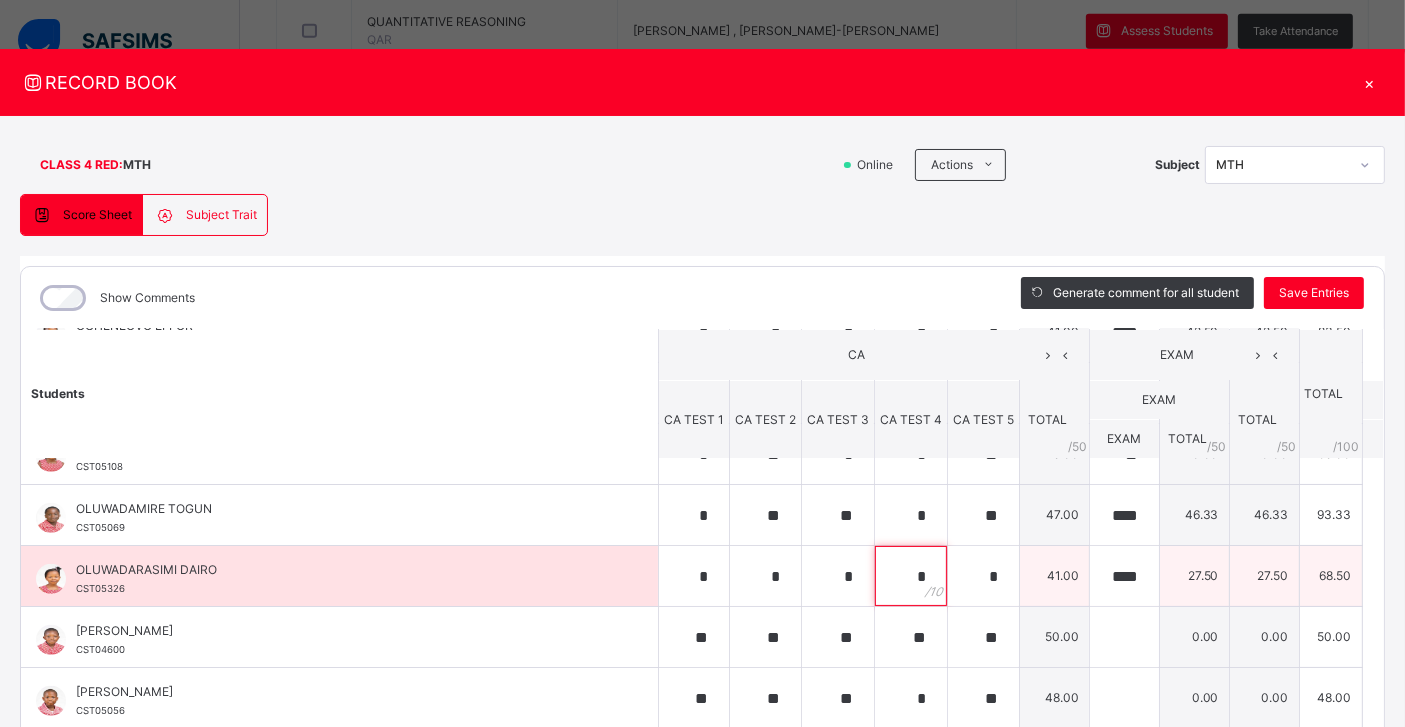 click on "*" at bounding box center [911, 576] 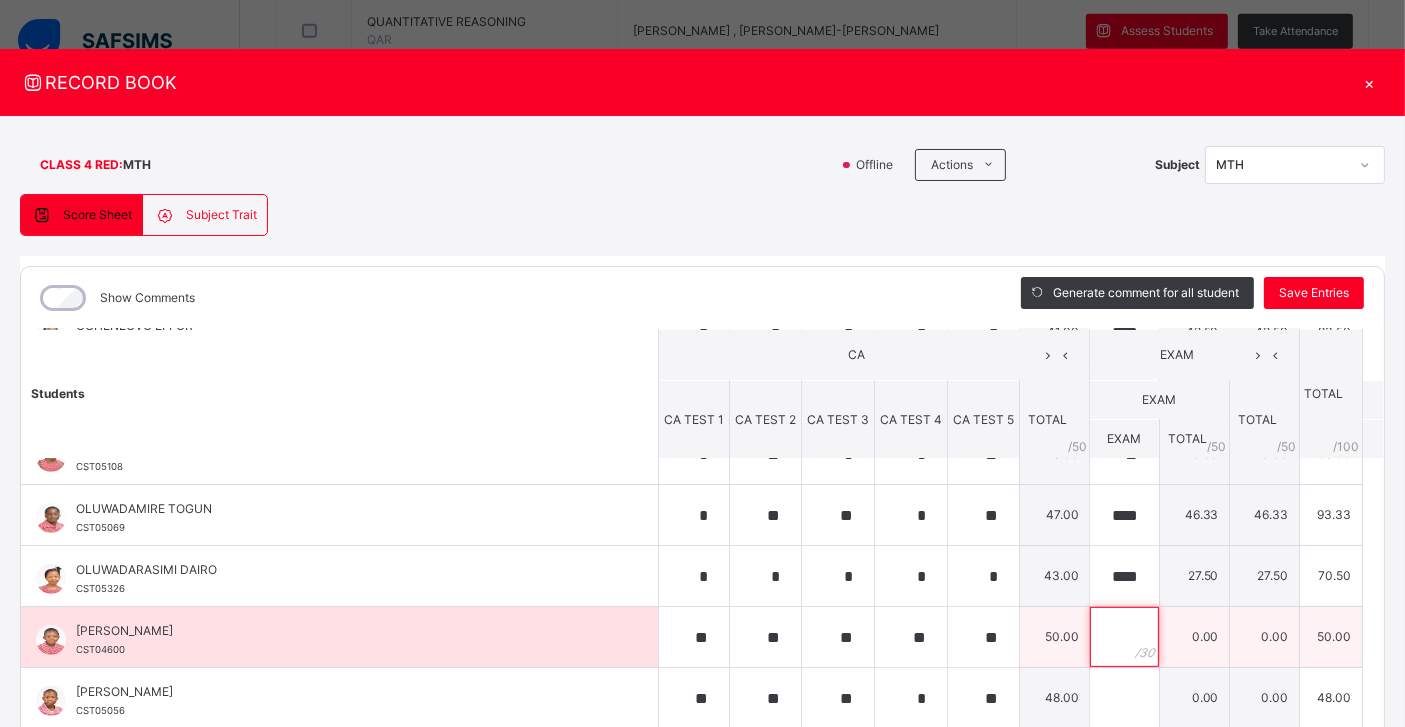 click at bounding box center (1124, 637) 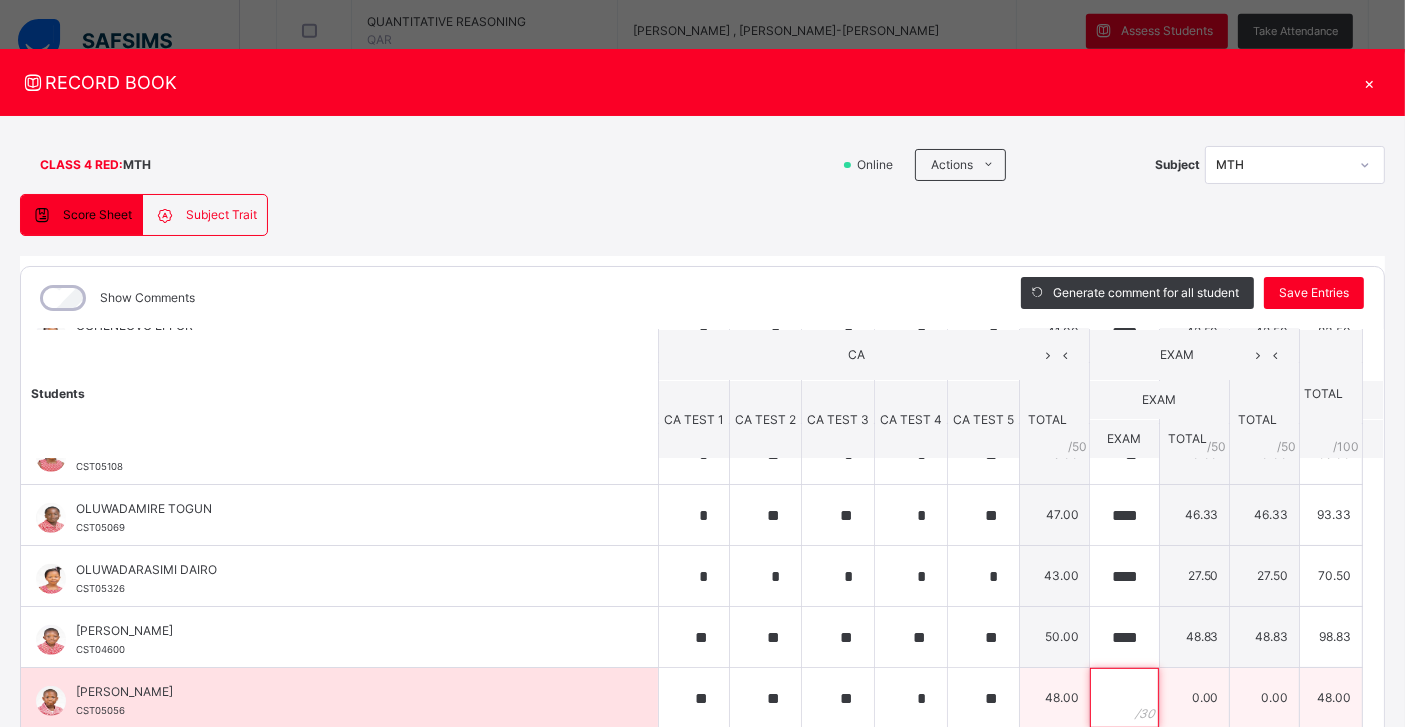 click at bounding box center [1124, 698] 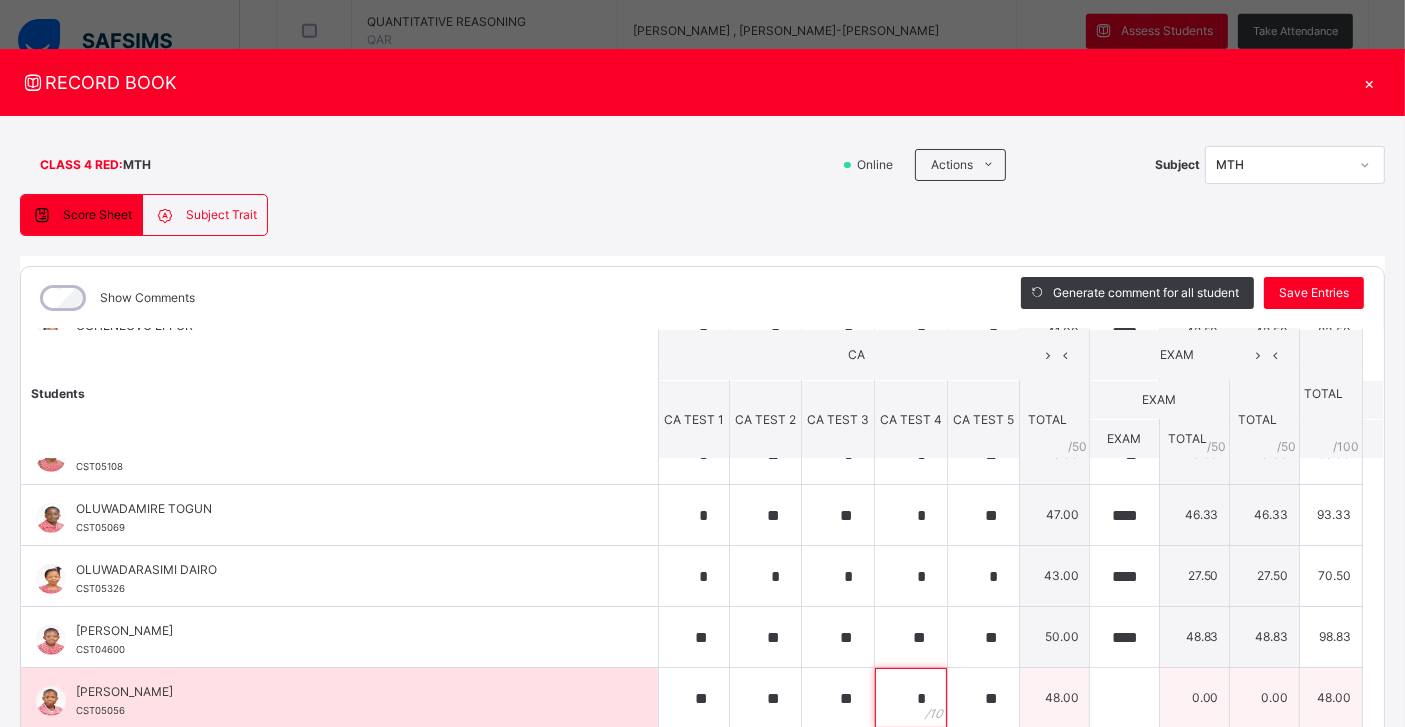 click on "*" at bounding box center (911, 698) 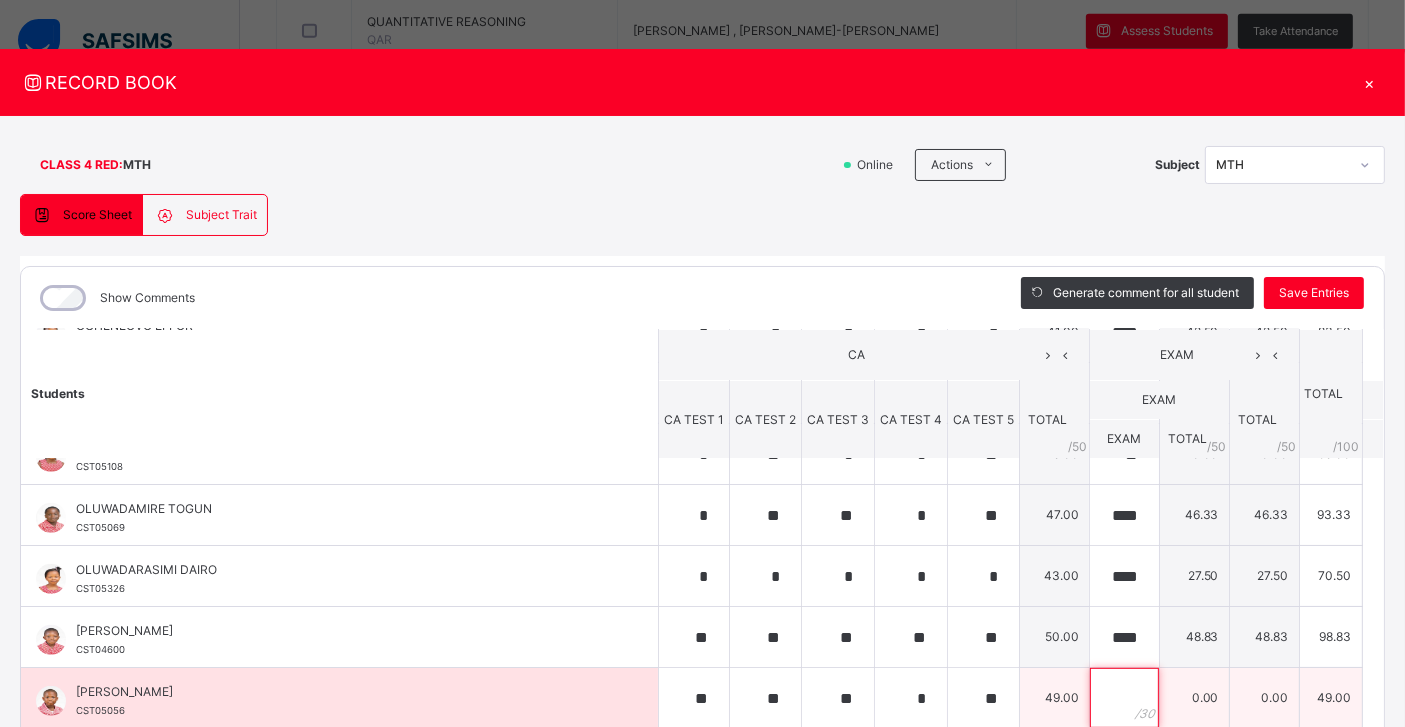 click at bounding box center (1124, 698) 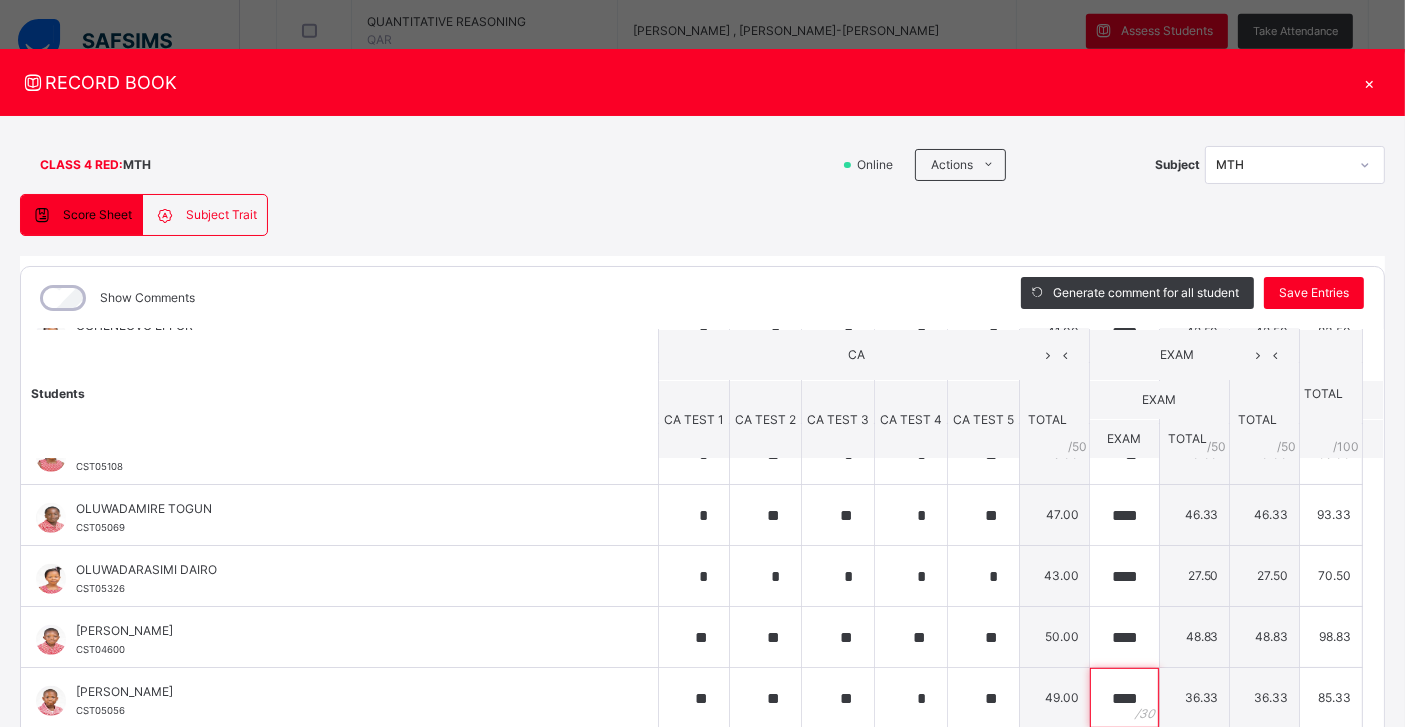 scroll, scrollTop: 1025, scrollLeft: 0, axis: vertical 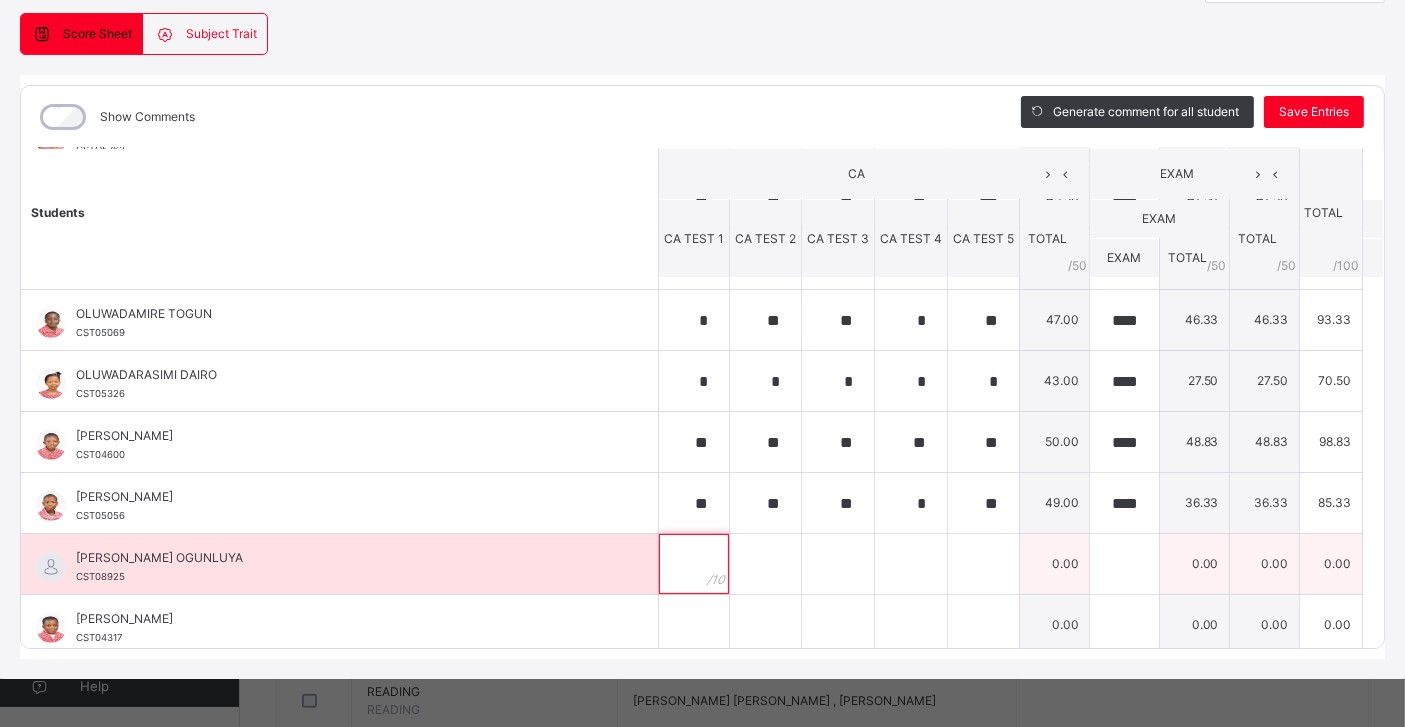 click at bounding box center [694, 564] 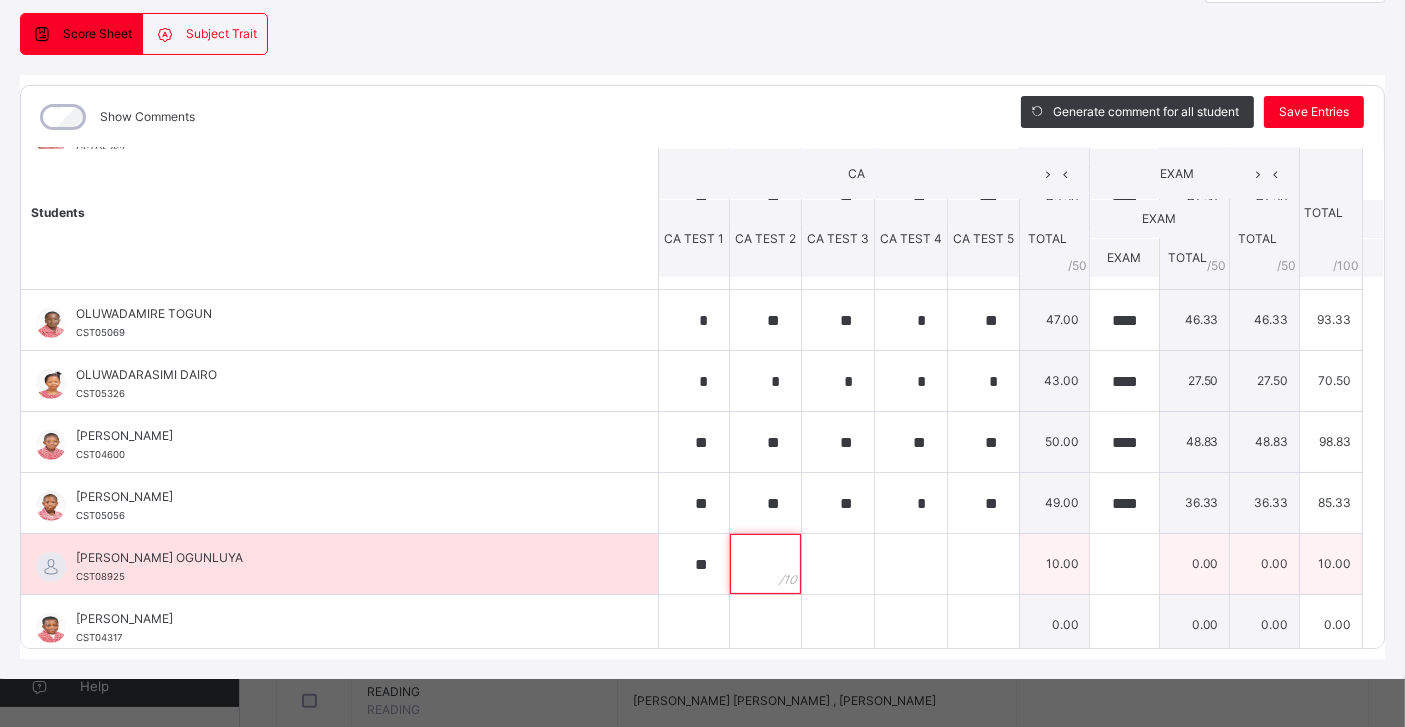 click at bounding box center [765, 564] 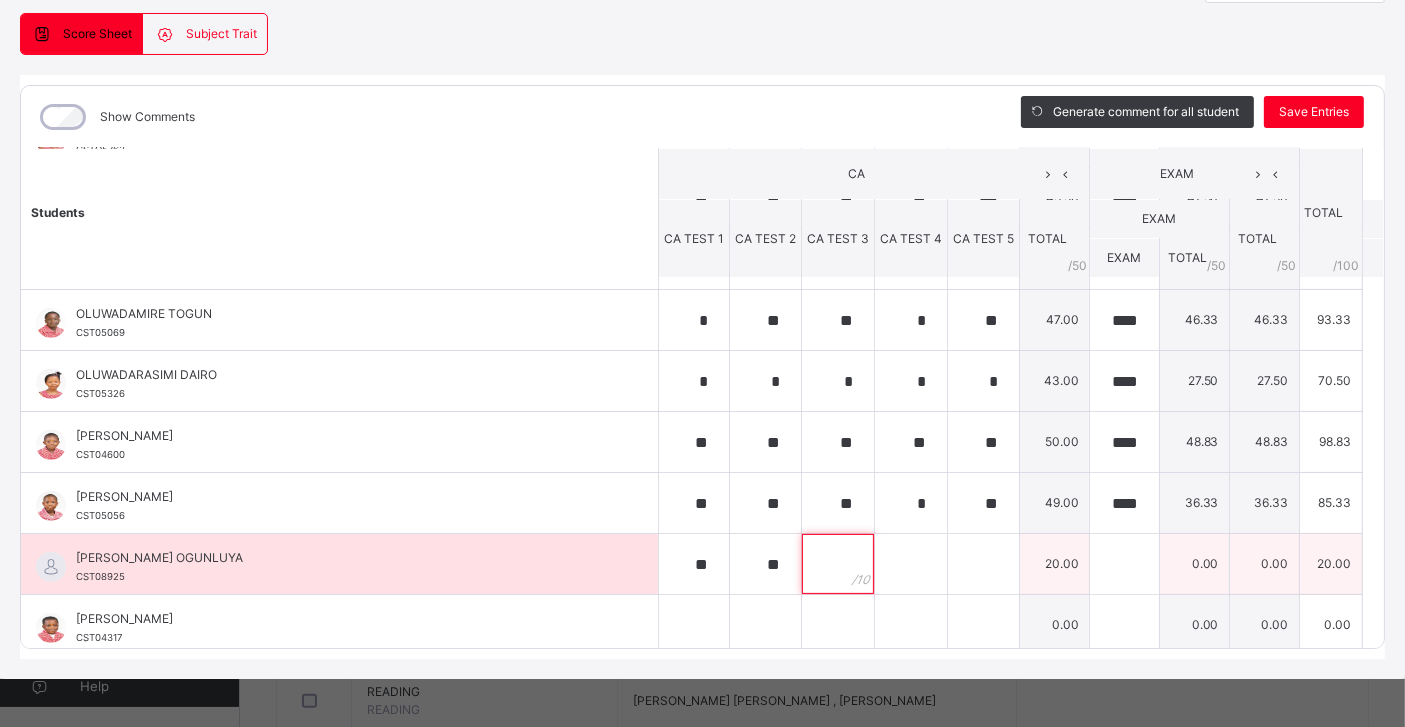 click at bounding box center [838, 564] 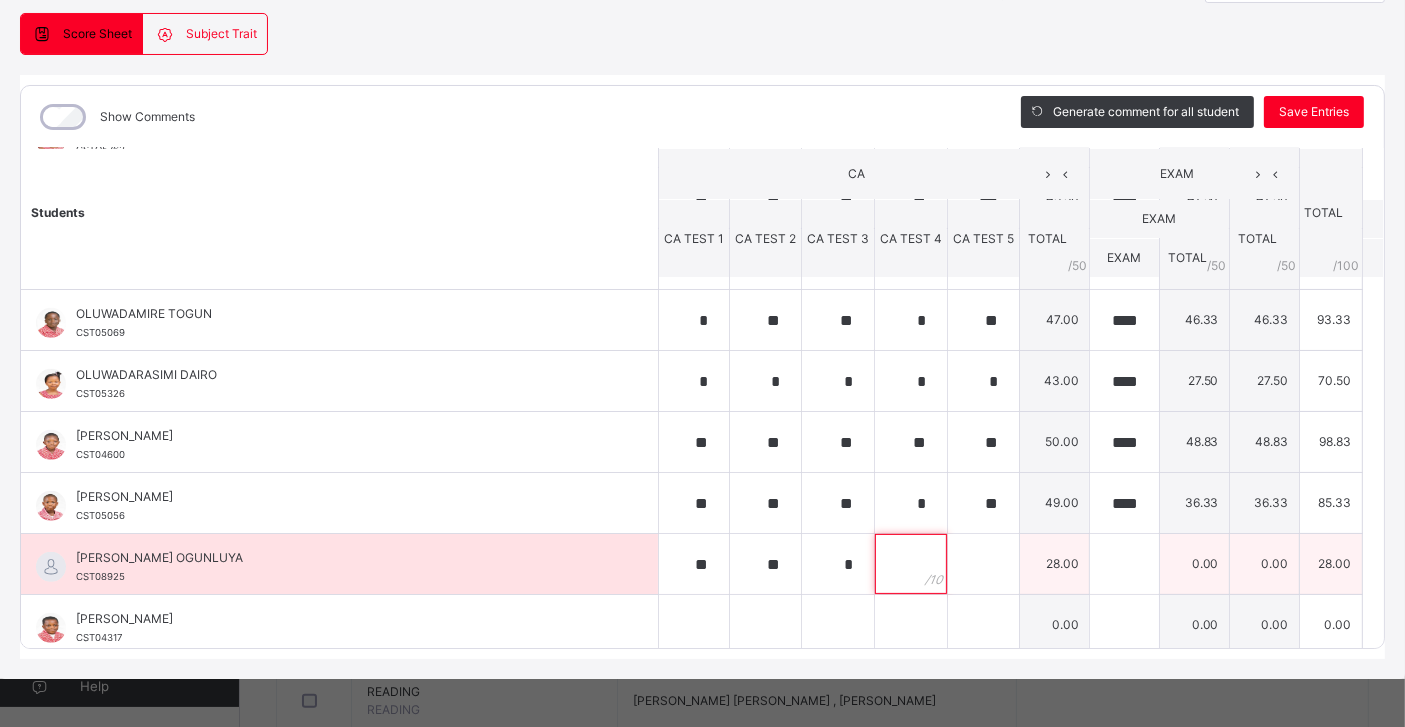 click at bounding box center [911, 564] 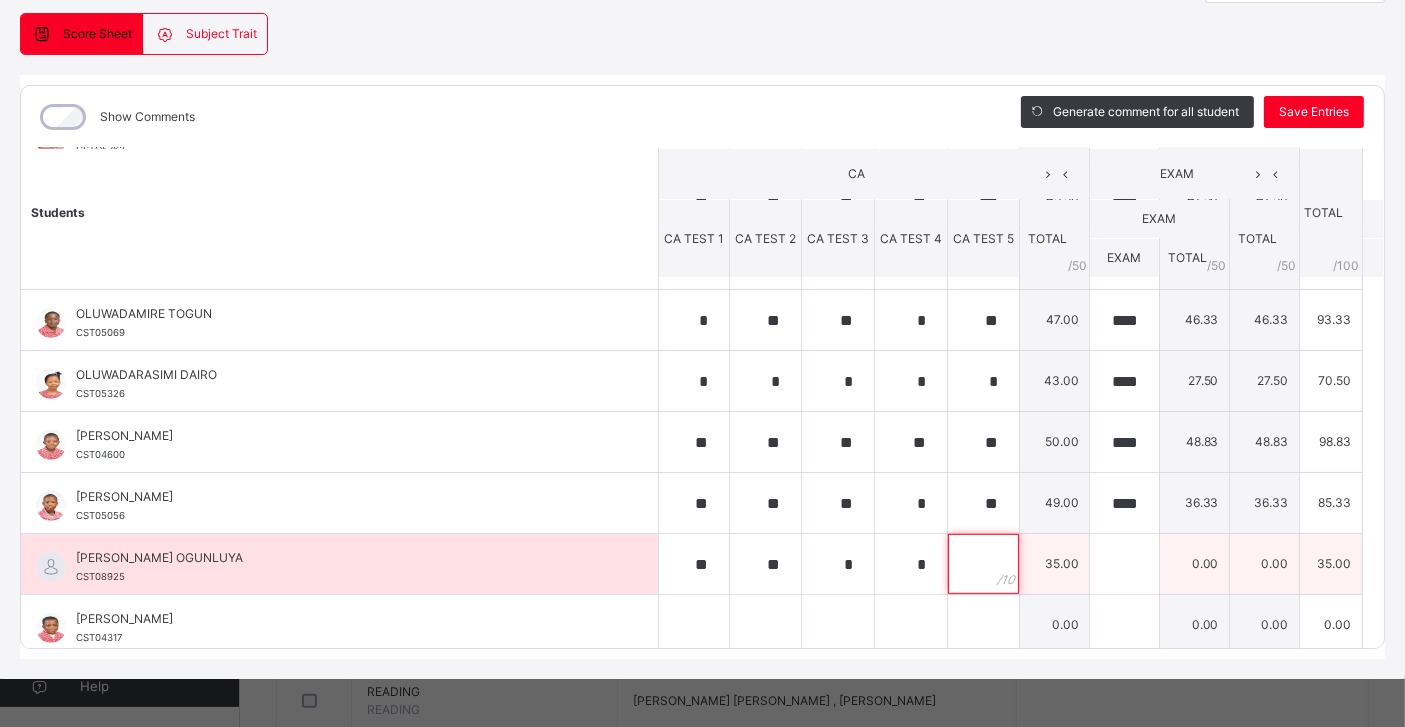 click at bounding box center (983, 564) 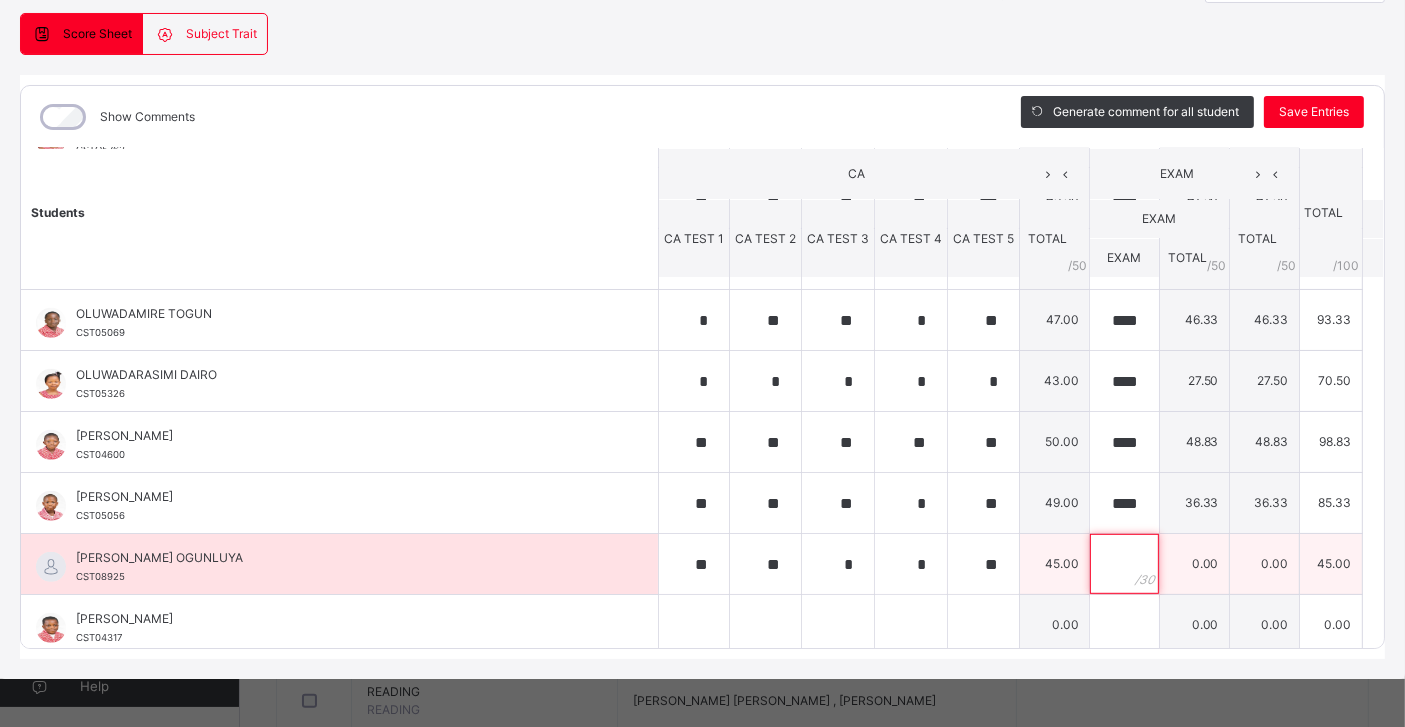 click at bounding box center [1124, 564] 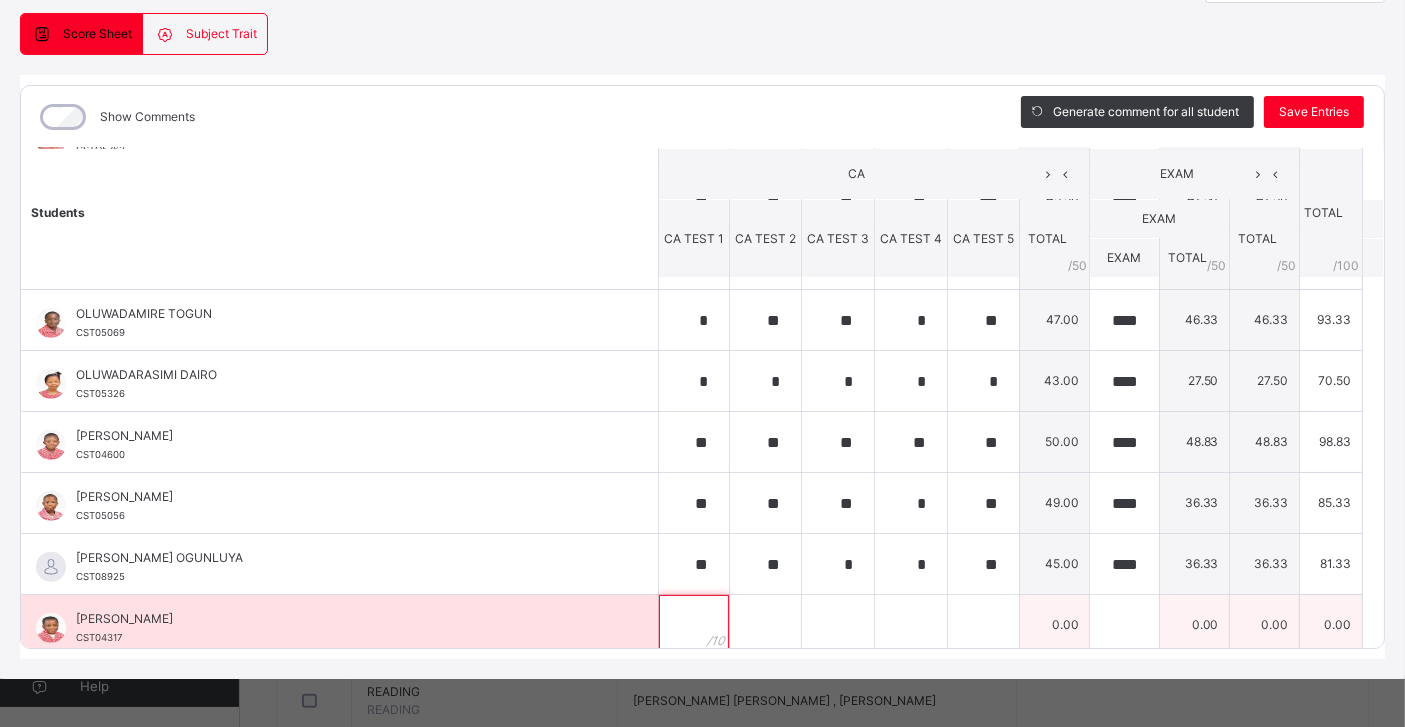 click at bounding box center (694, 625) 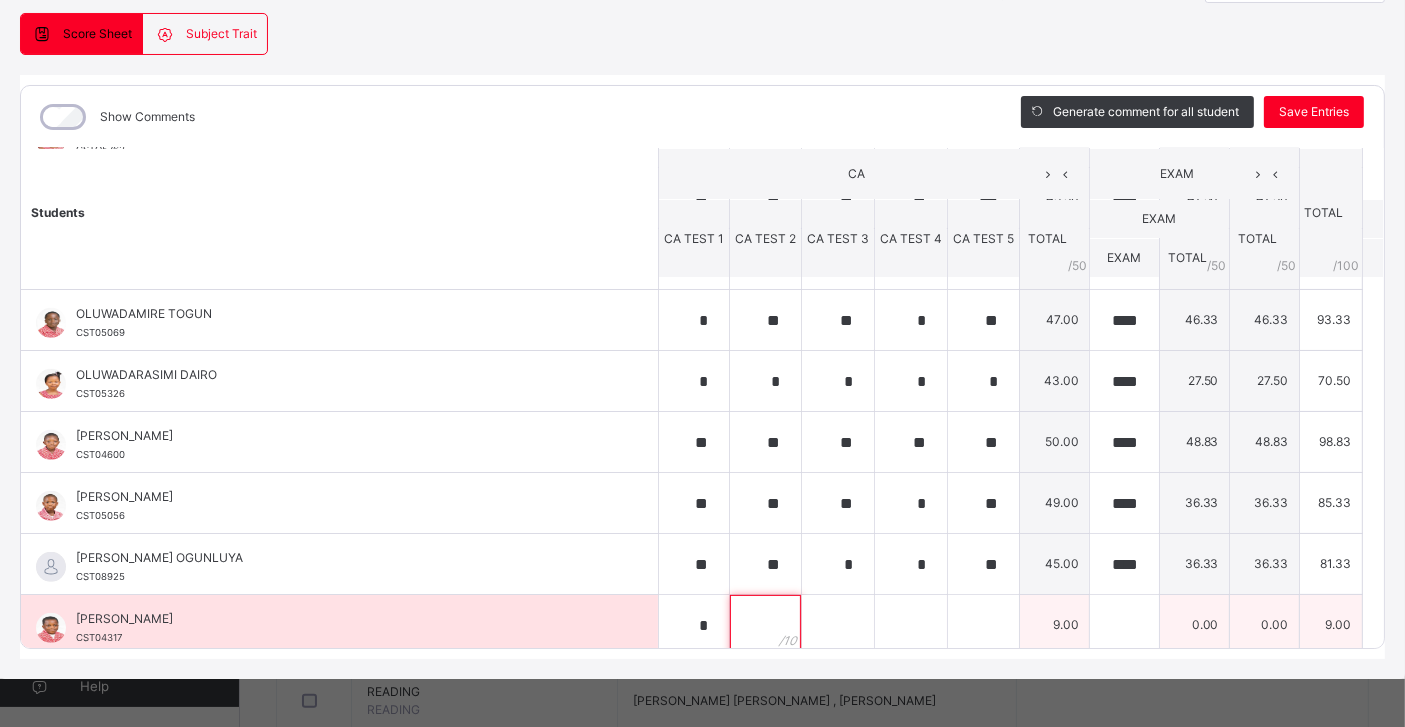 click at bounding box center (765, 625) 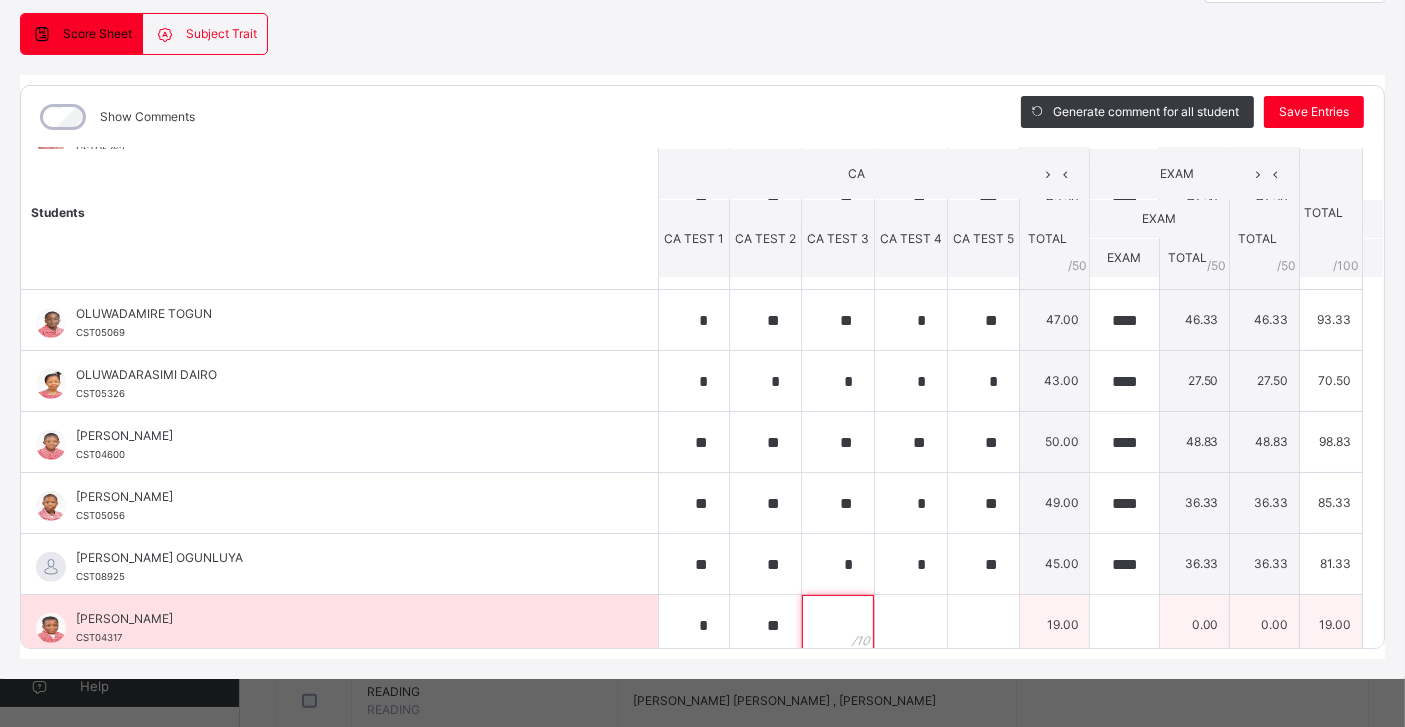 click at bounding box center (838, 625) 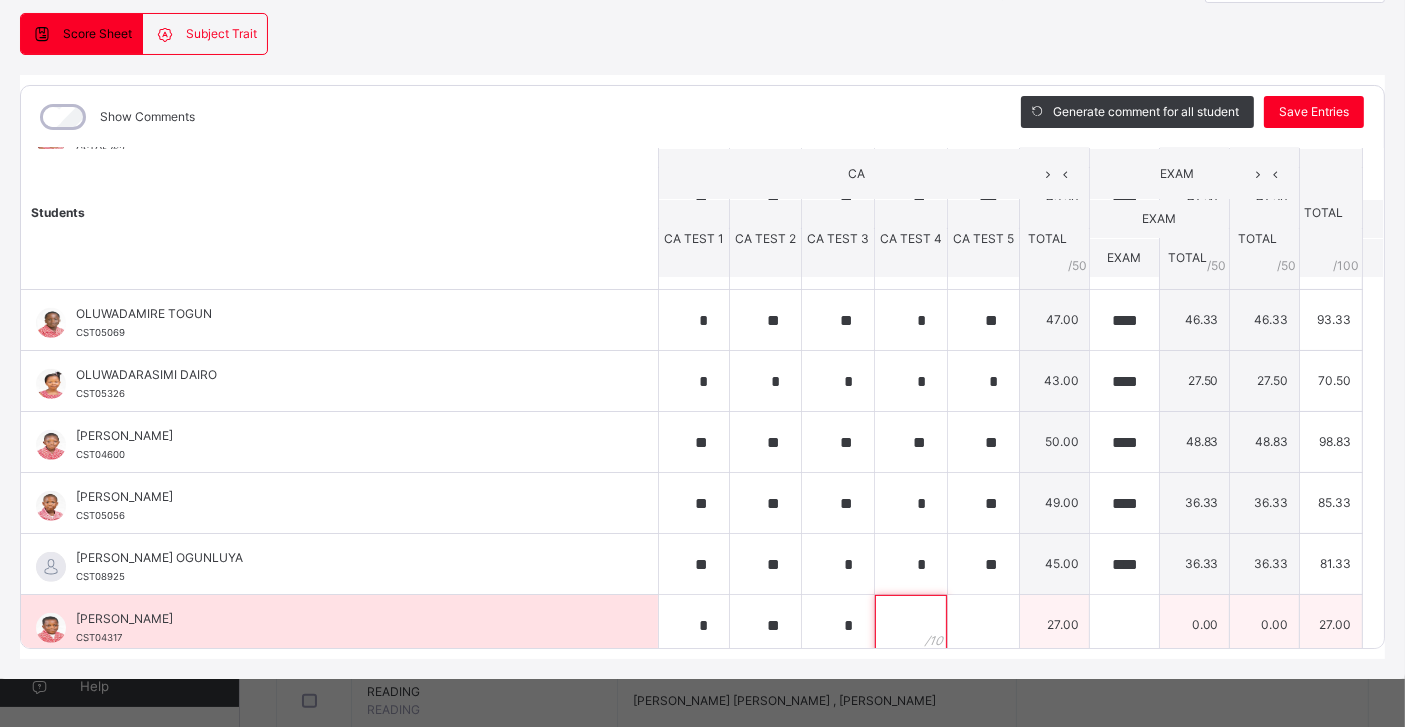 click at bounding box center (911, 625) 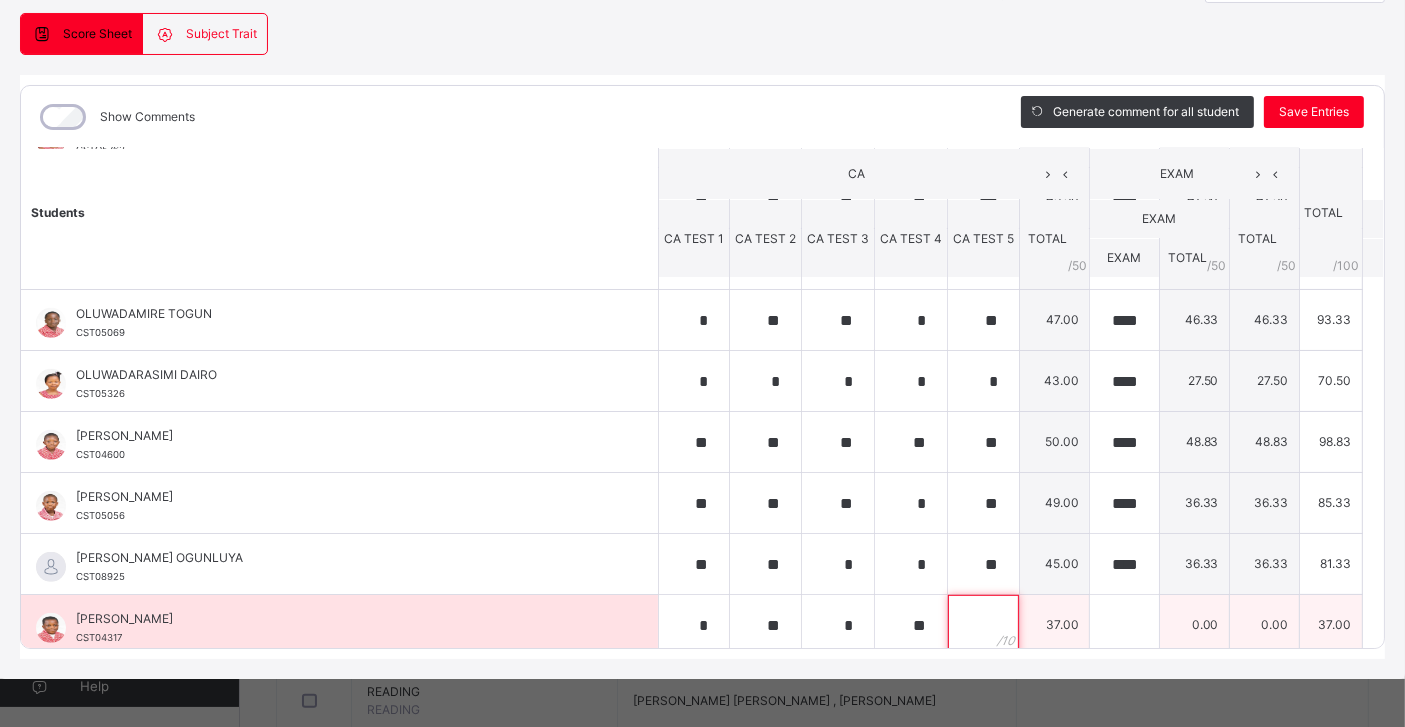 click at bounding box center [983, 625] 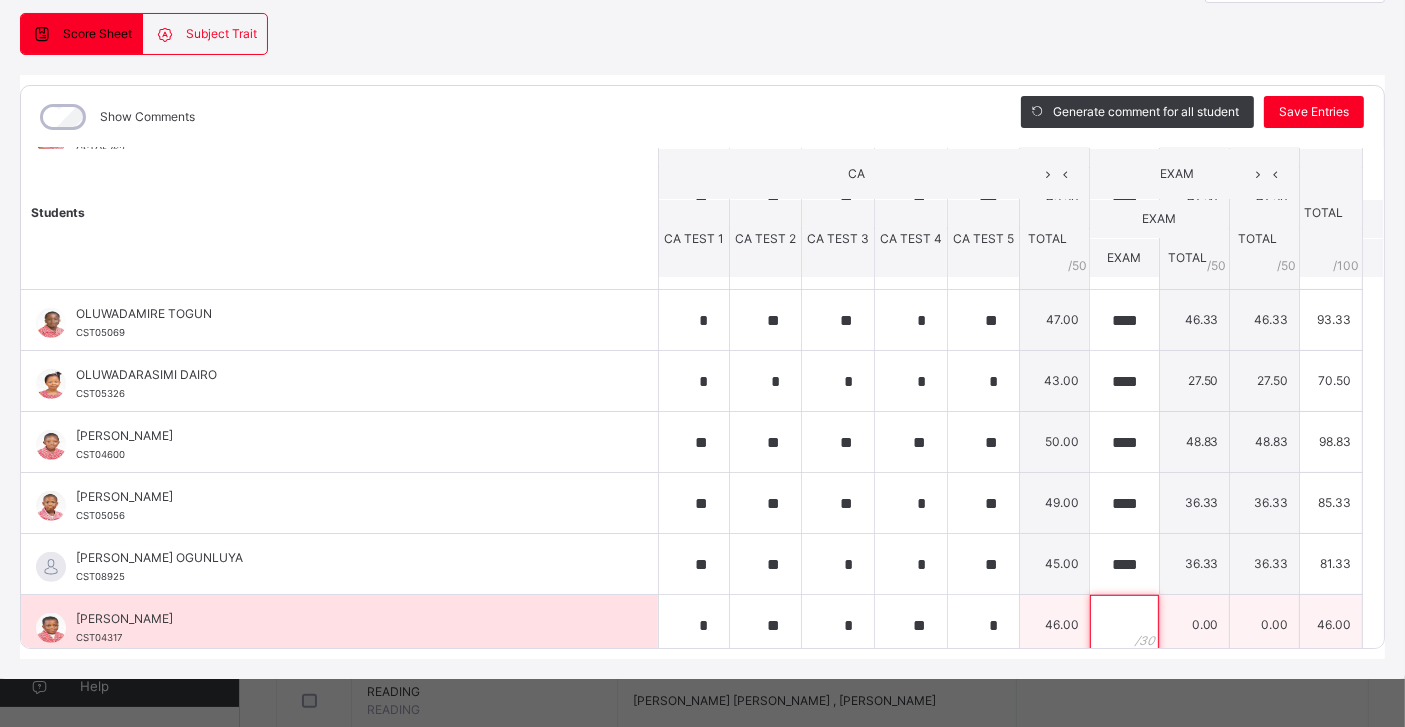 click at bounding box center (1124, 625) 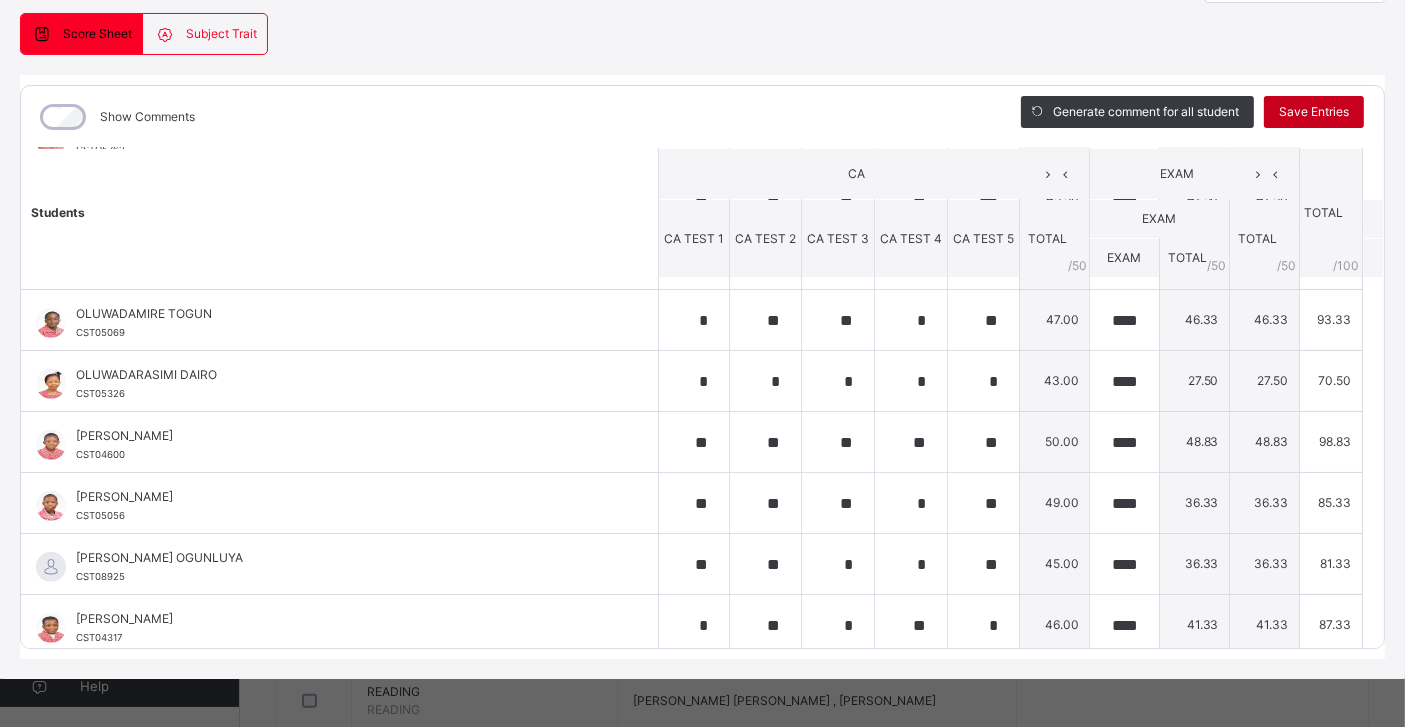 click on "Save Entries" at bounding box center (1314, 112) 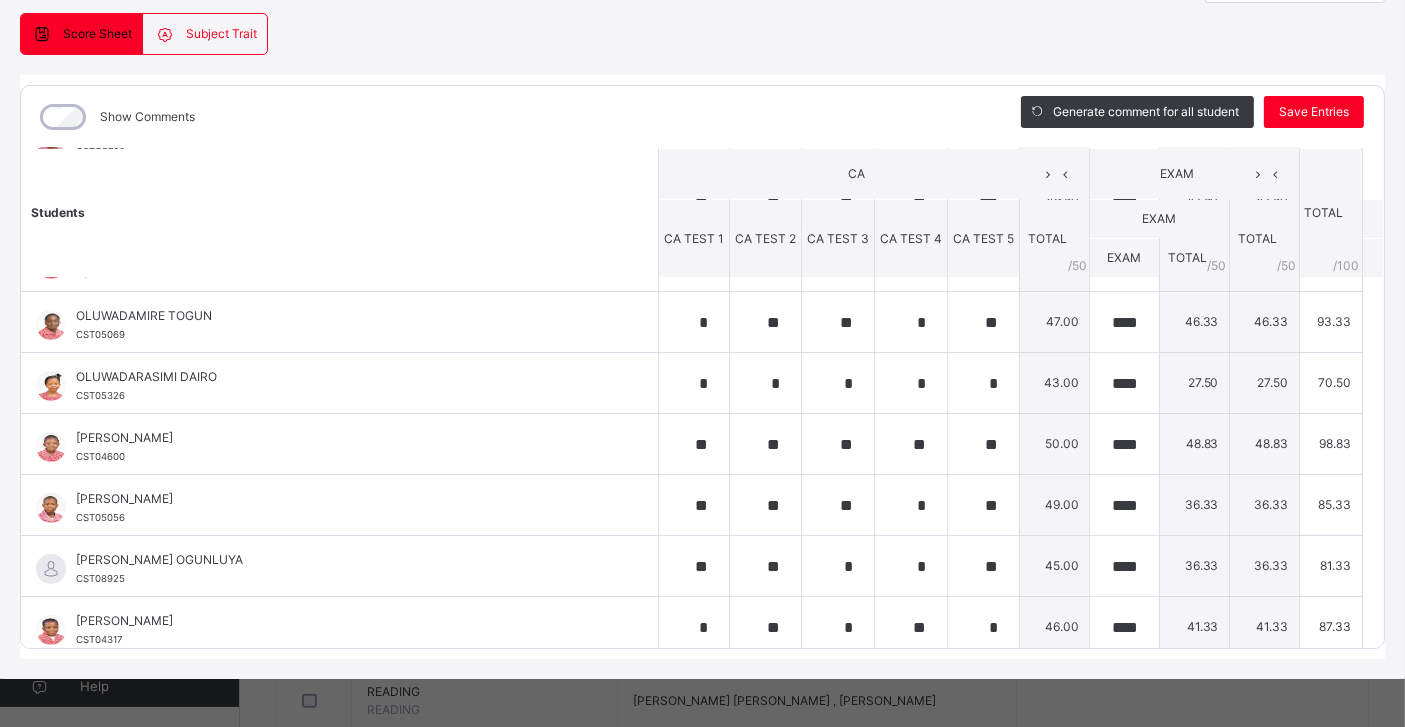 scroll, scrollTop: 1025, scrollLeft: 0, axis: vertical 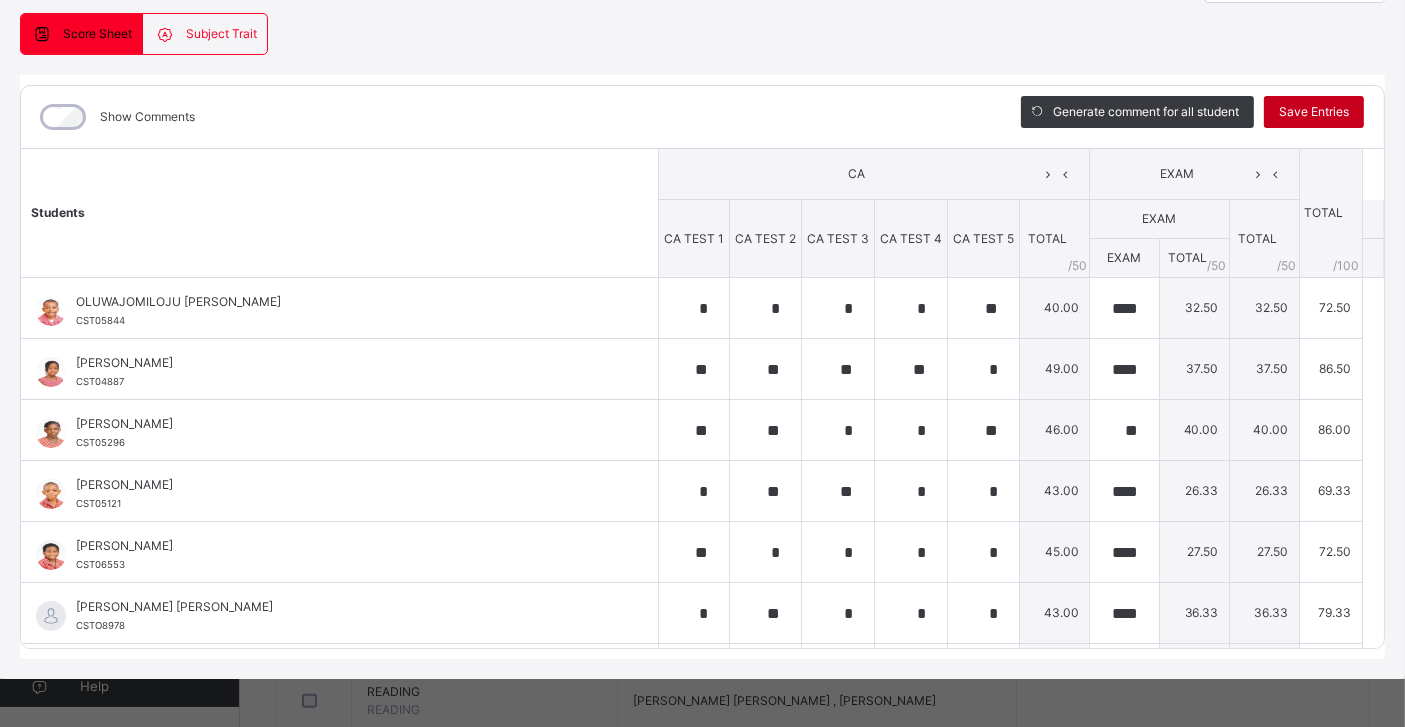 click on "Save Entries" at bounding box center [1314, 112] 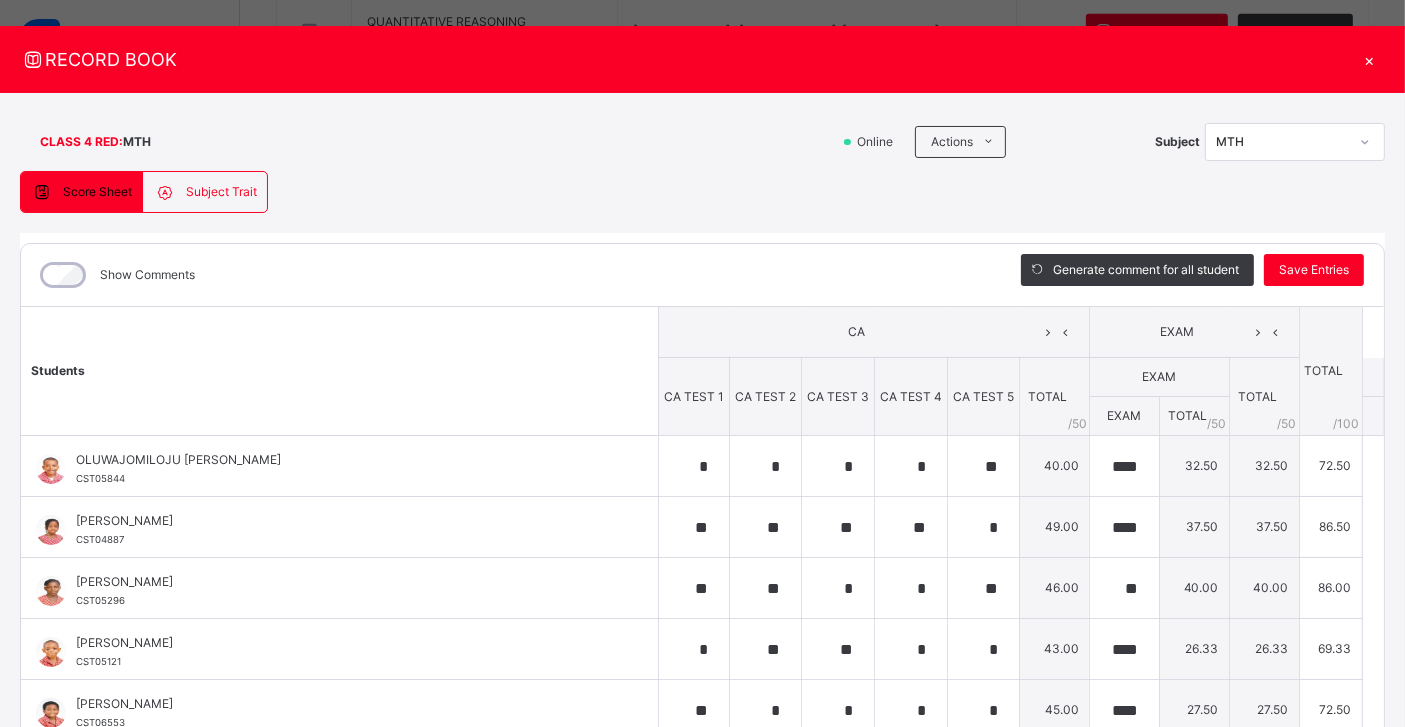 scroll, scrollTop: 0, scrollLeft: 0, axis: both 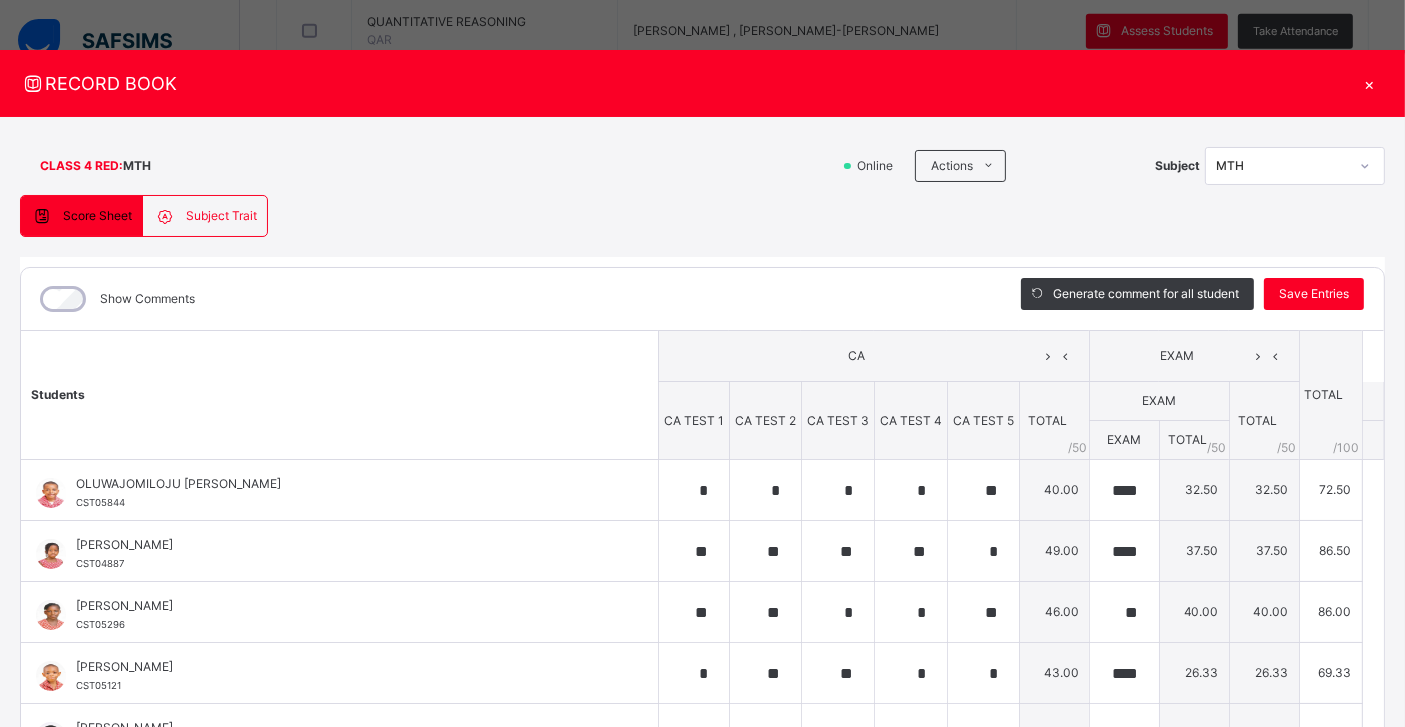 click on "×" at bounding box center [1370, 83] 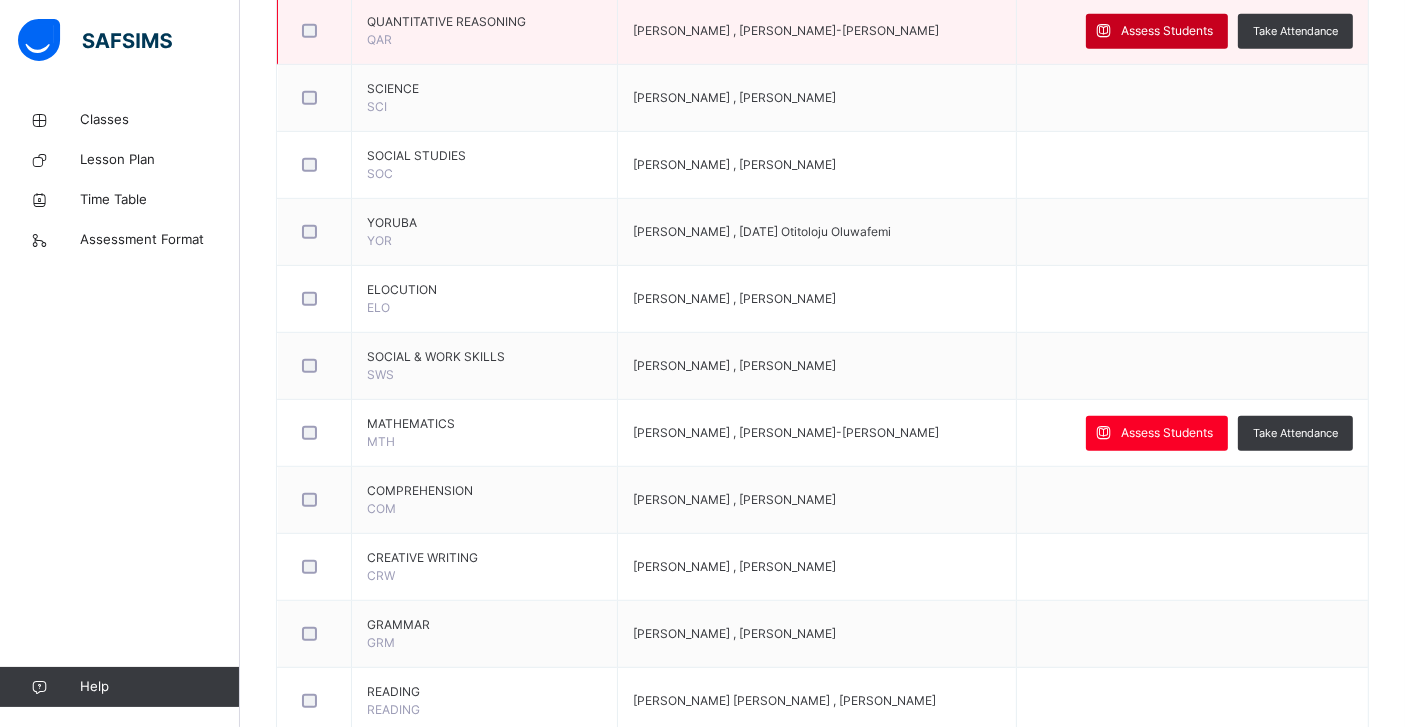 click on "Assess Students" at bounding box center (1167, 31) 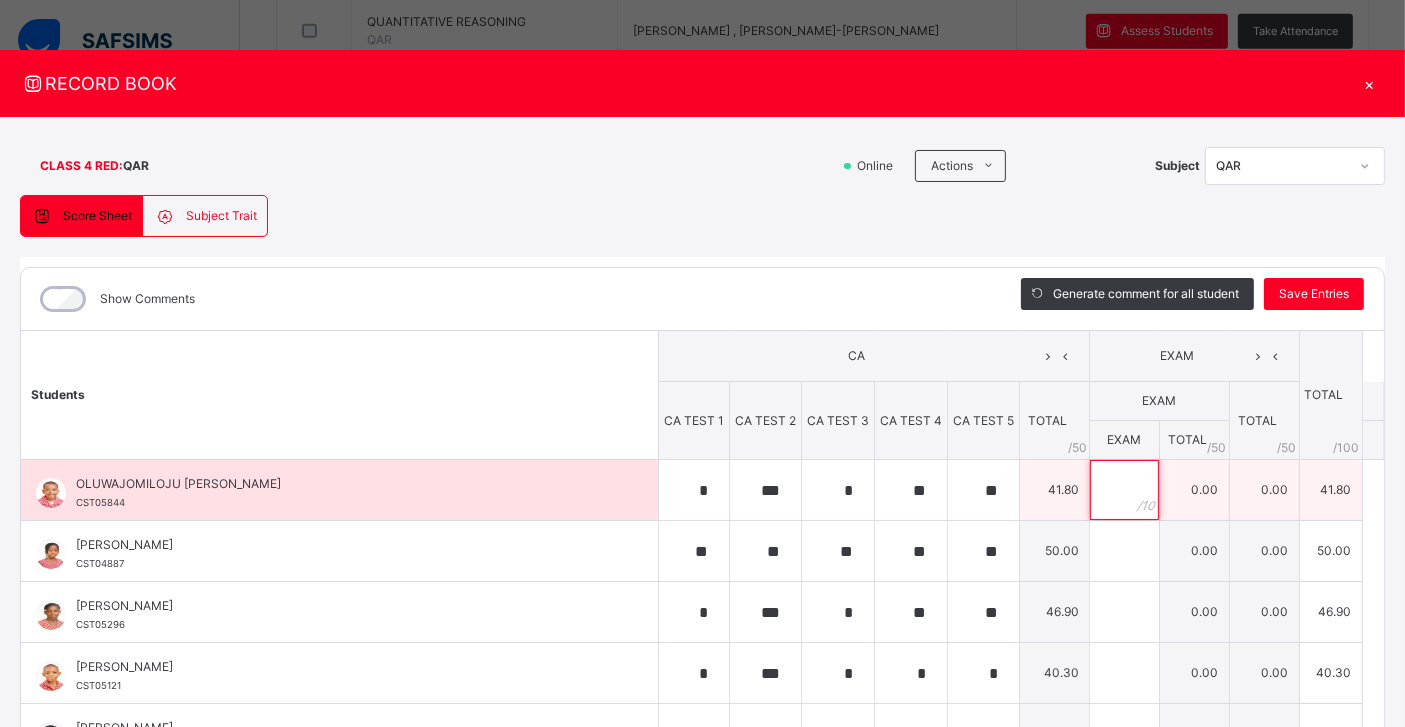 click at bounding box center (1124, 490) 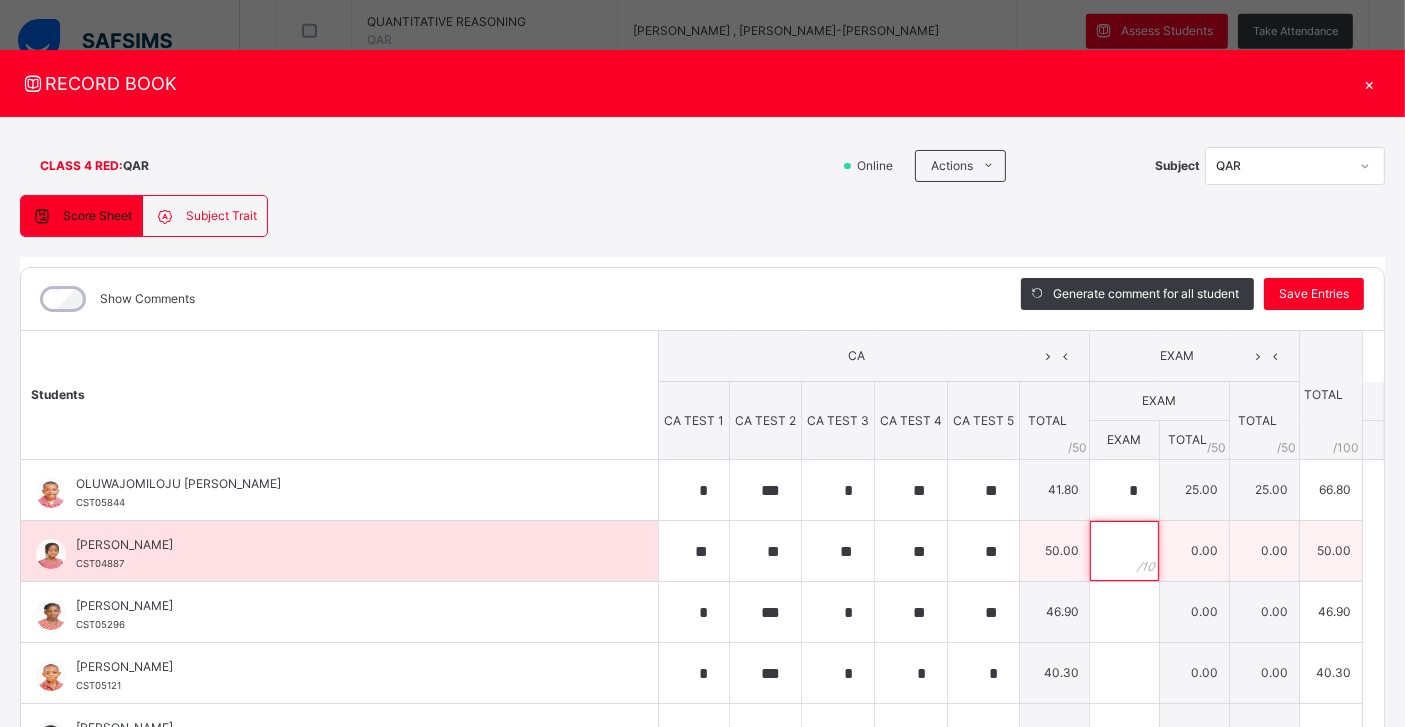 click at bounding box center (1124, 551) 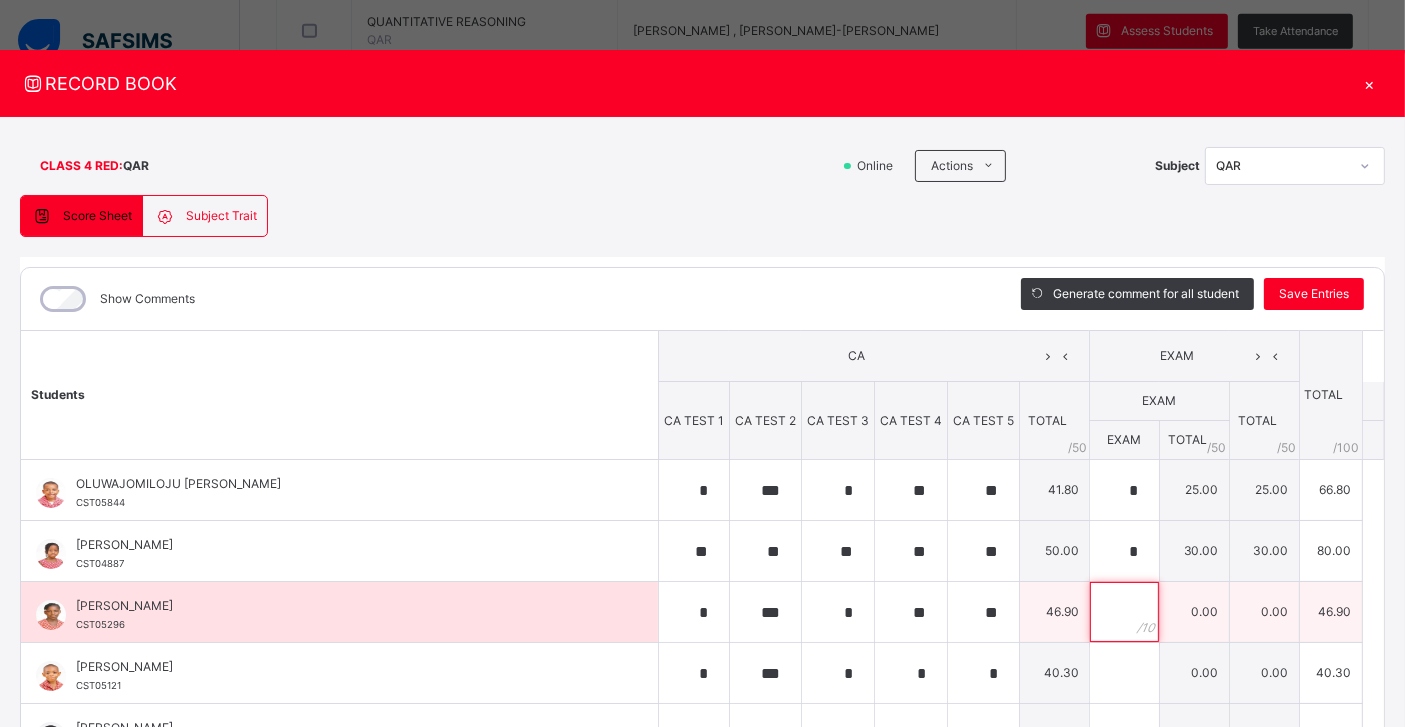 click at bounding box center (1124, 612) 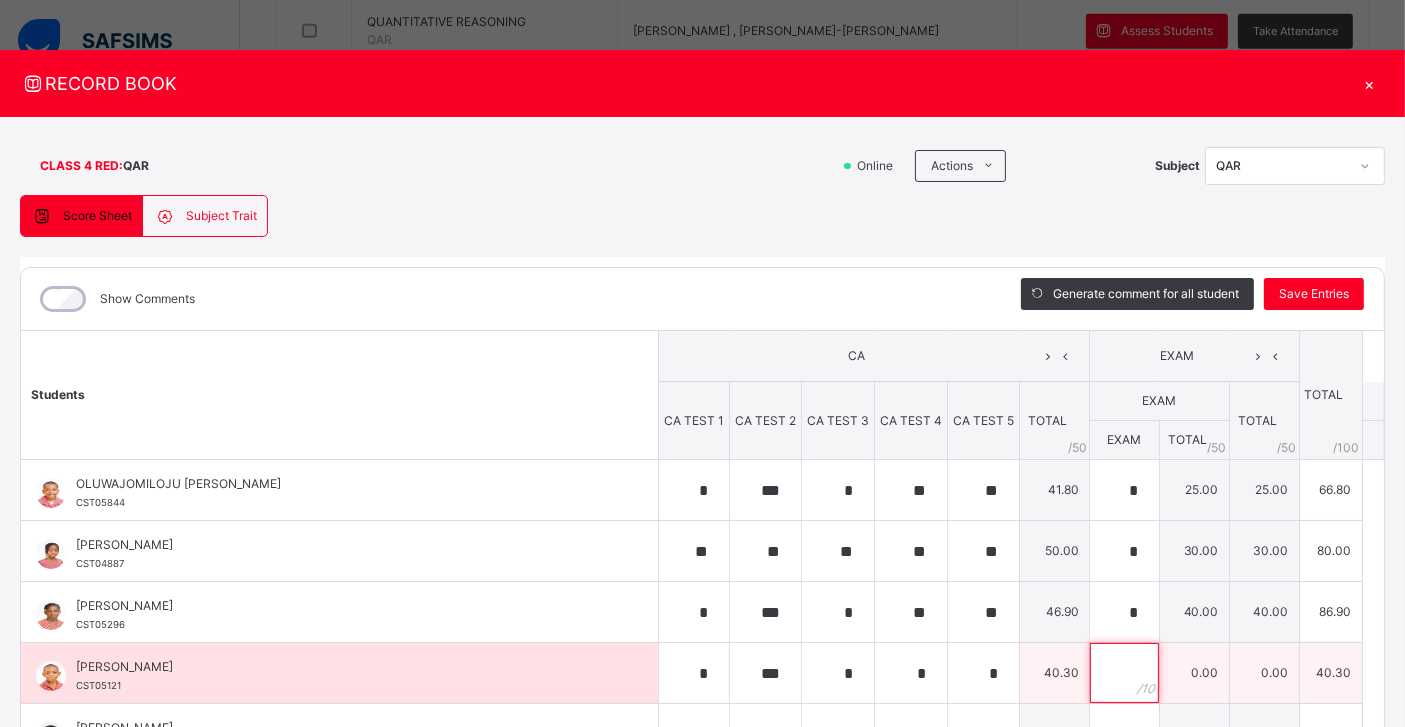 click at bounding box center (1124, 673) 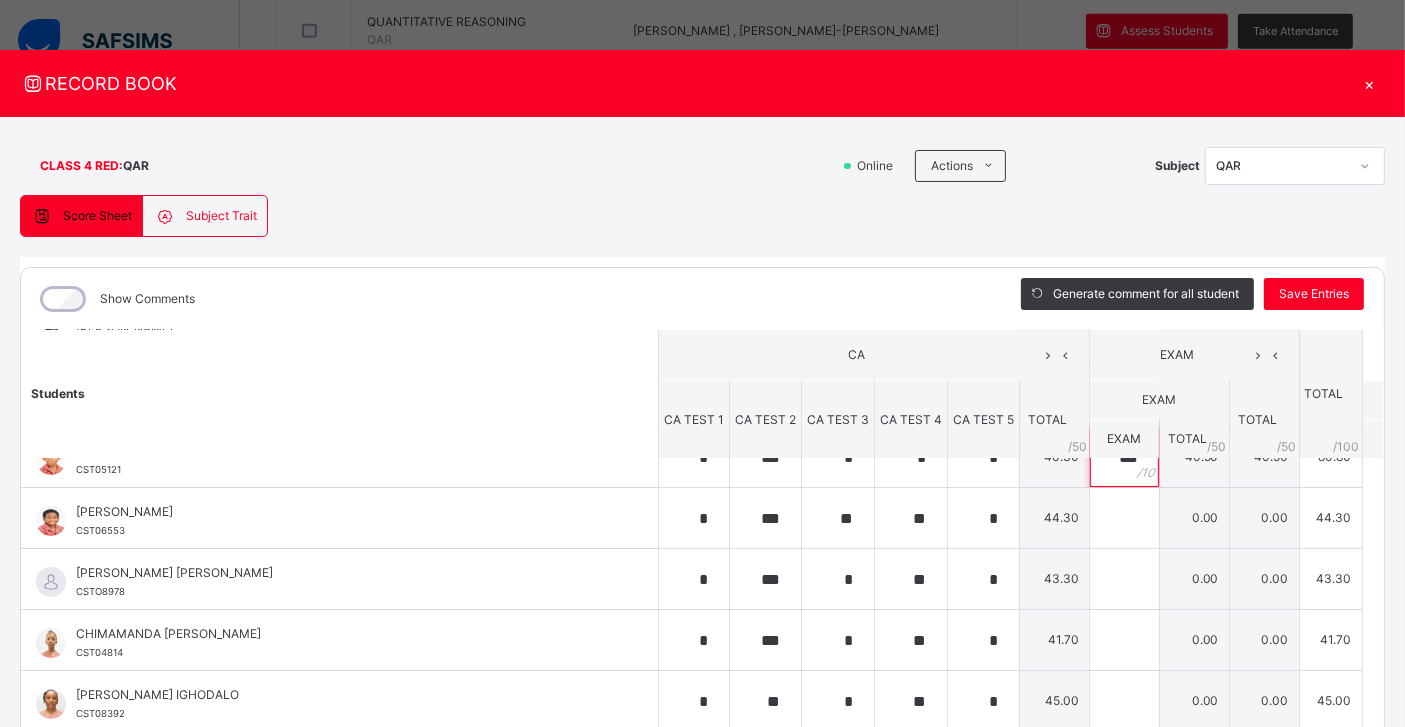 scroll, scrollTop: 208, scrollLeft: 0, axis: vertical 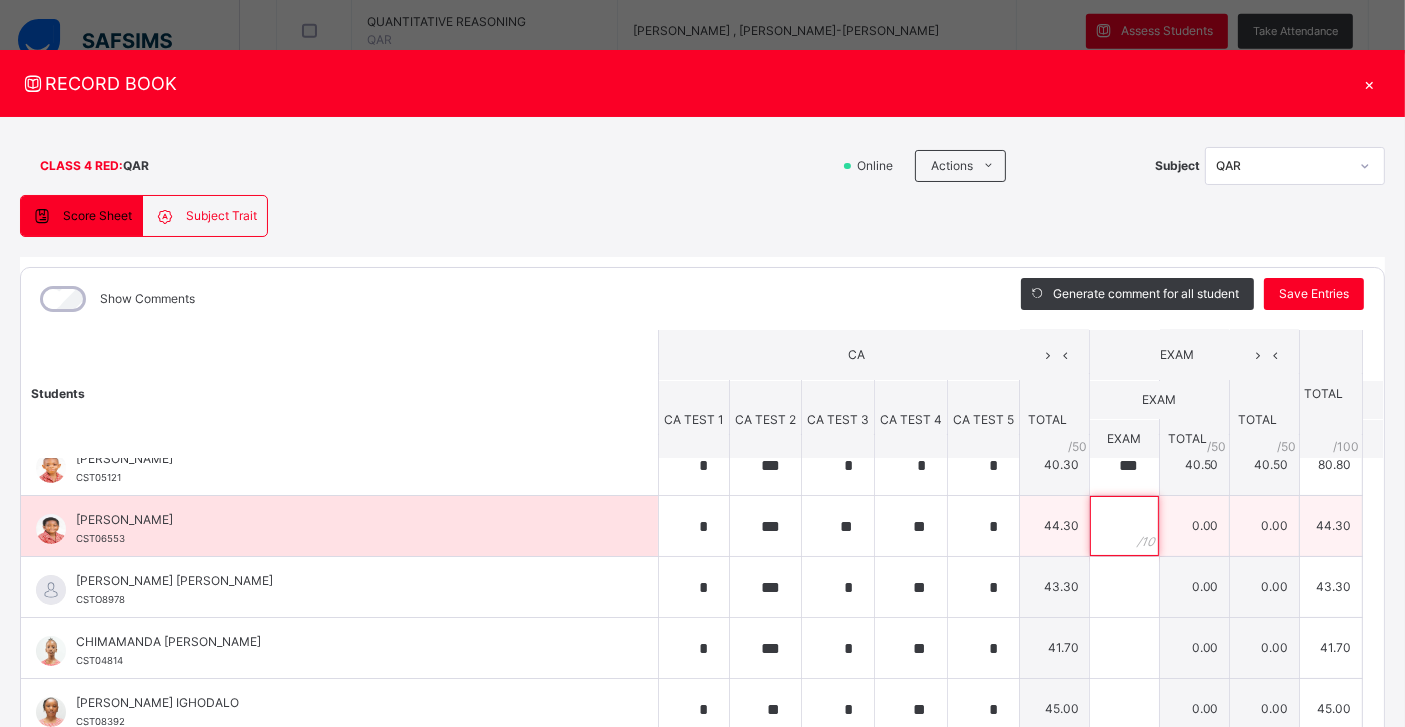 click at bounding box center (1124, 526) 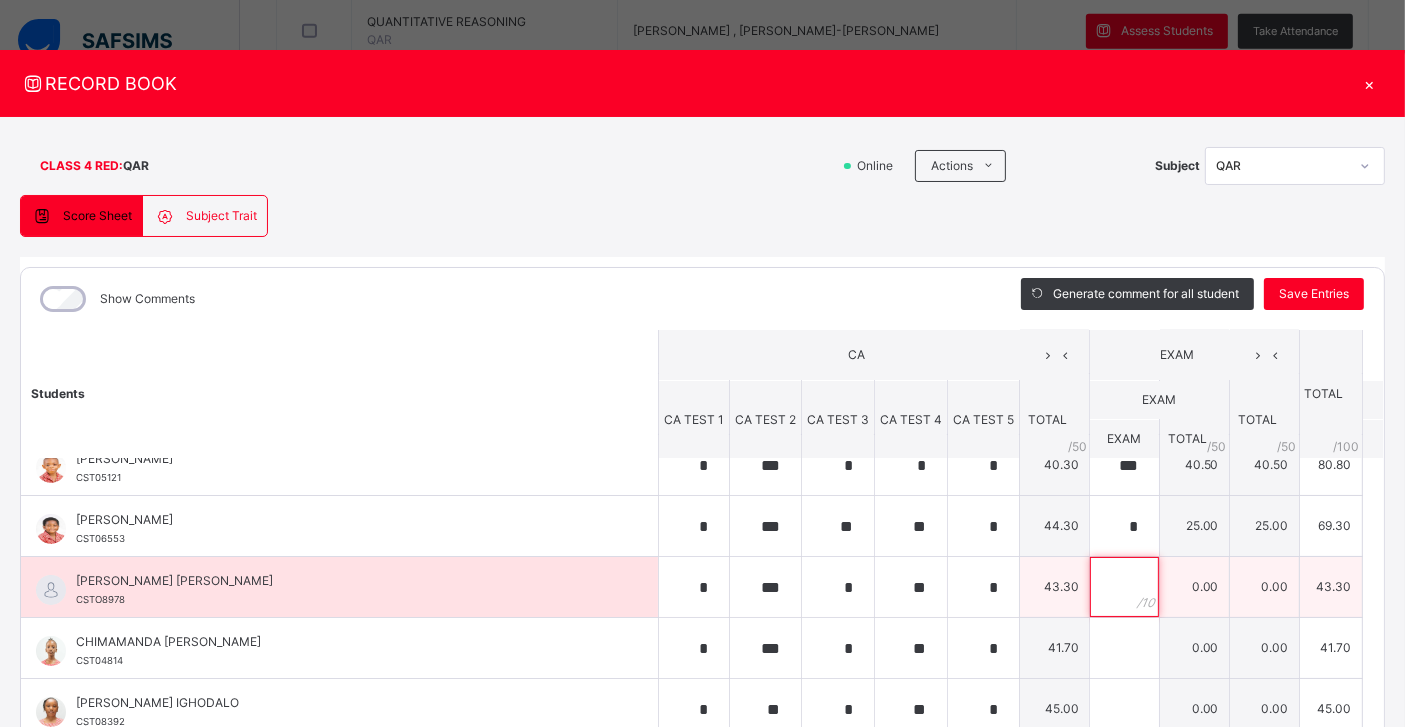 click at bounding box center [1124, 587] 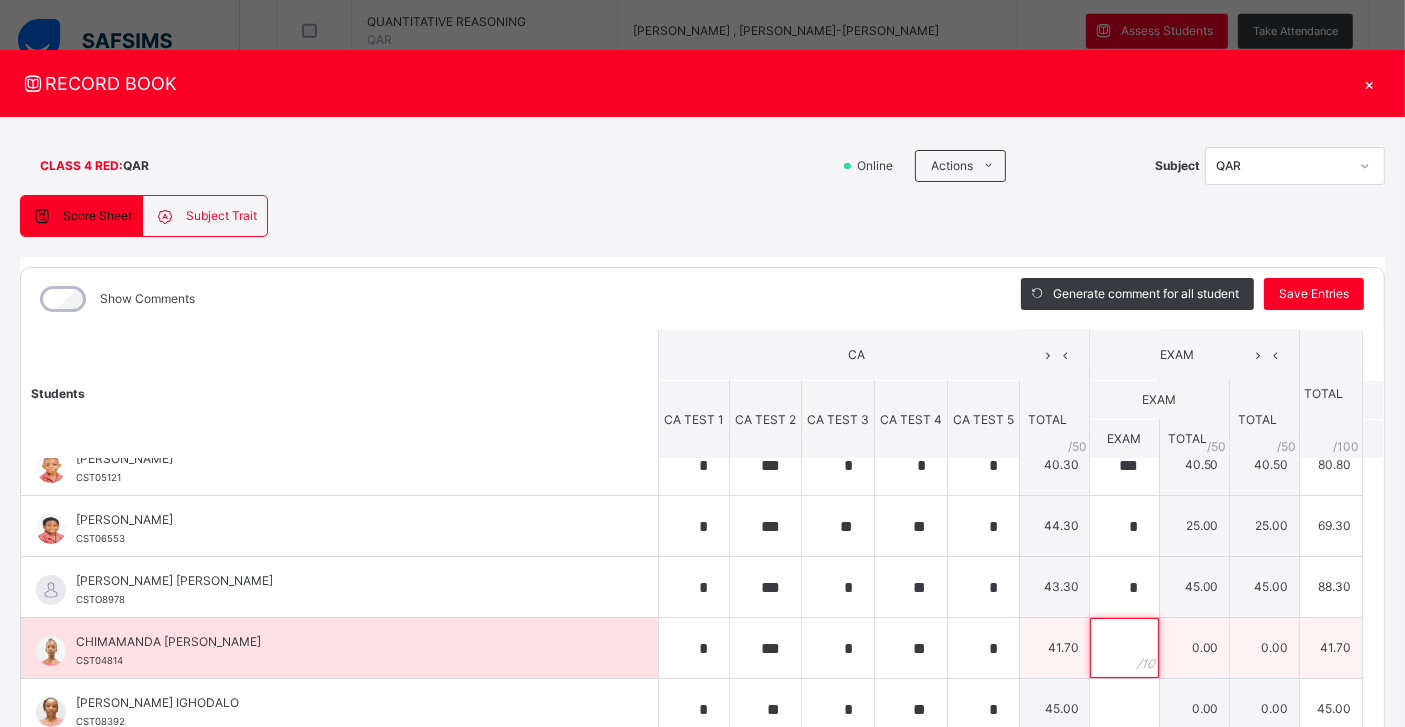 click at bounding box center (1124, 648) 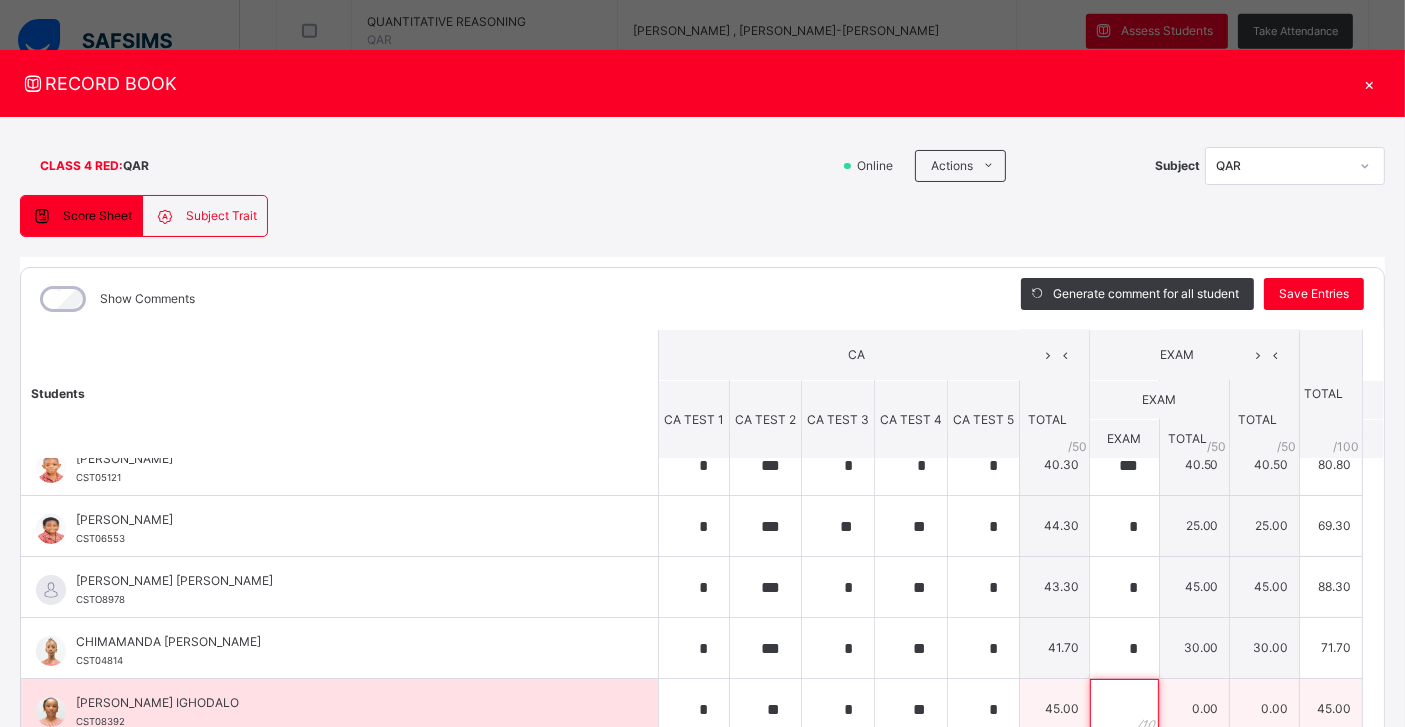 click at bounding box center (1124, 709) 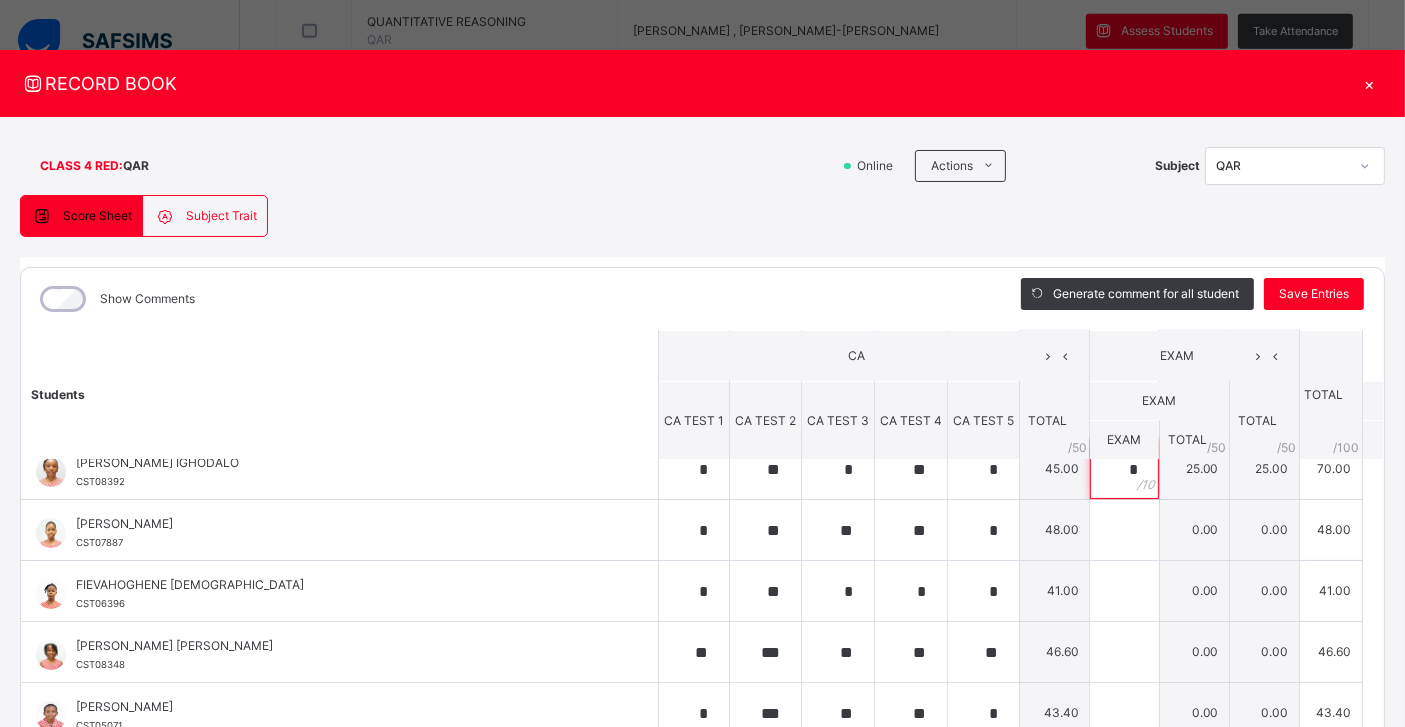 scroll, scrollTop: 439, scrollLeft: 0, axis: vertical 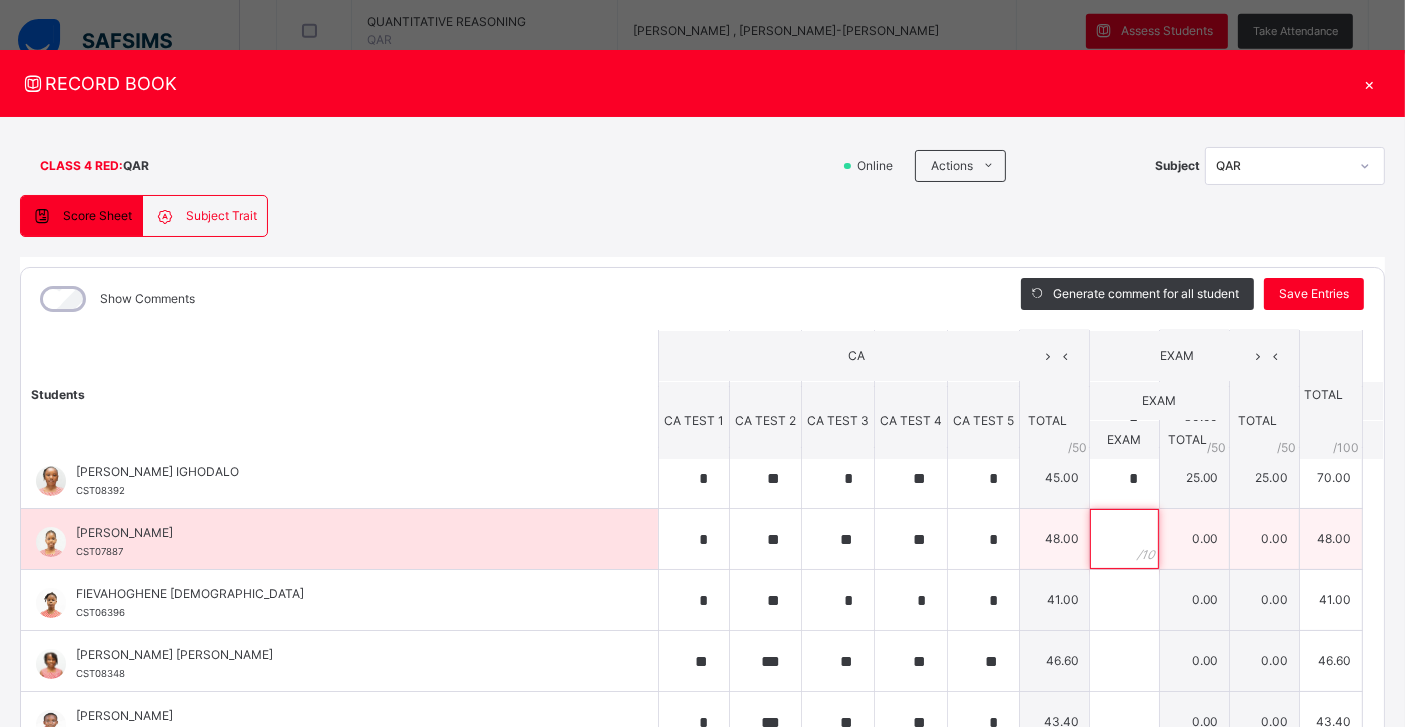 click at bounding box center [1124, 539] 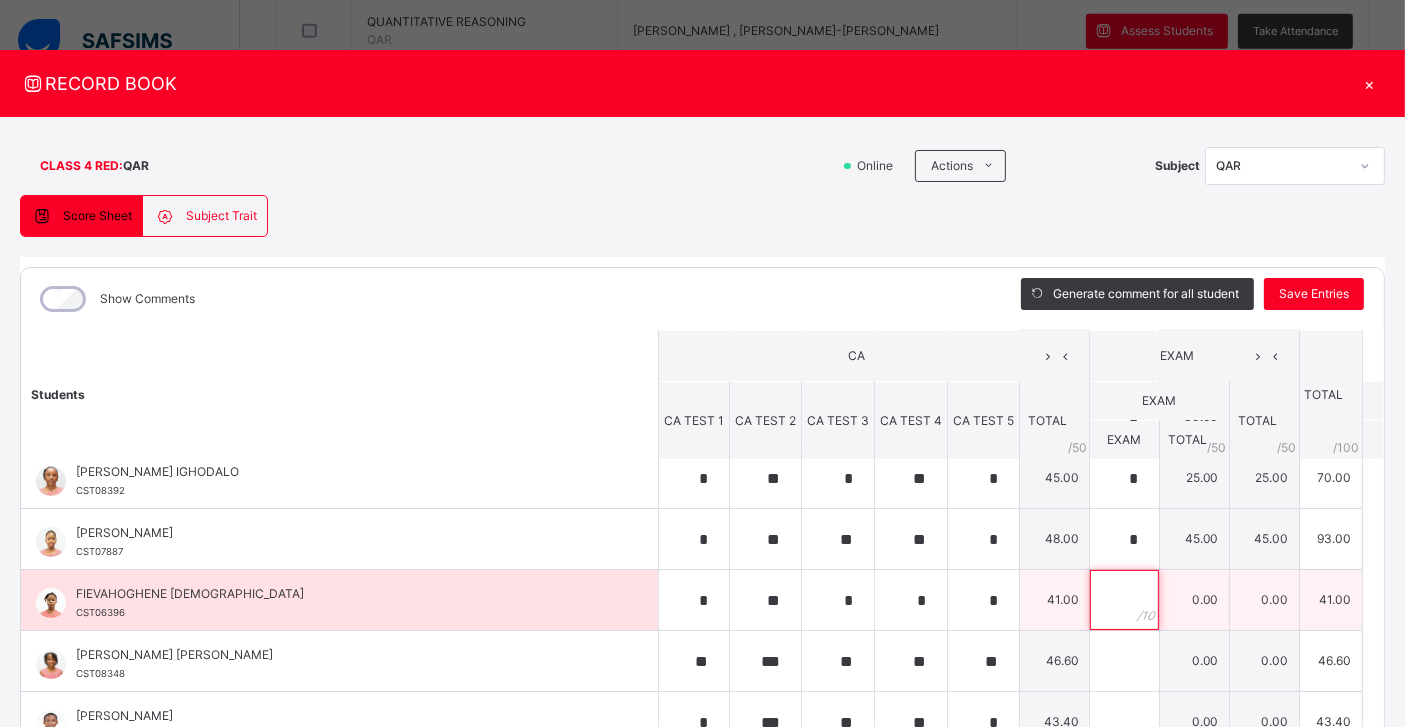 click at bounding box center (1124, 600) 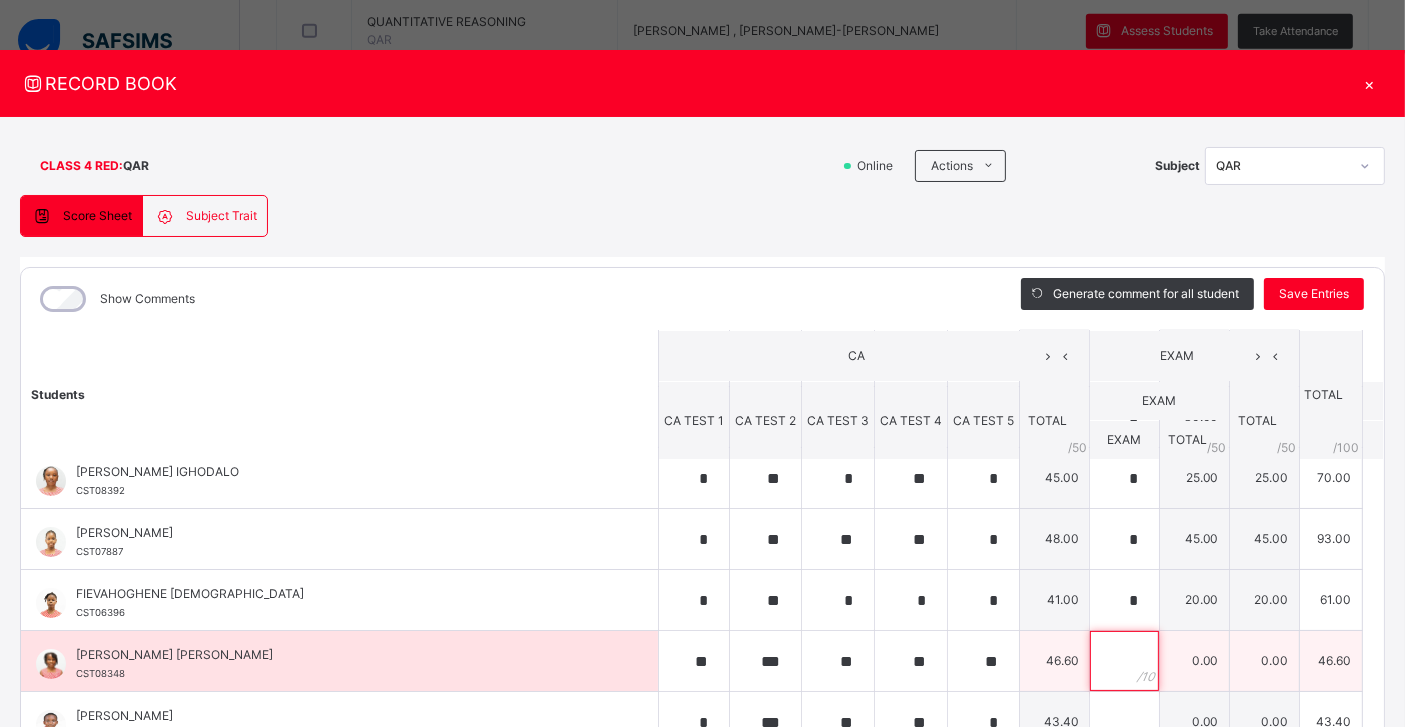 click at bounding box center (1124, 661) 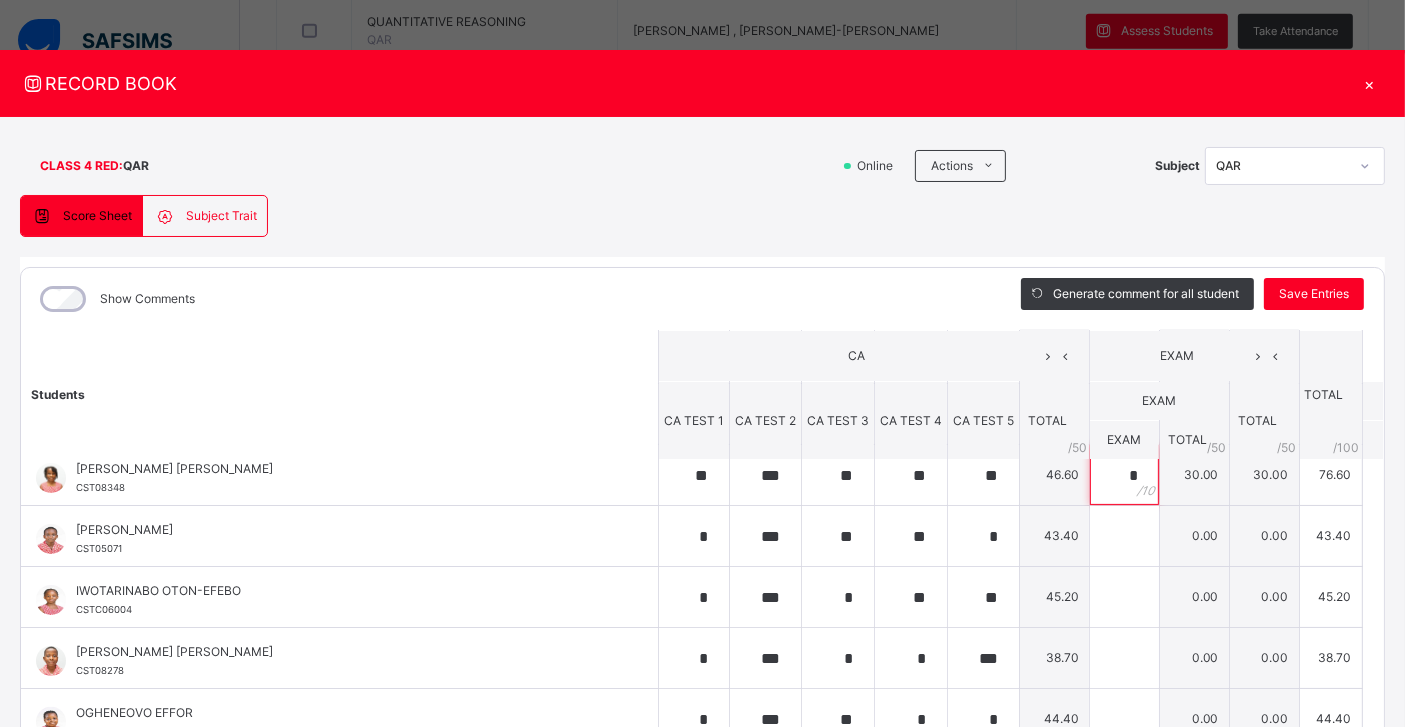 scroll, scrollTop: 637, scrollLeft: 0, axis: vertical 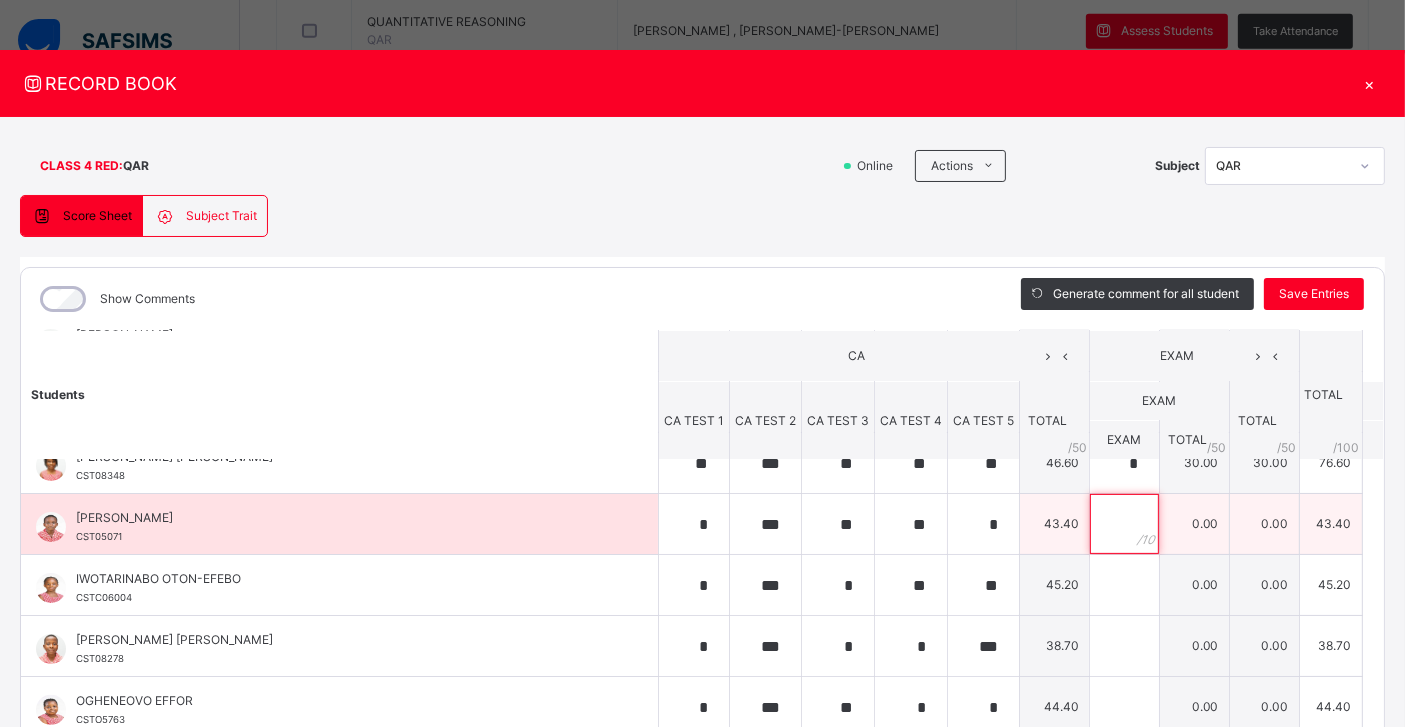 click at bounding box center (1124, 524) 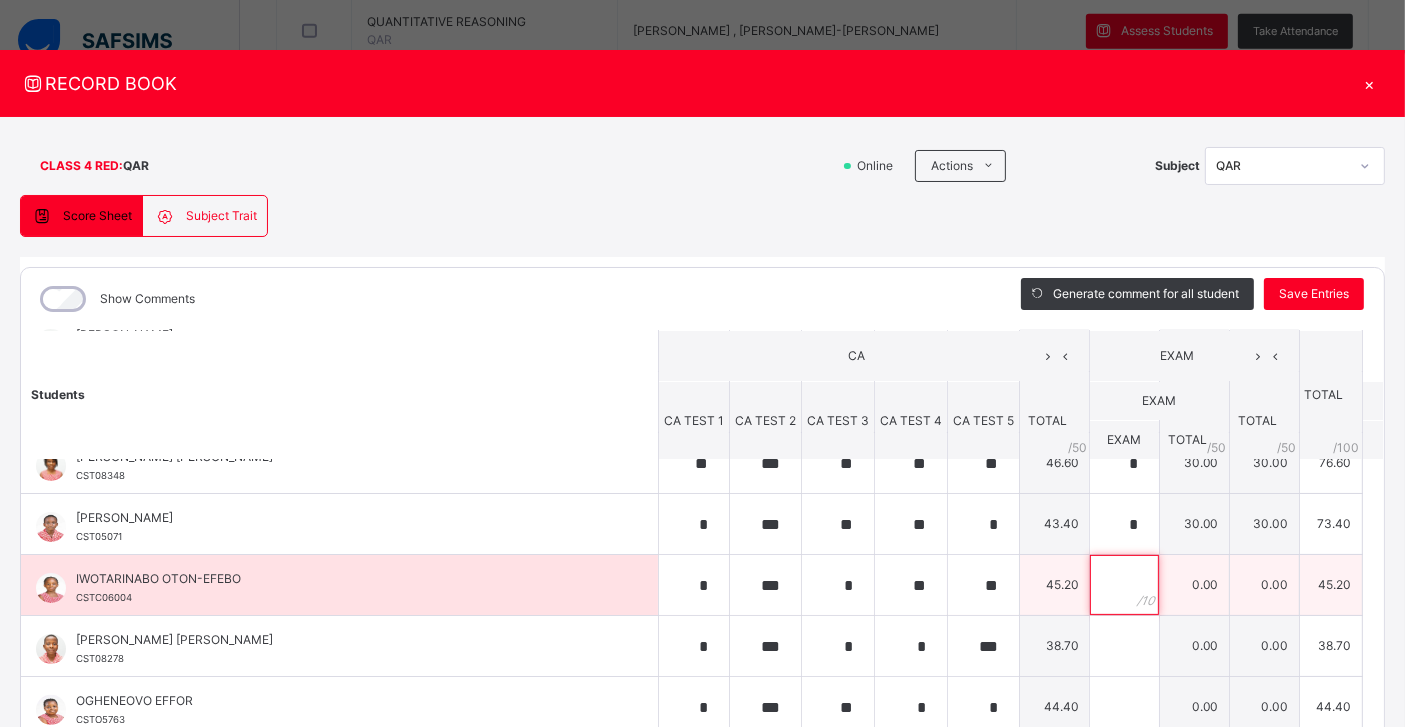 click at bounding box center (1124, 585) 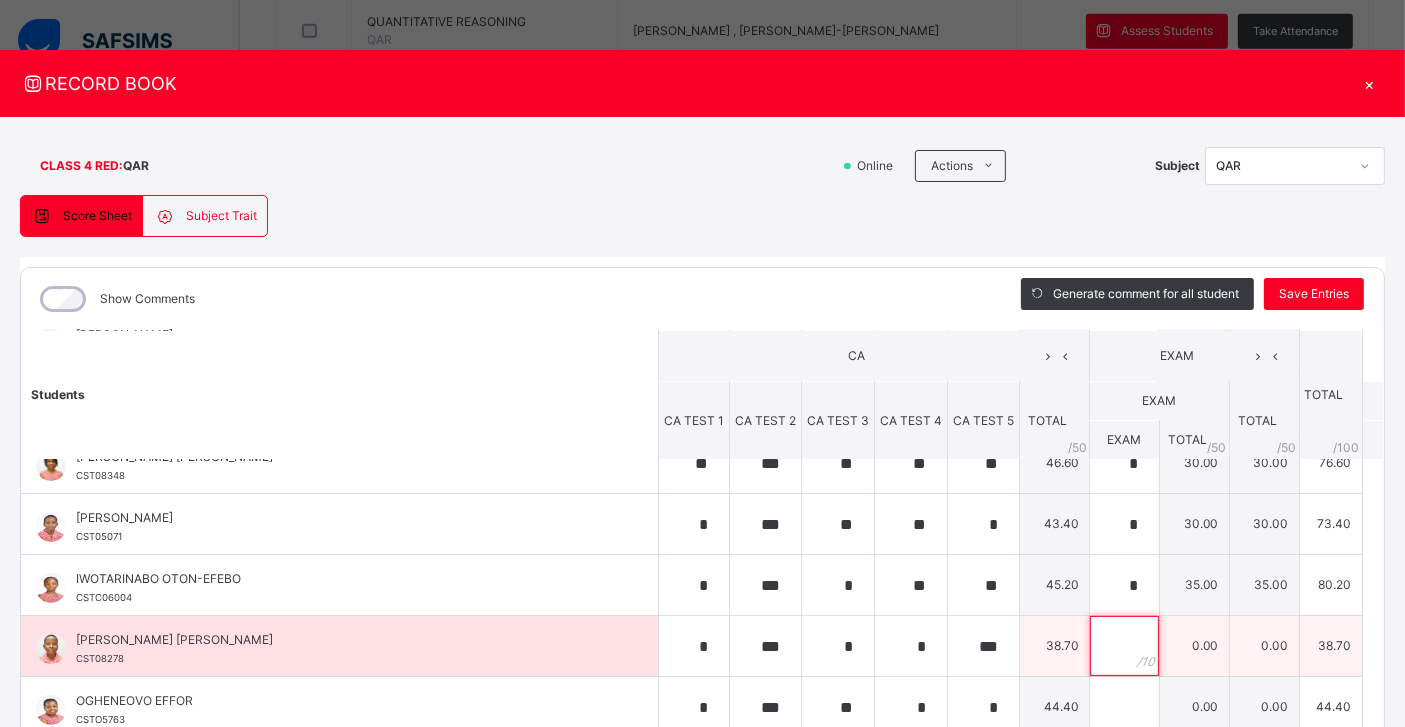 click at bounding box center [1124, 646] 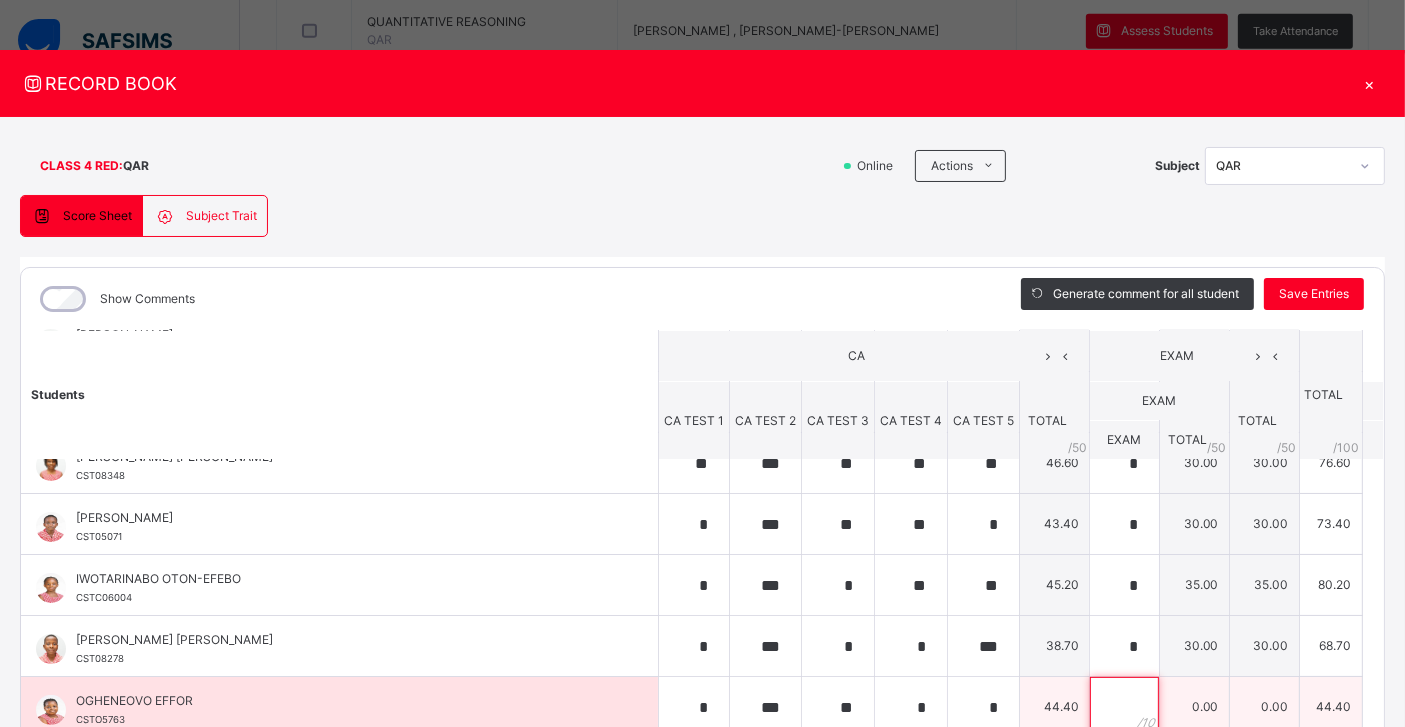 click at bounding box center [1124, 707] 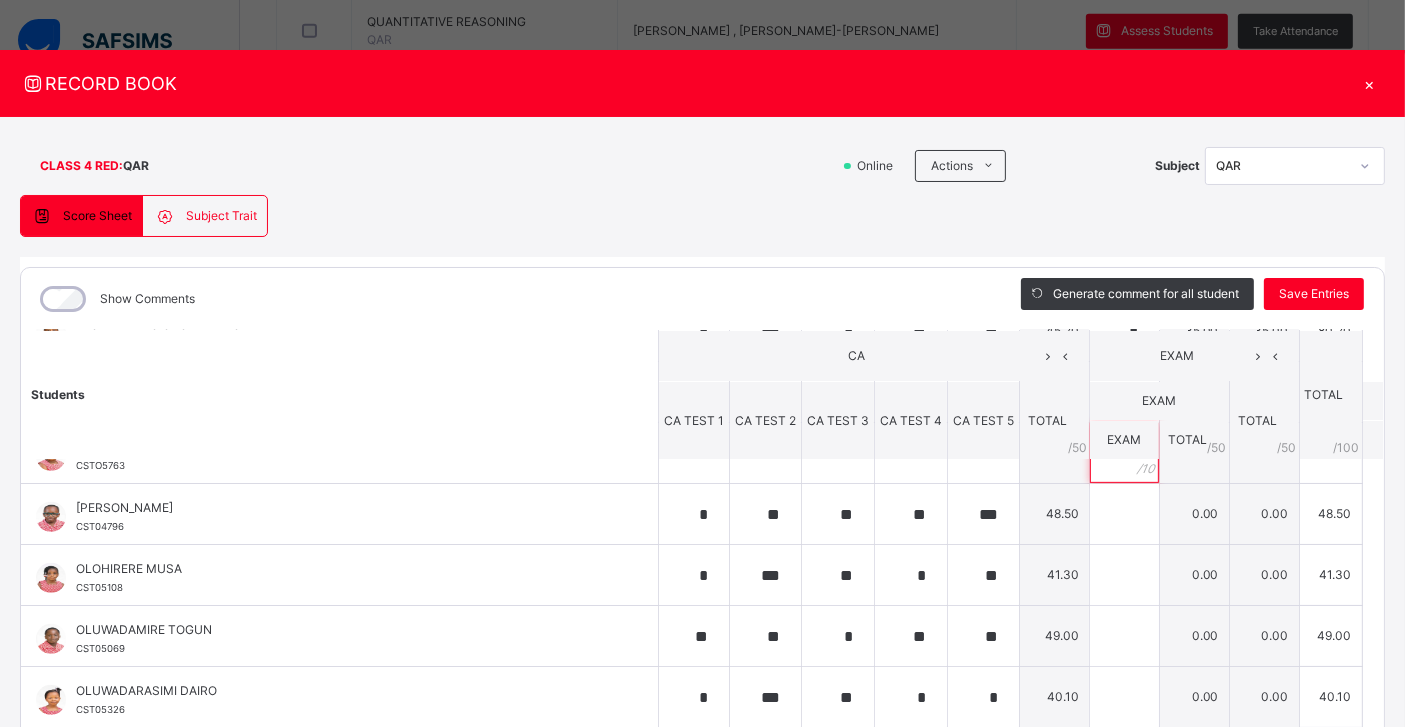 scroll, scrollTop: 895, scrollLeft: 0, axis: vertical 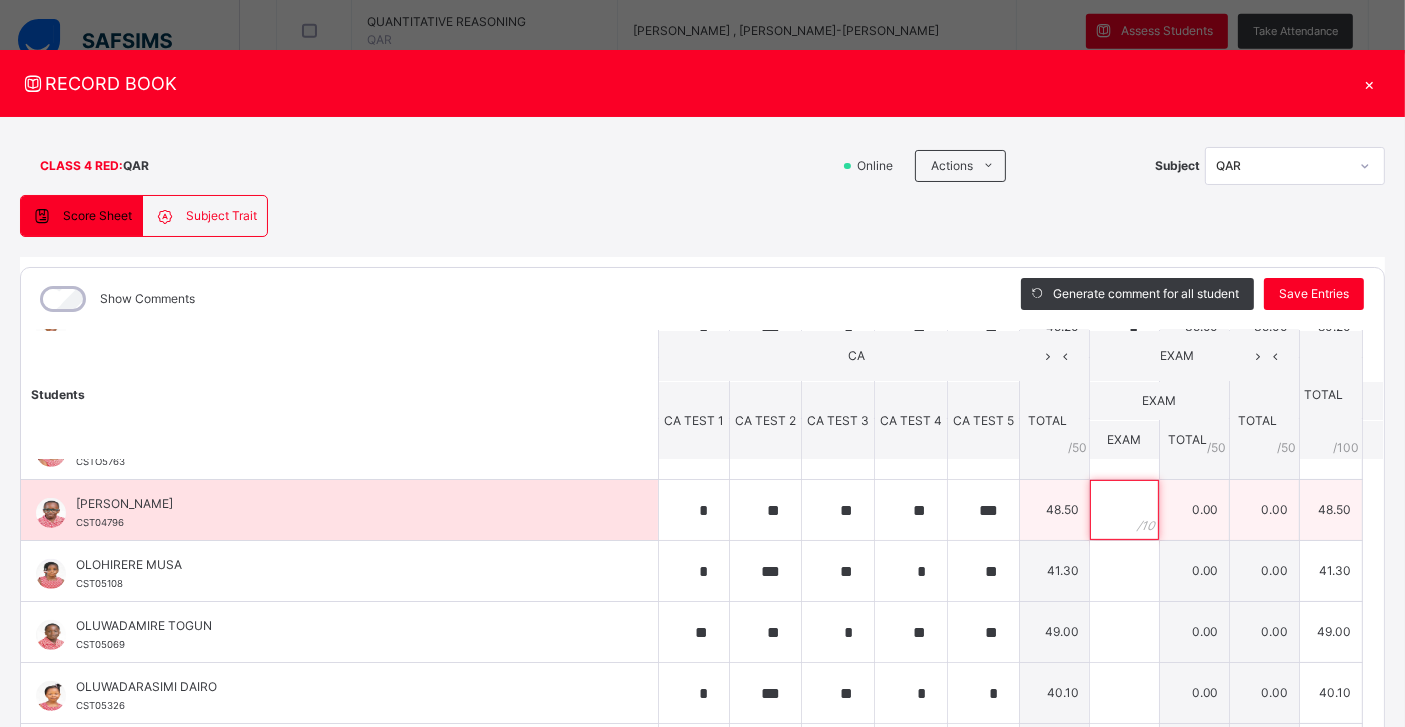 click at bounding box center (1124, 510) 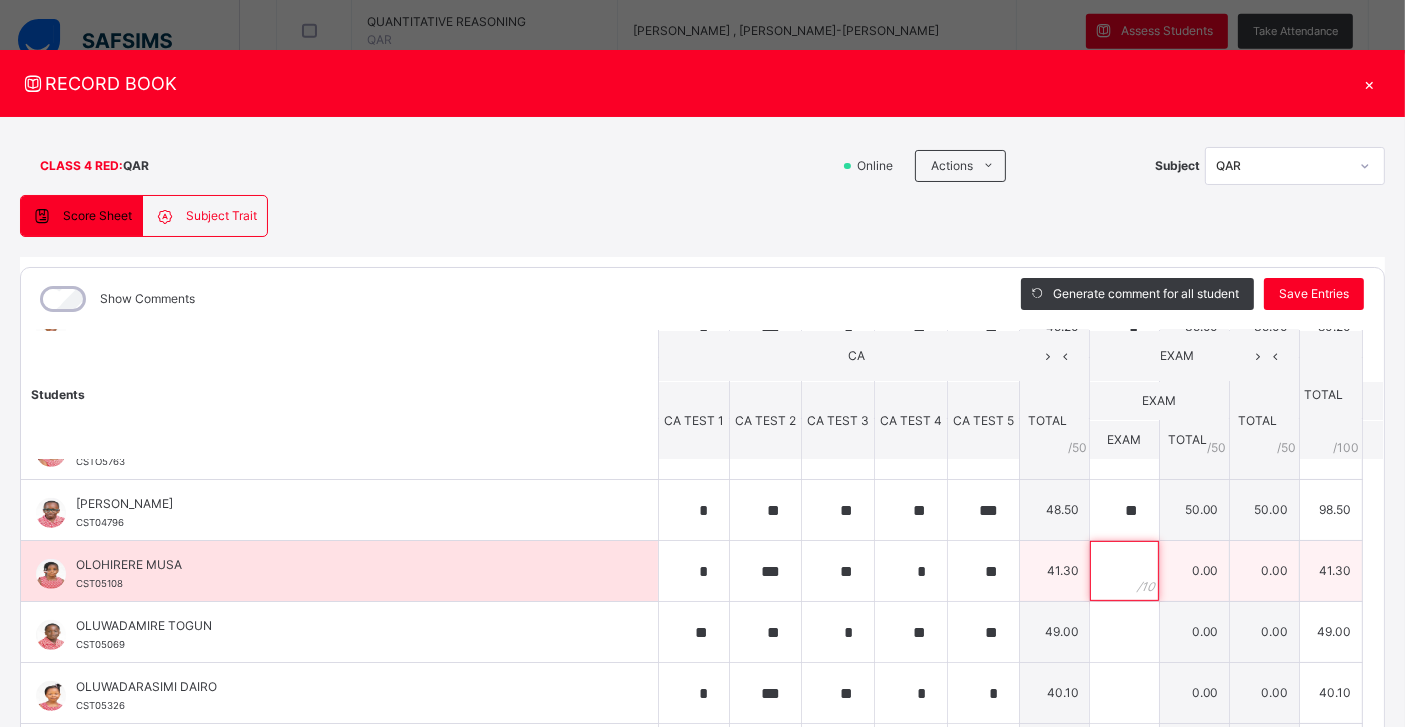 click at bounding box center (1124, 571) 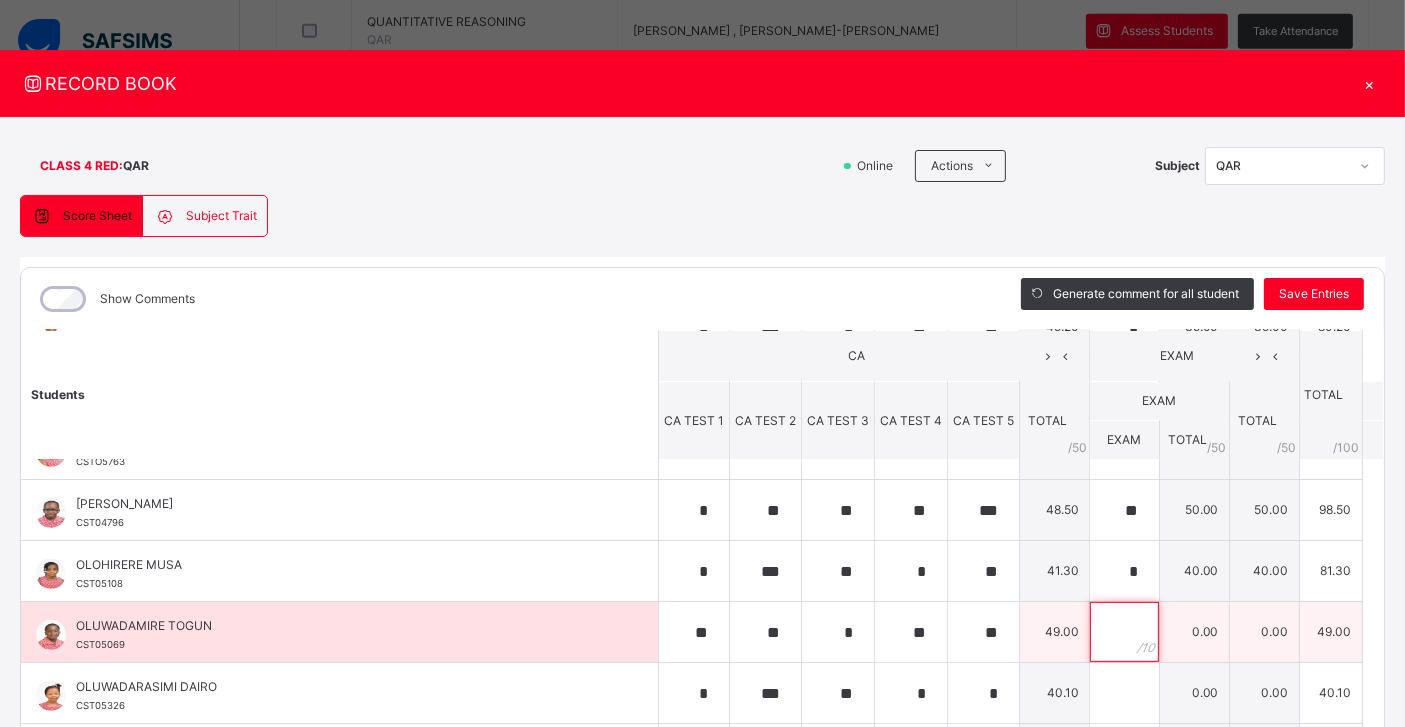 click at bounding box center [1124, 632] 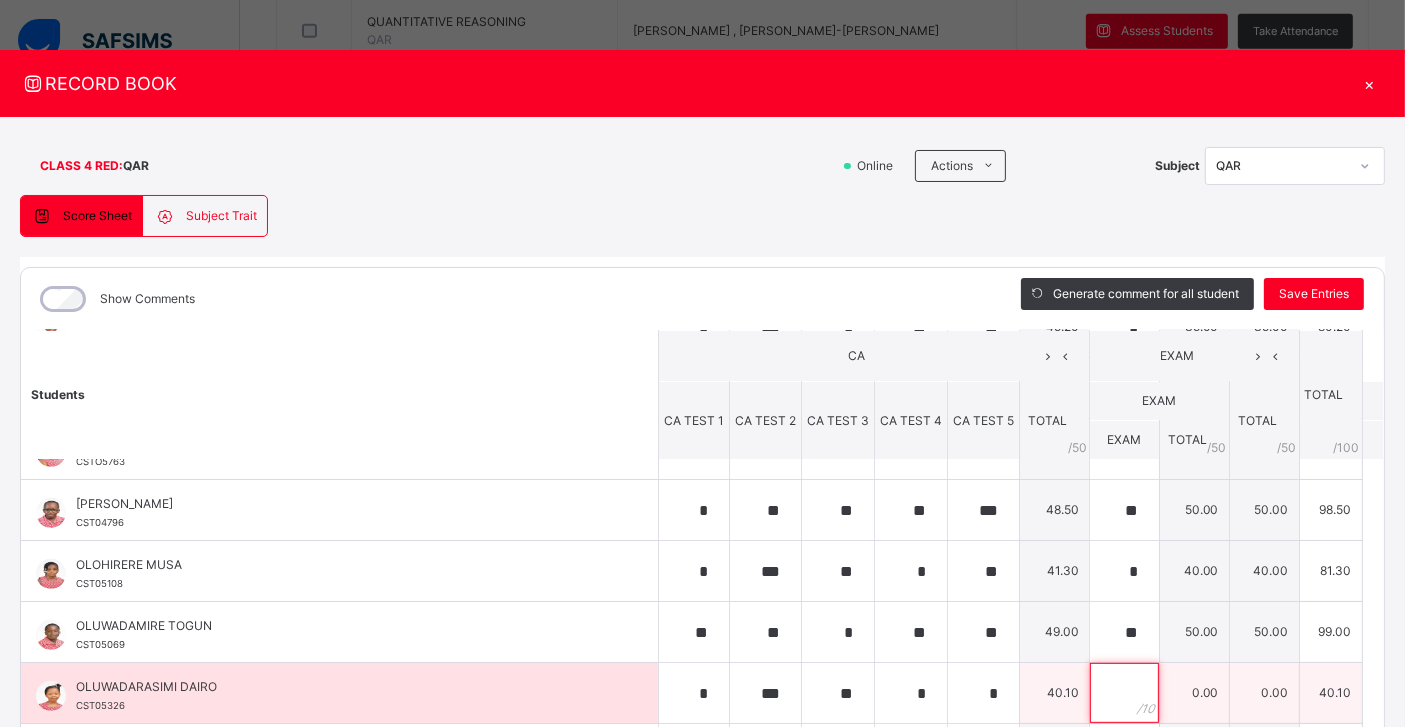 click at bounding box center (1124, 693) 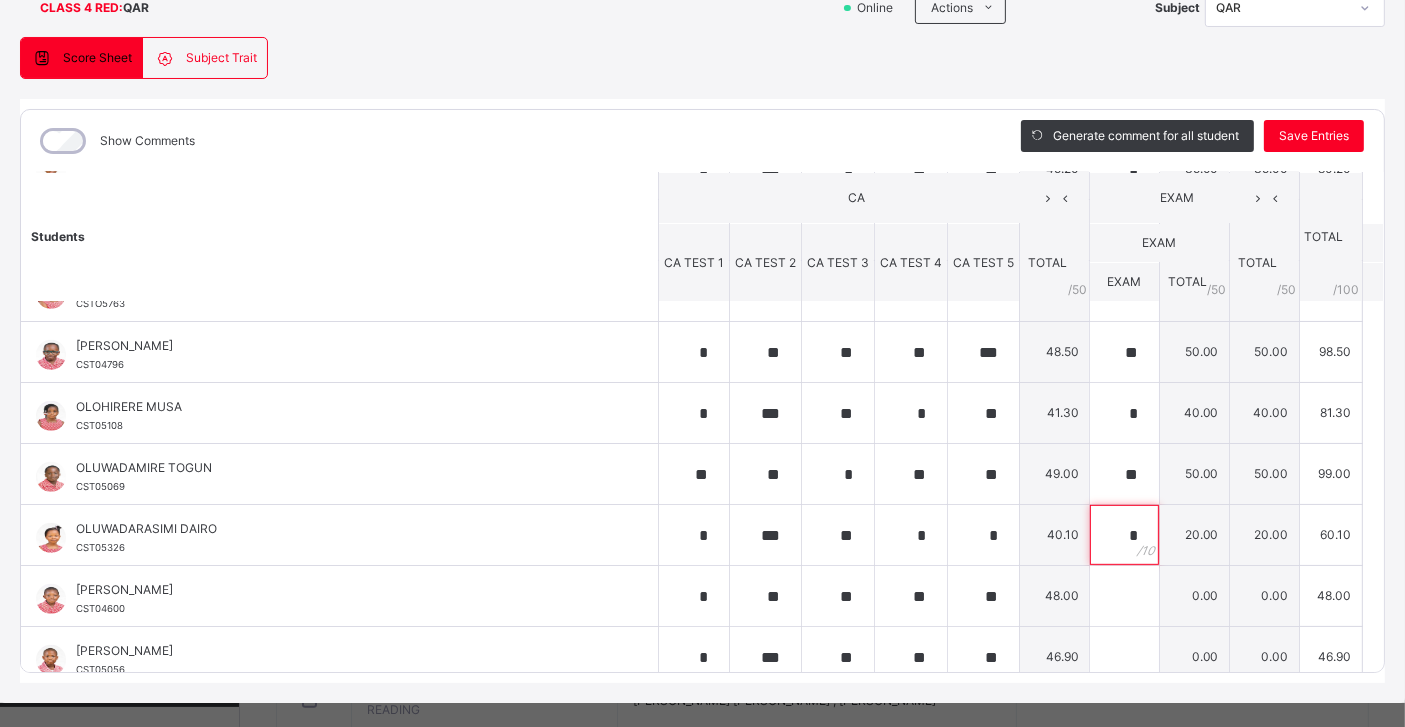 scroll, scrollTop: 182, scrollLeft: 0, axis: vertical 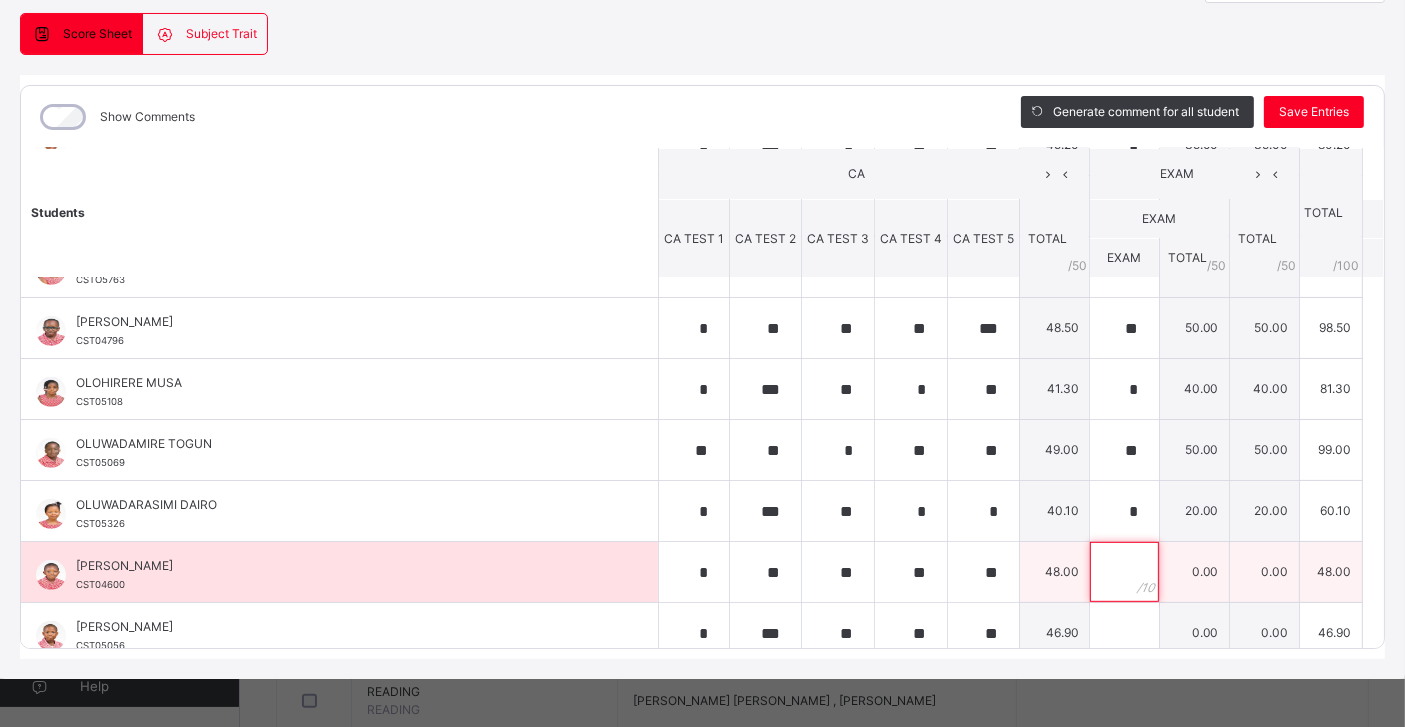click at bounding box center [1124, 572] 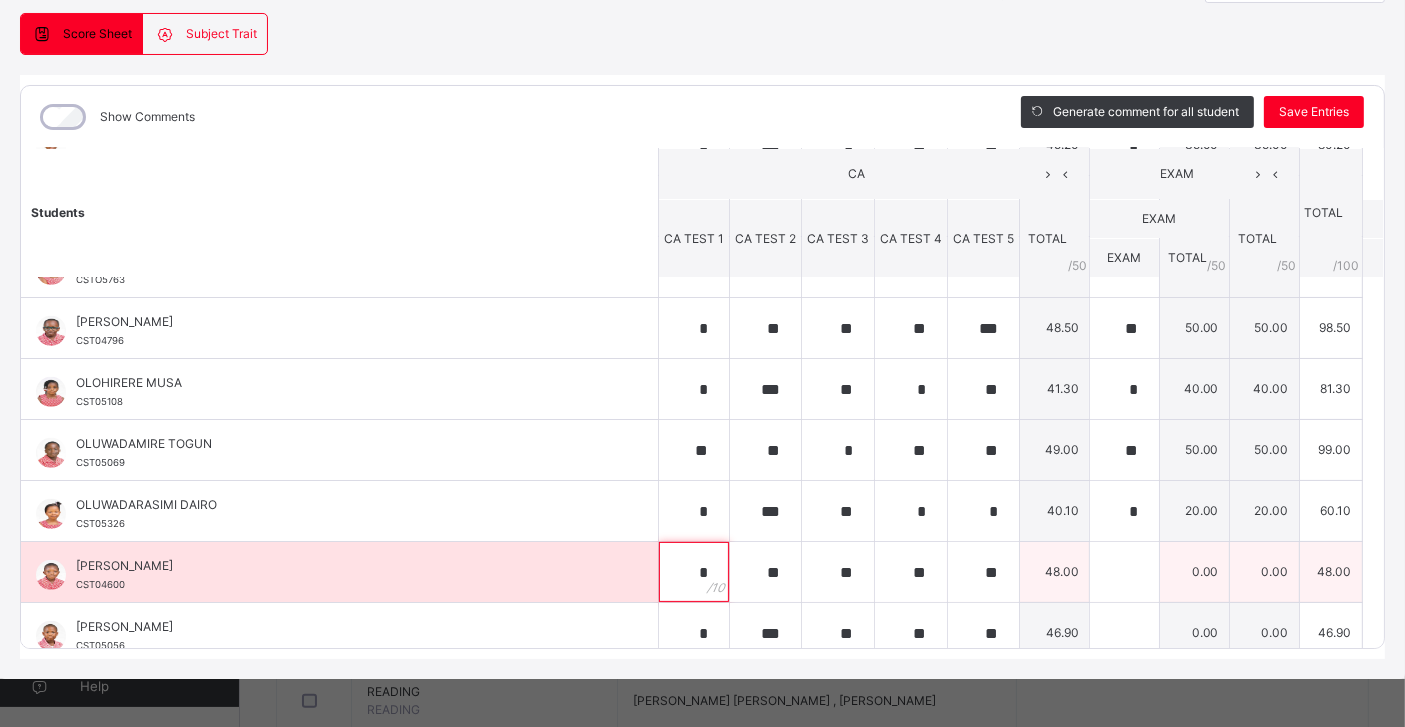 click on "*" at bounding box center (694, 572) 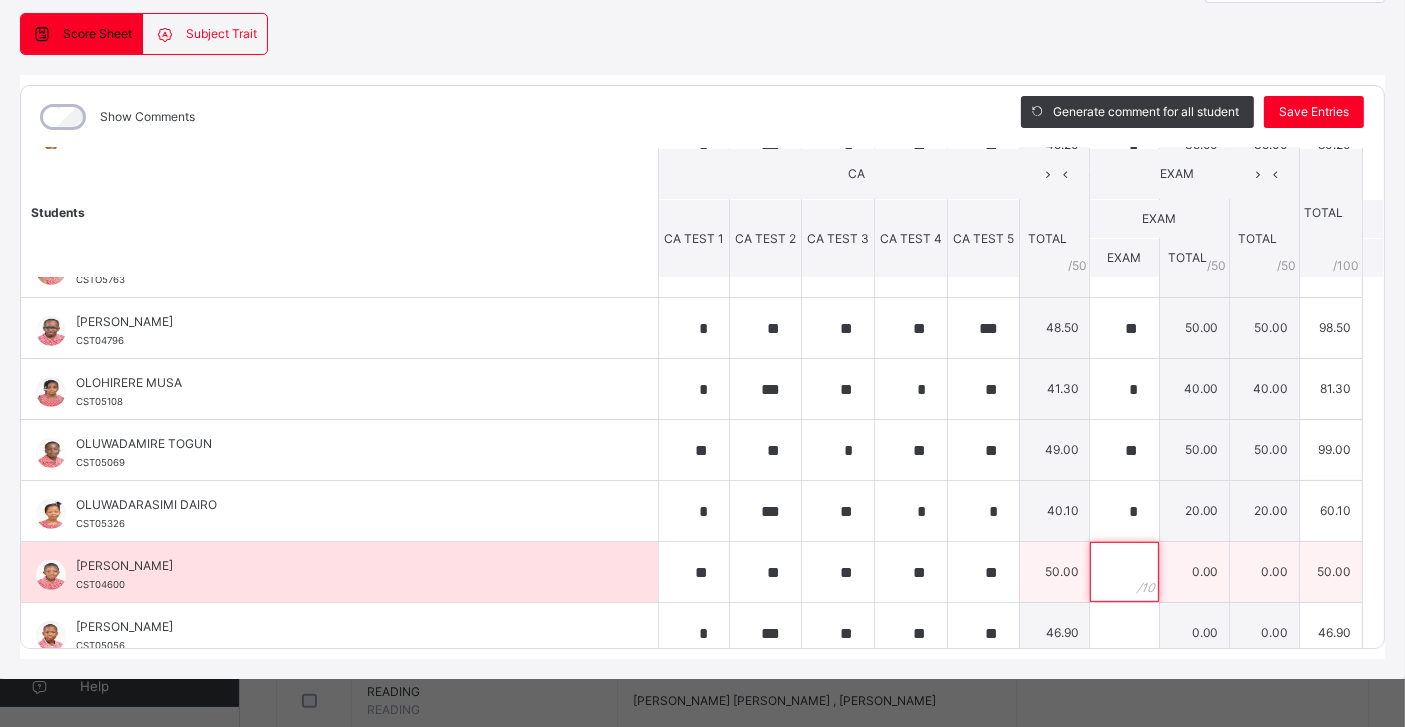 click at bounding box center (1124, 572) 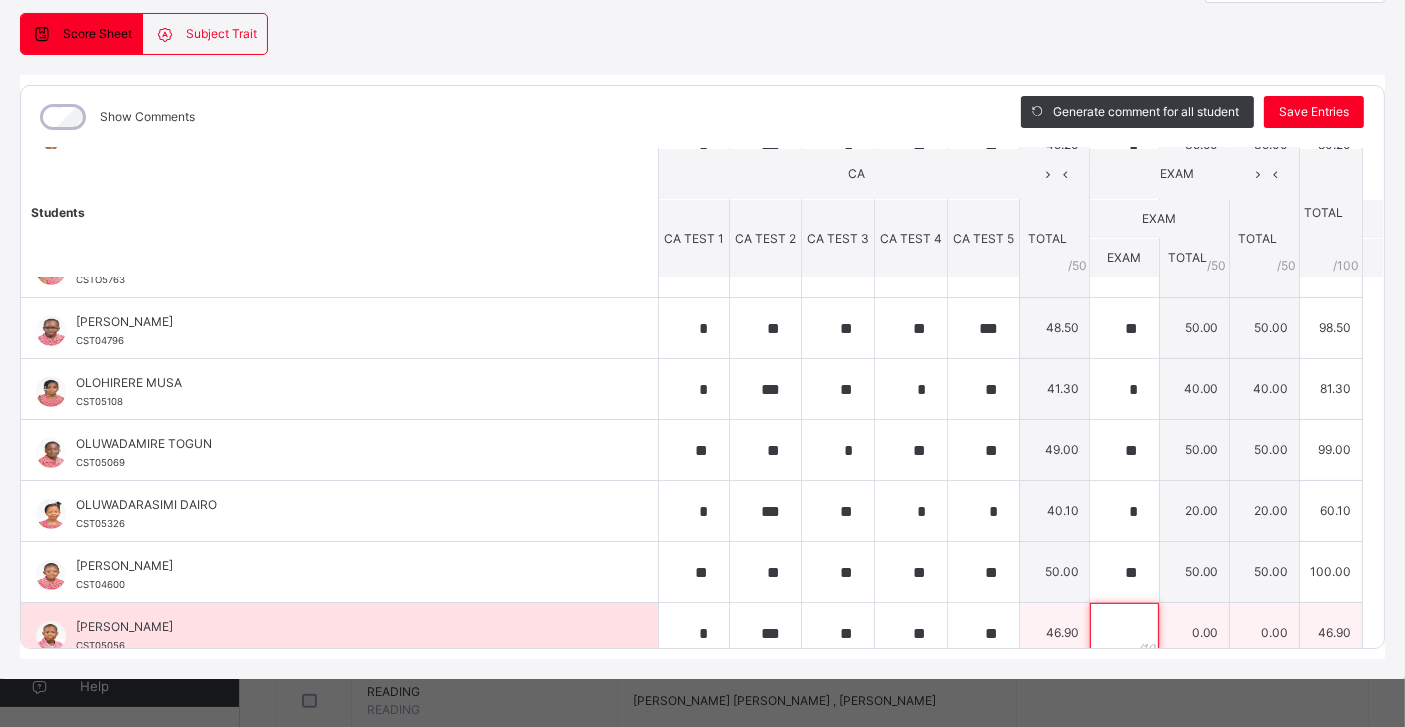 click at bounding box center [1124, 633] 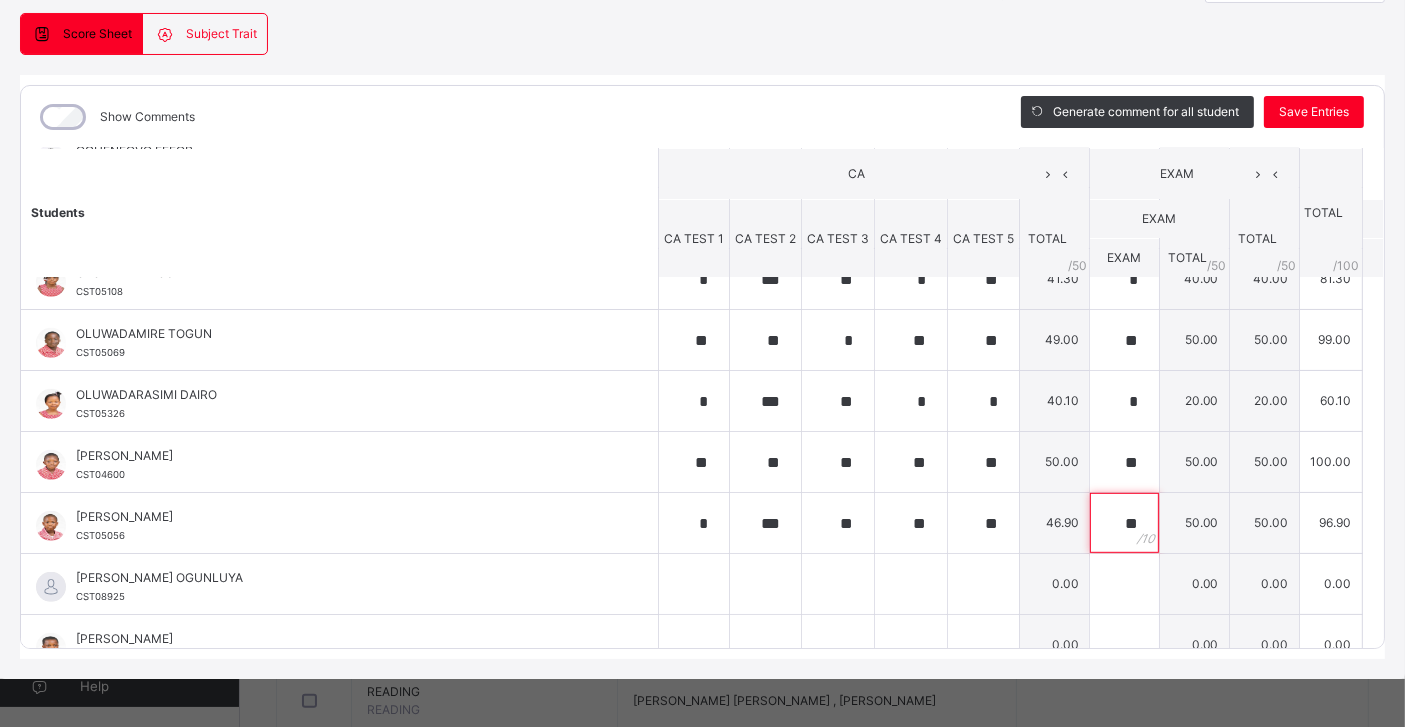 scroll, scrollTop: 1025, scrollLeft: 0, axis: vertical 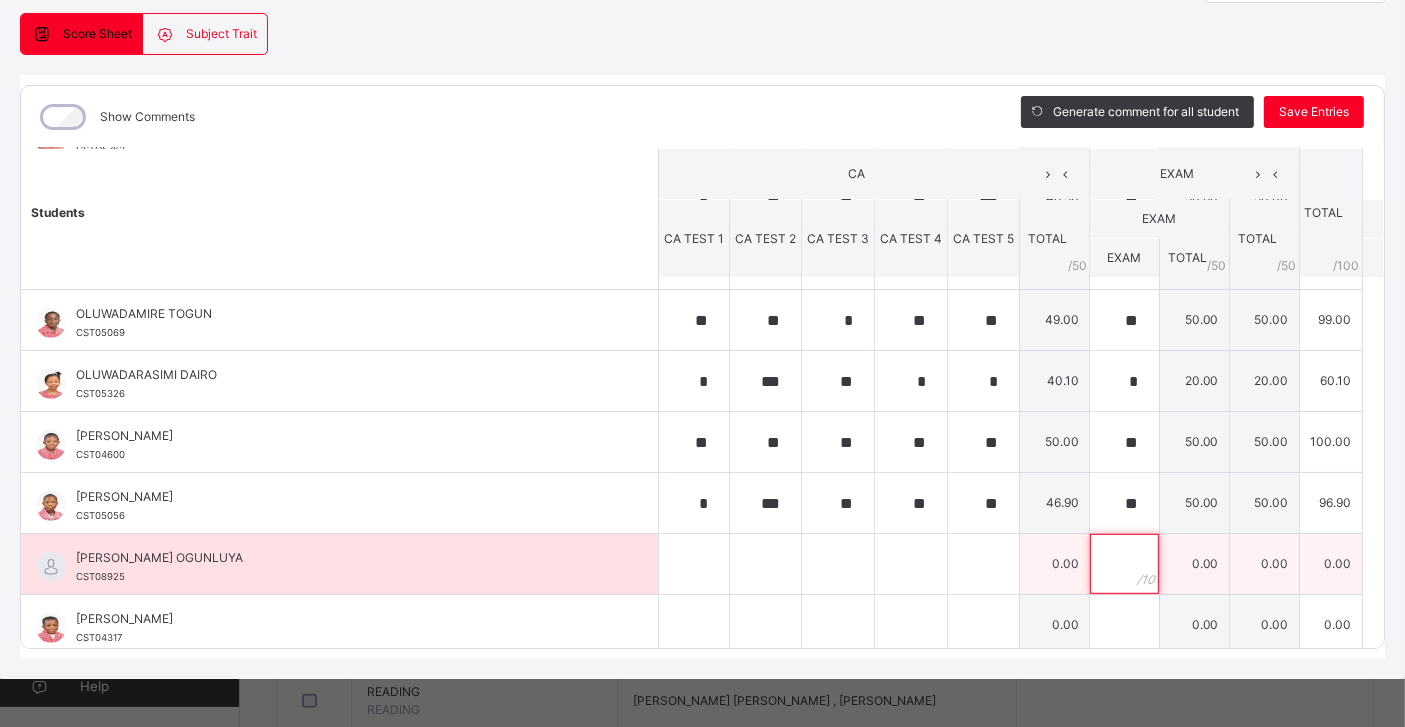click at bounding box center [1124, 564] 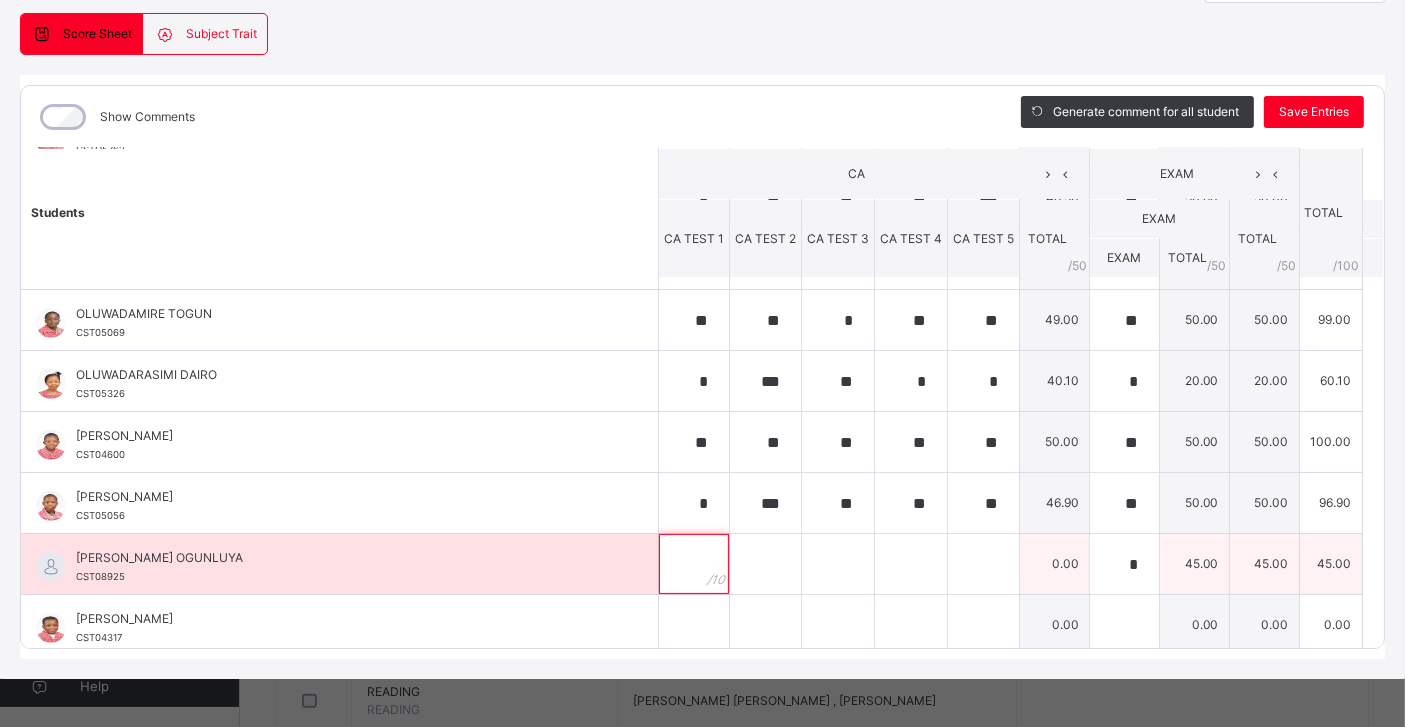 click at bounding box center [694, 564] 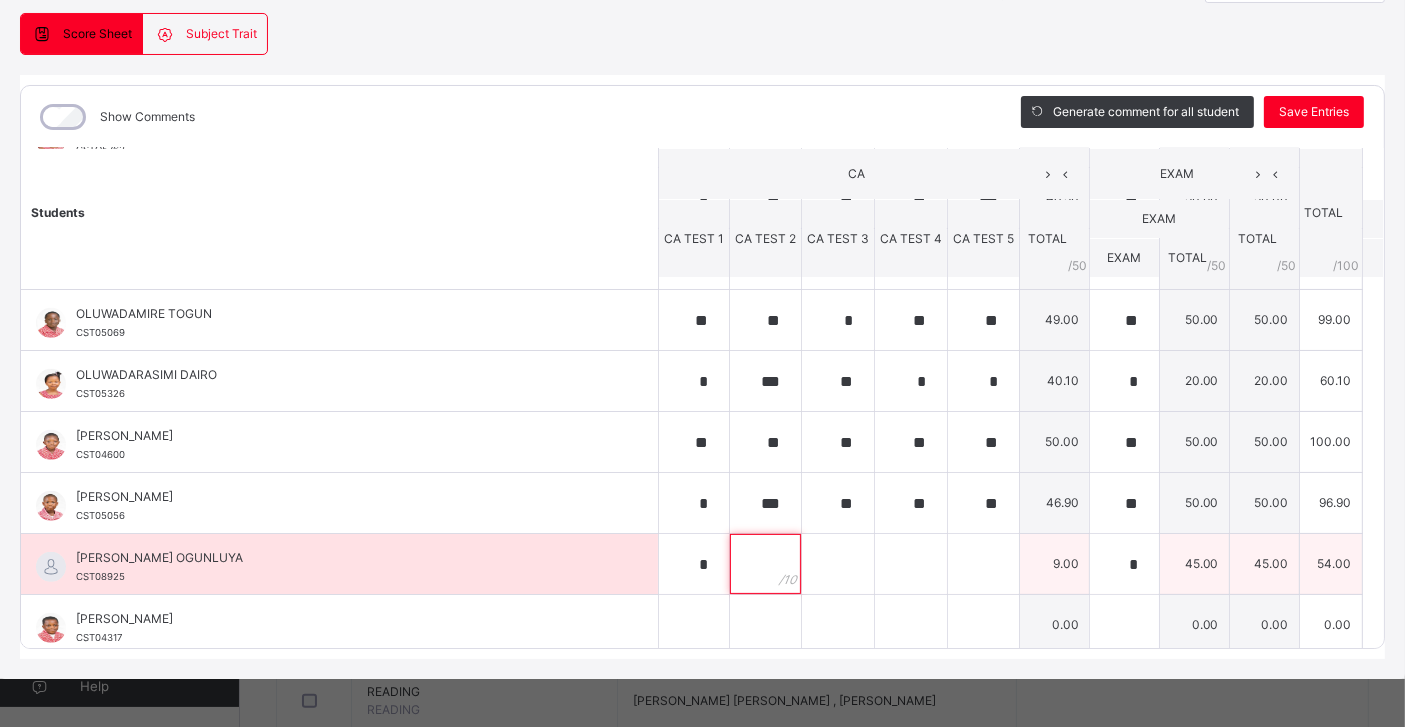 click at bounding box center (765, 564) 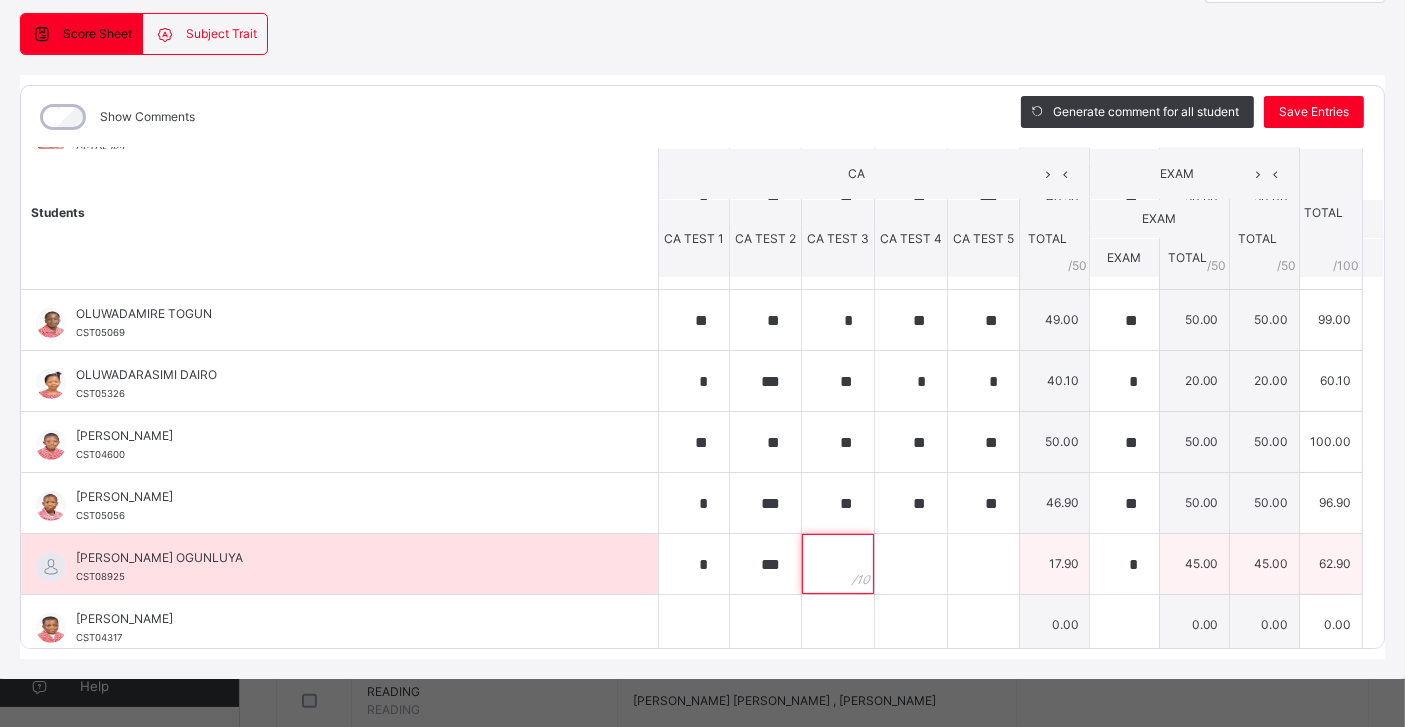 click at bounding box center (838, 564) 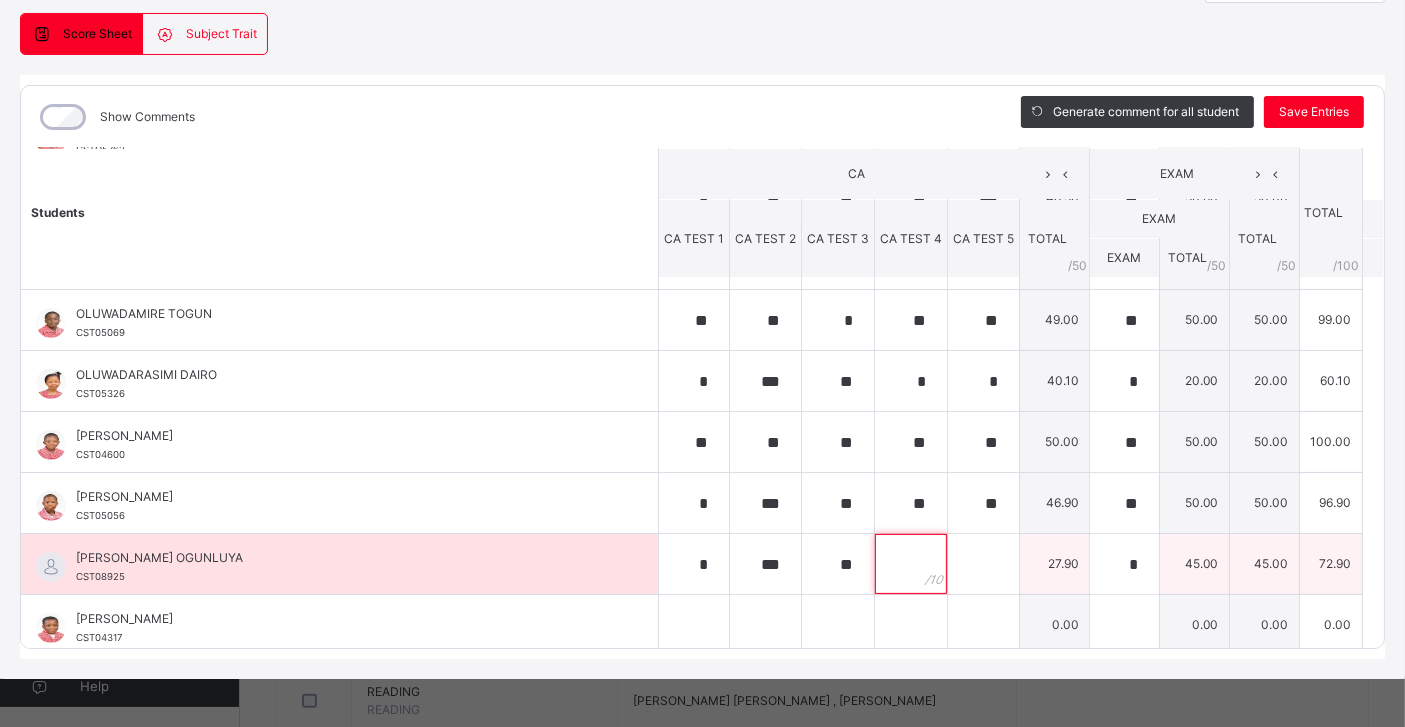 click at bounding box center [911, 564] 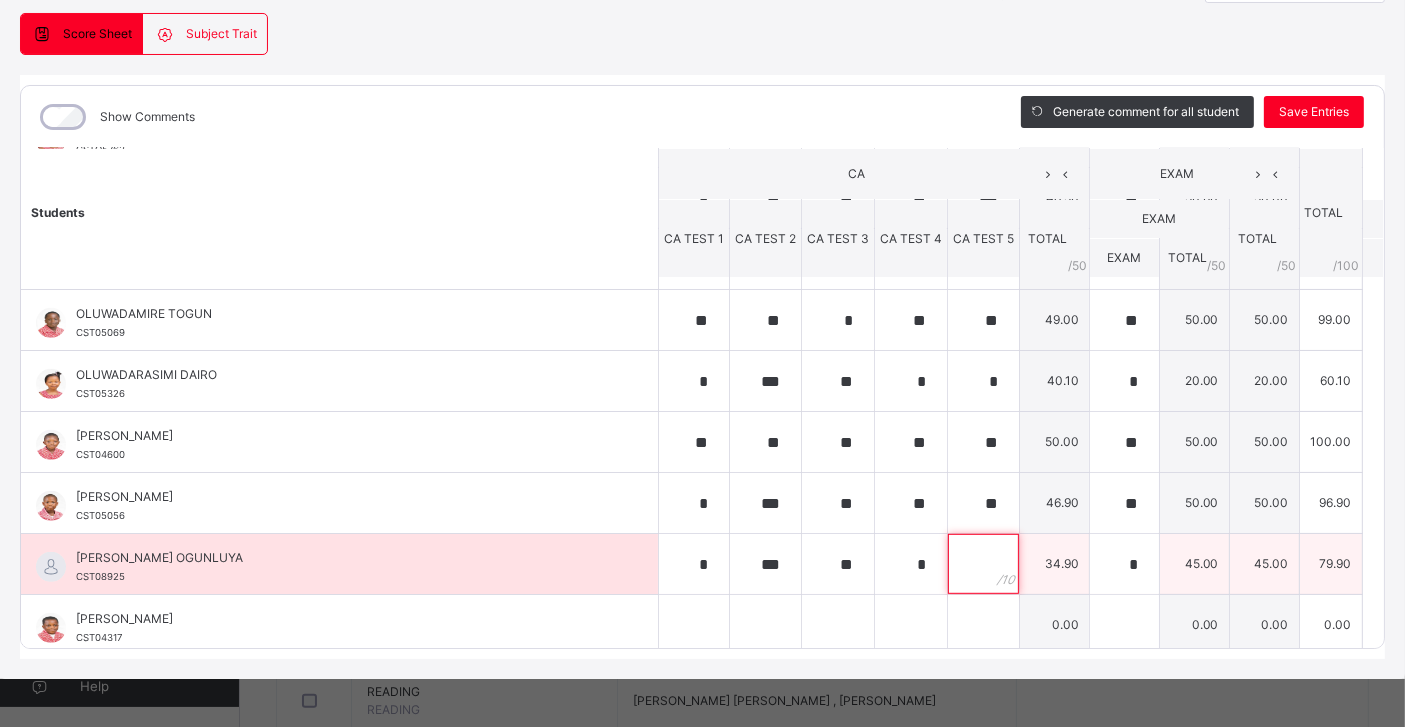 click at bounding box center (983, 564) 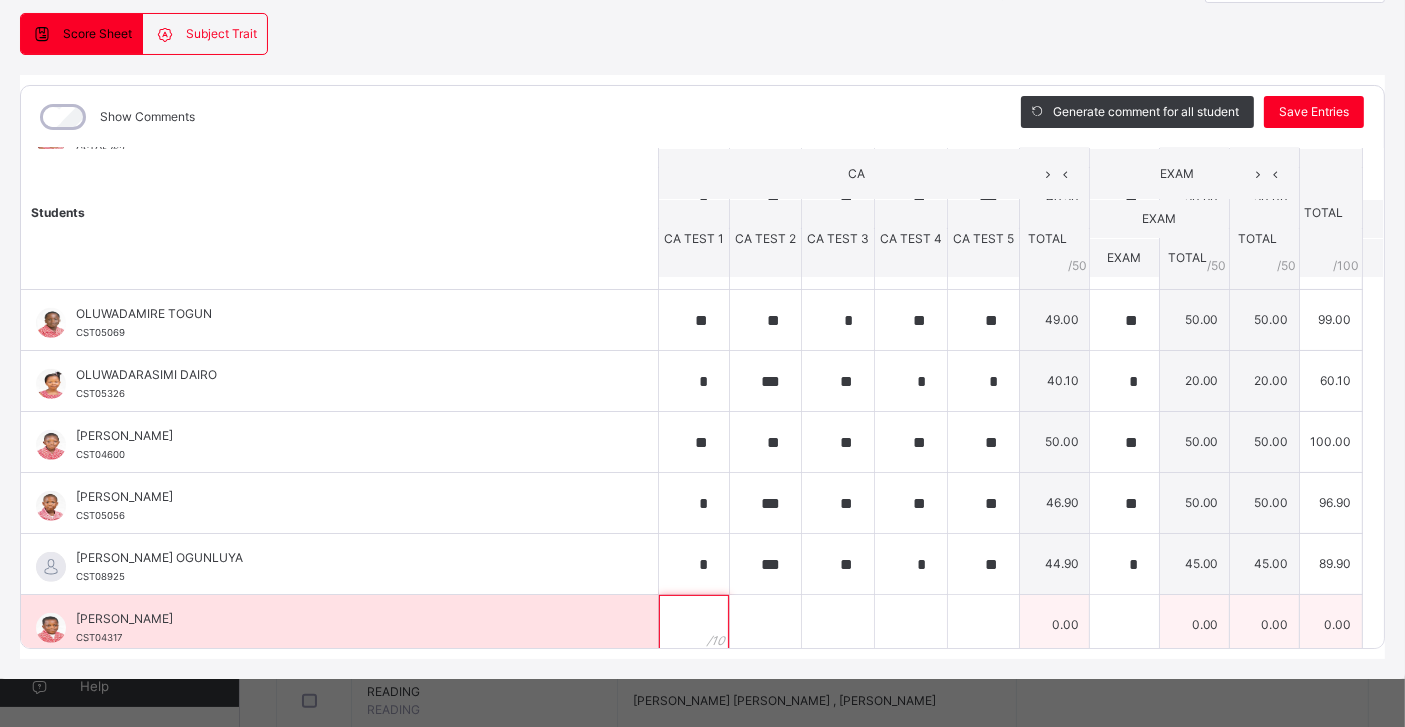 click at bounding box center [694, 625] 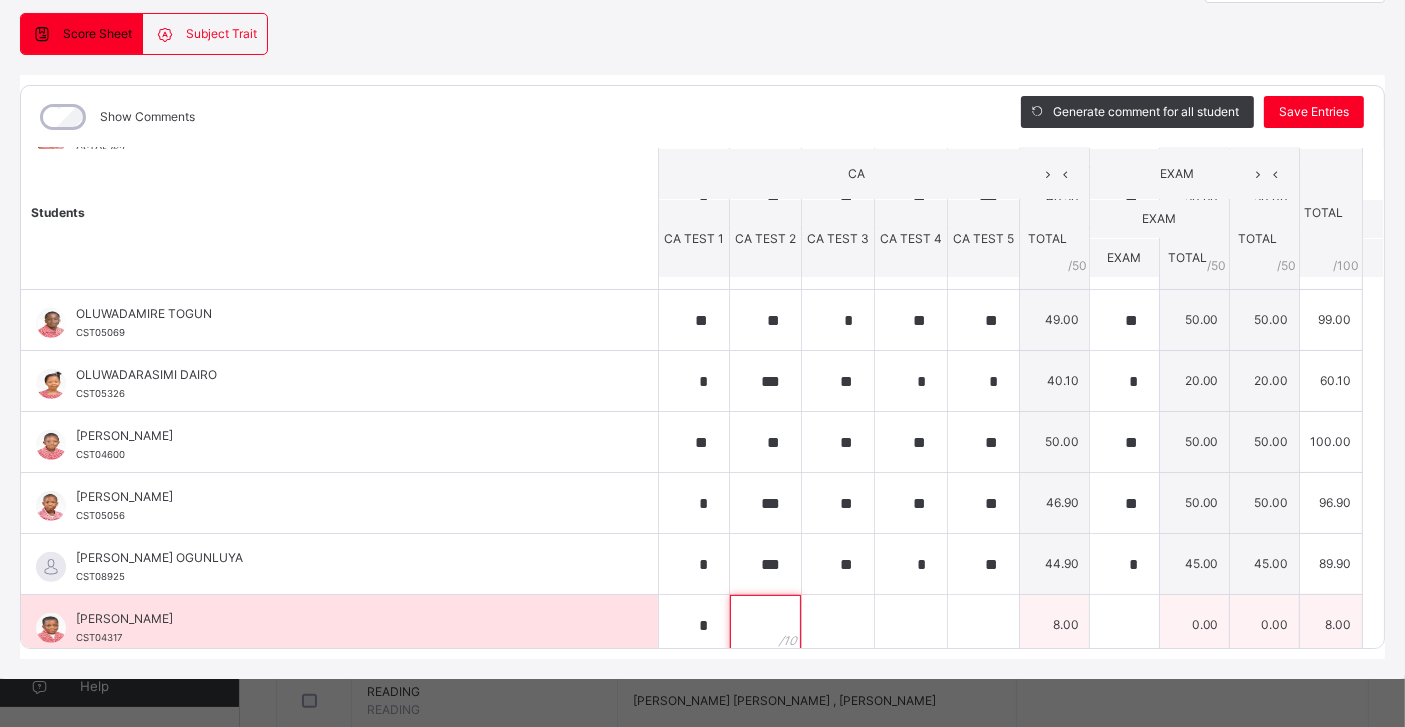 click at bounding box center (765, 625) 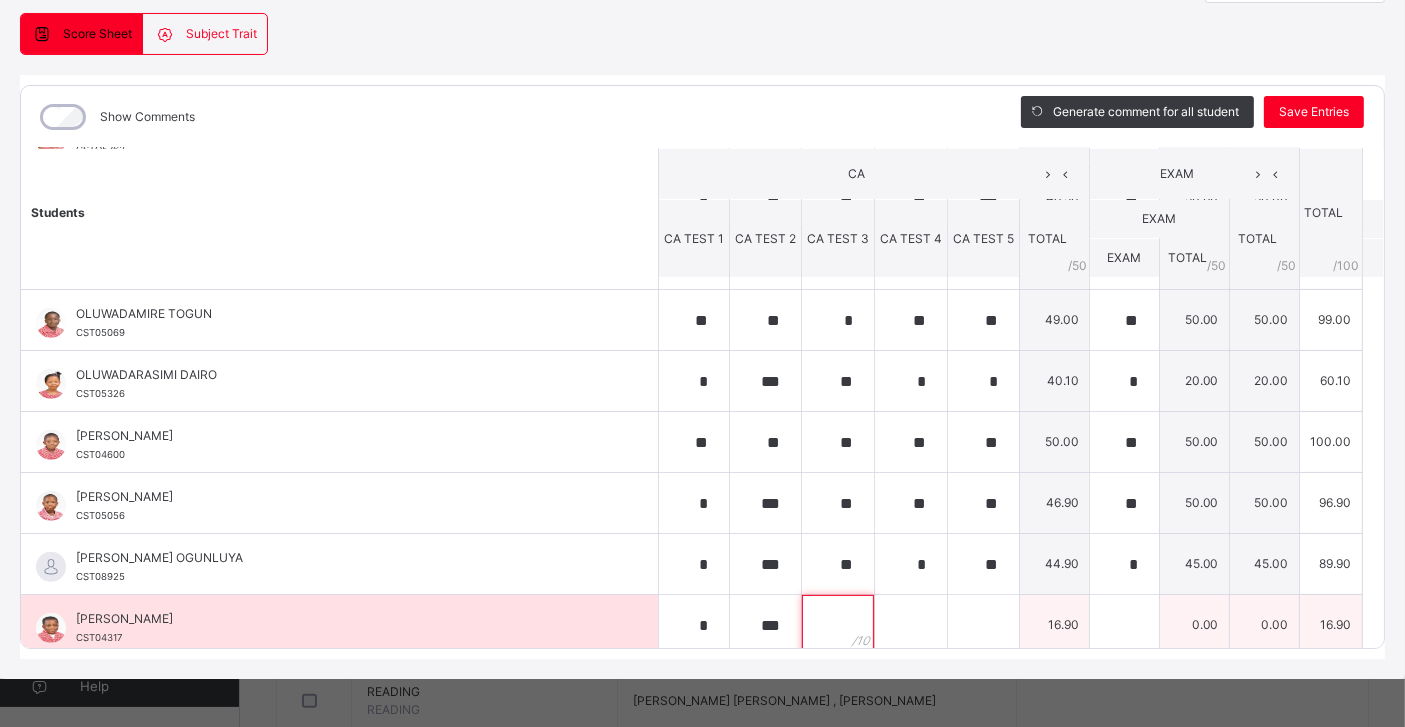 click at bounding box center [838, 625] 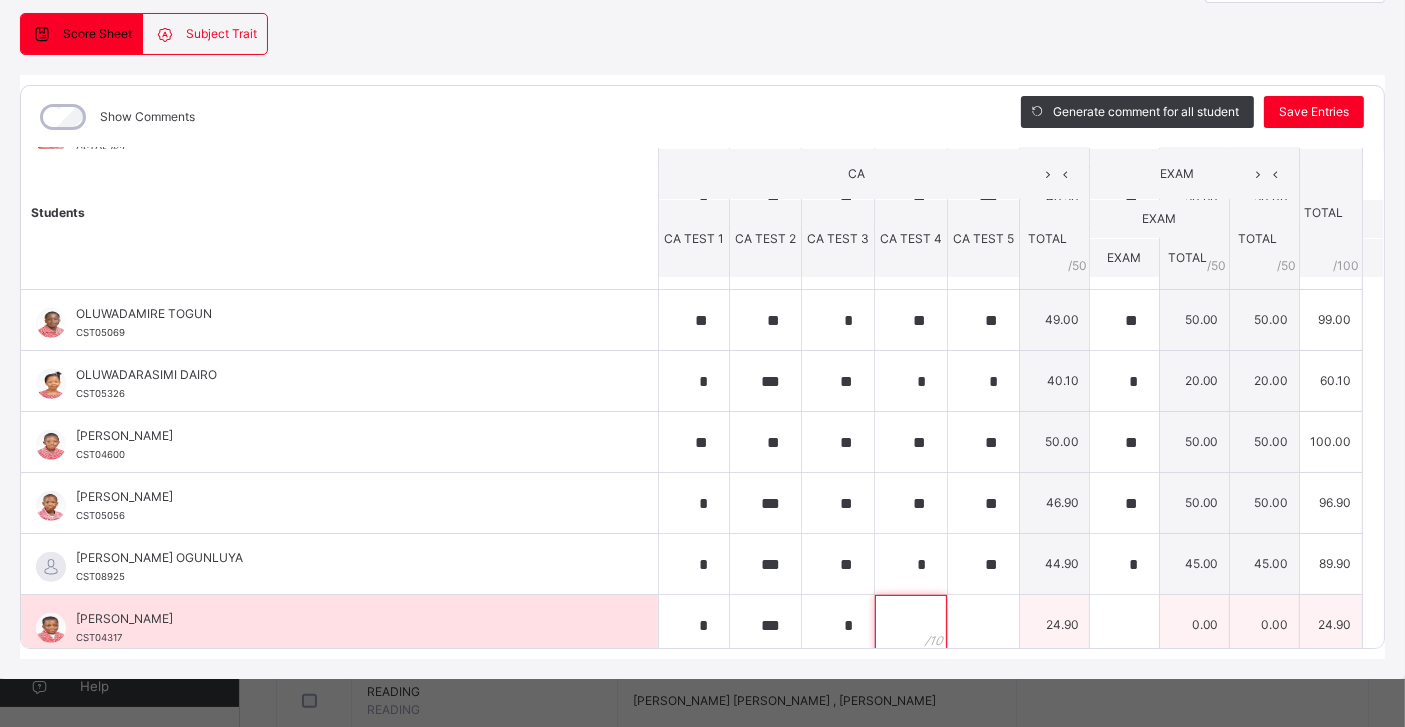 click at bounding box center (911, 625) 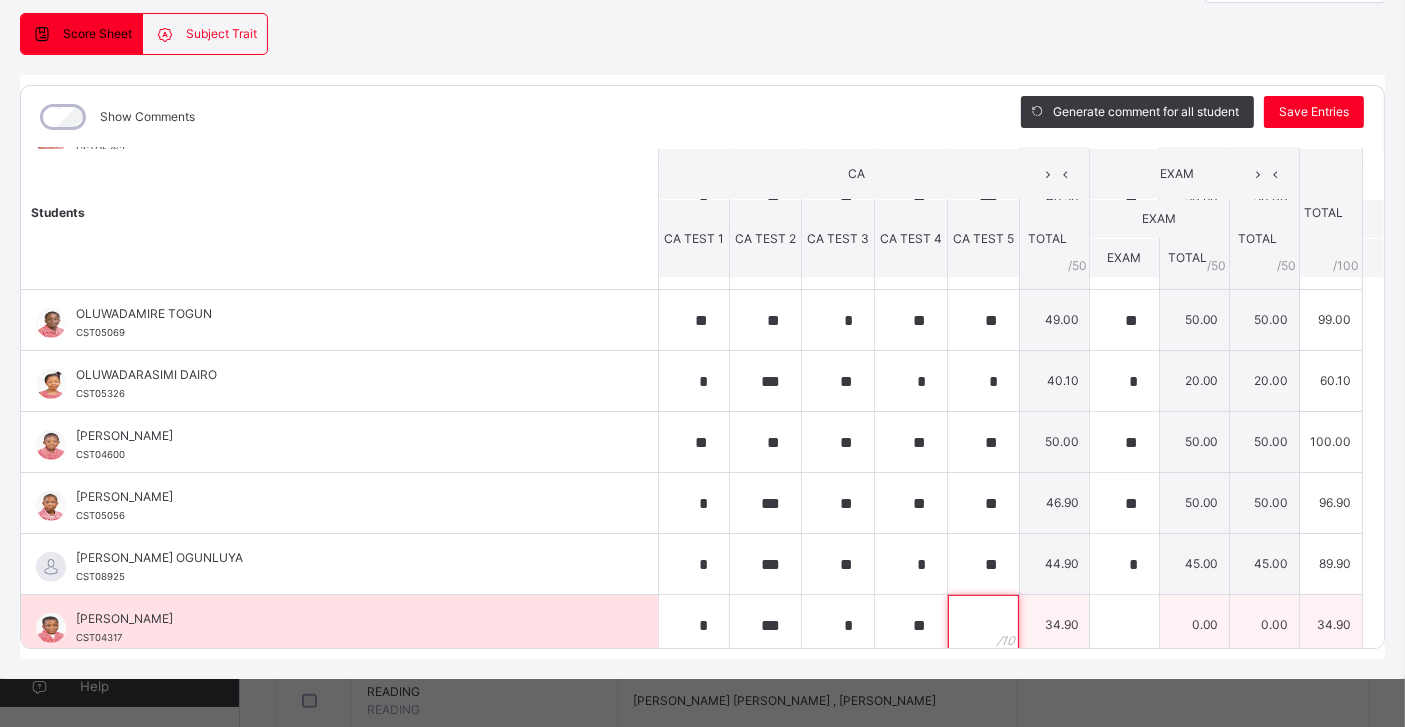 click at bounding box center [983, 625] 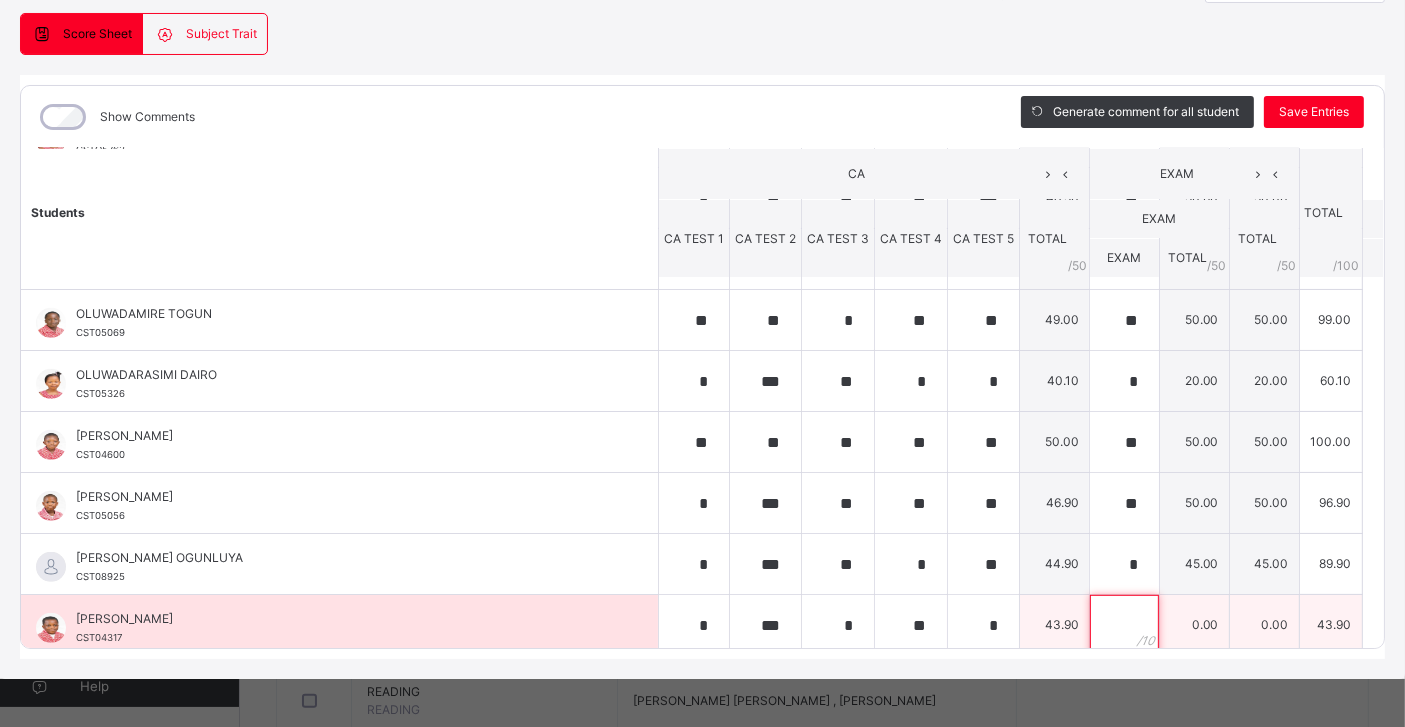 click at bounding box center (1124, 625) 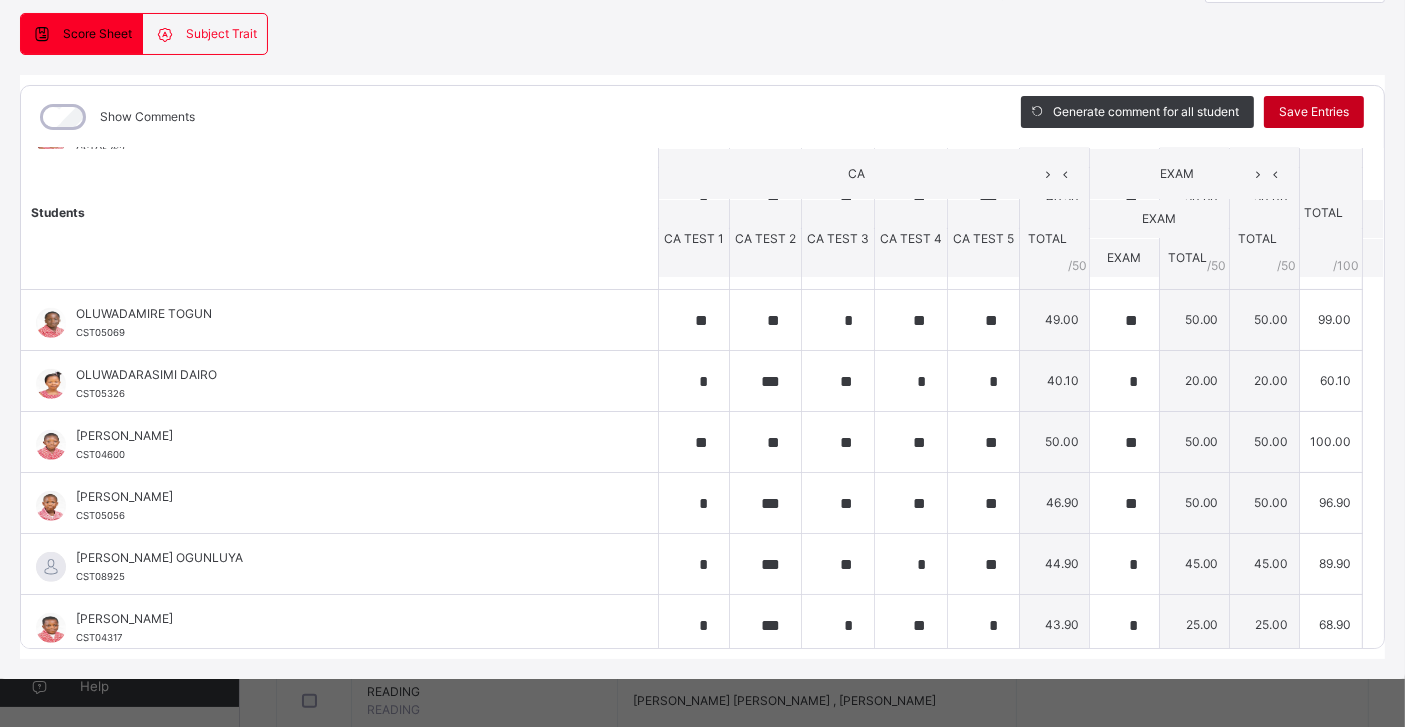 click on "Save Entries" at bounding box center (1314, 112) 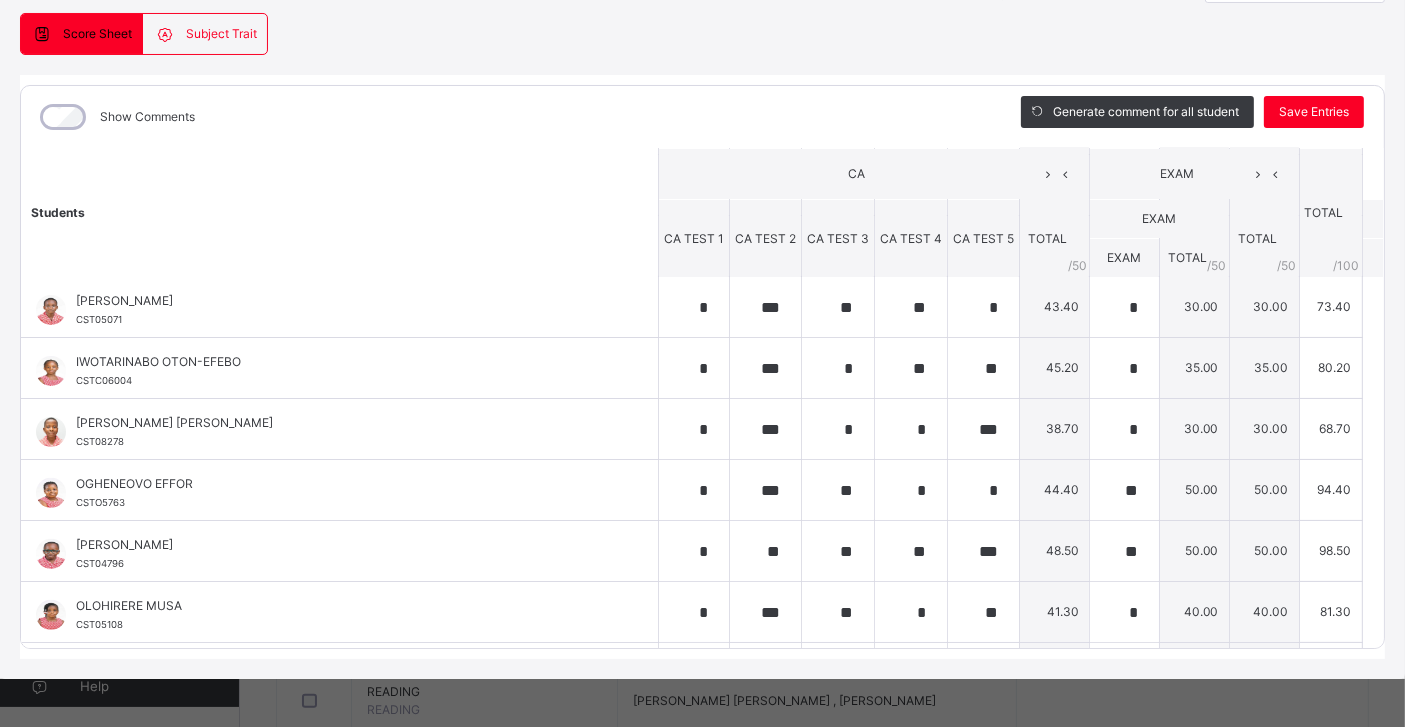 scroll, scrollTop: 0, scrollLeft: 0, axis: both 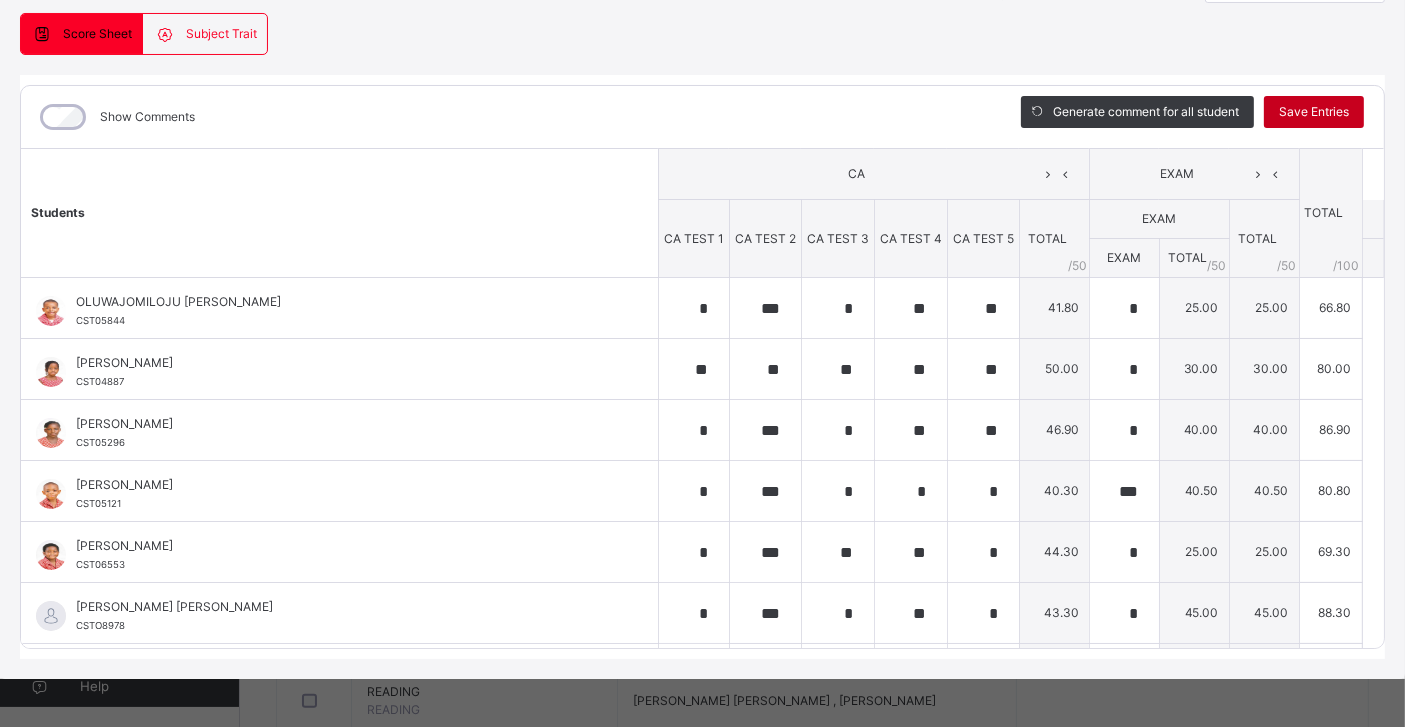 click on "Save Entries" at bounding box center (1314, 112) 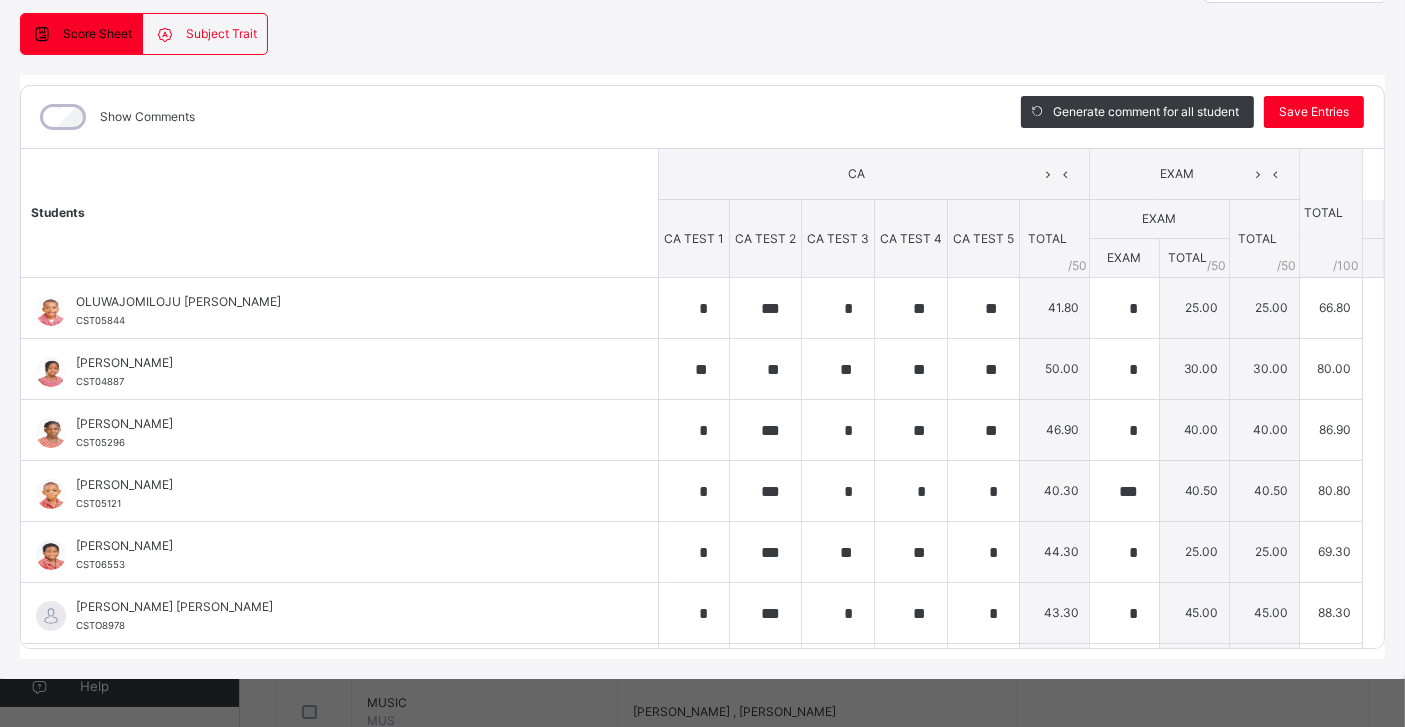 scroll, scrollTop: 0, scrollLeft: 0, axis: both 